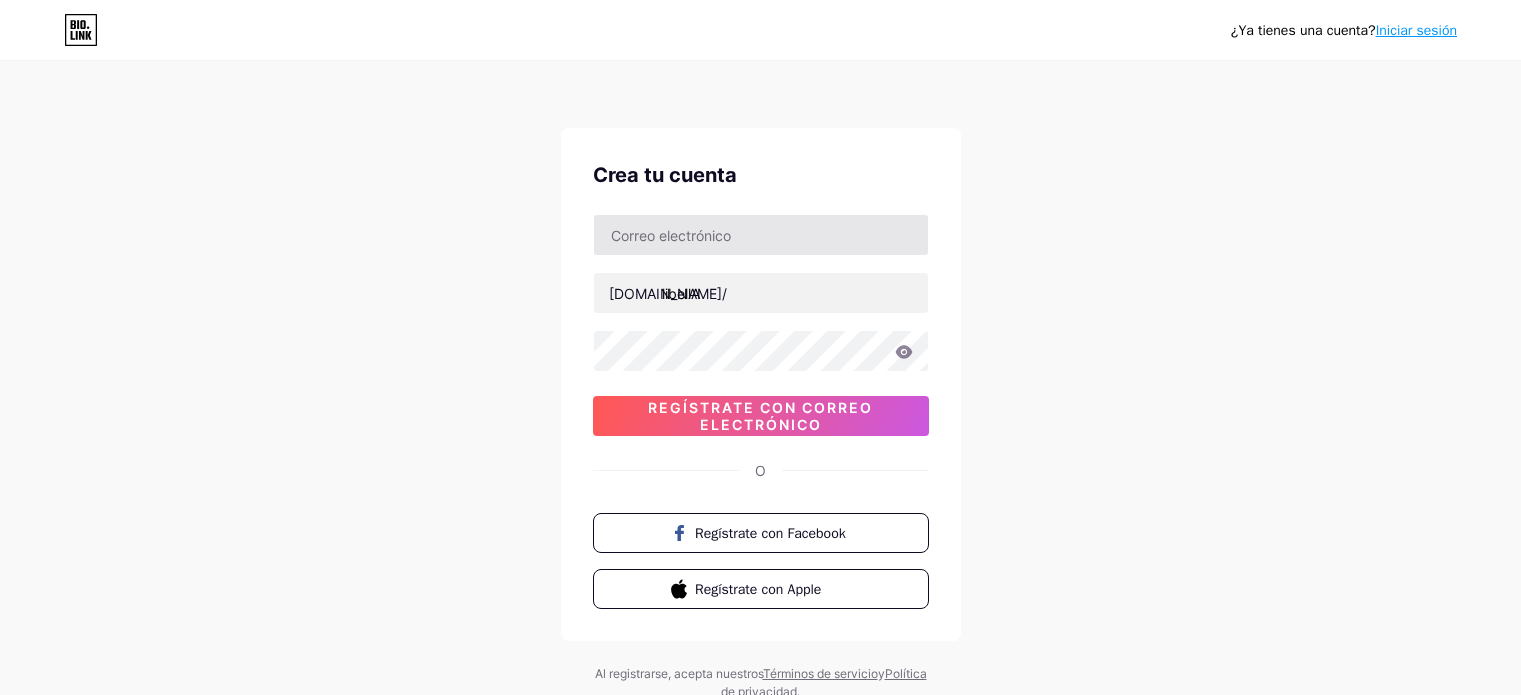scroll, scrollTop: 0, scrollLeft: 0, axis: both 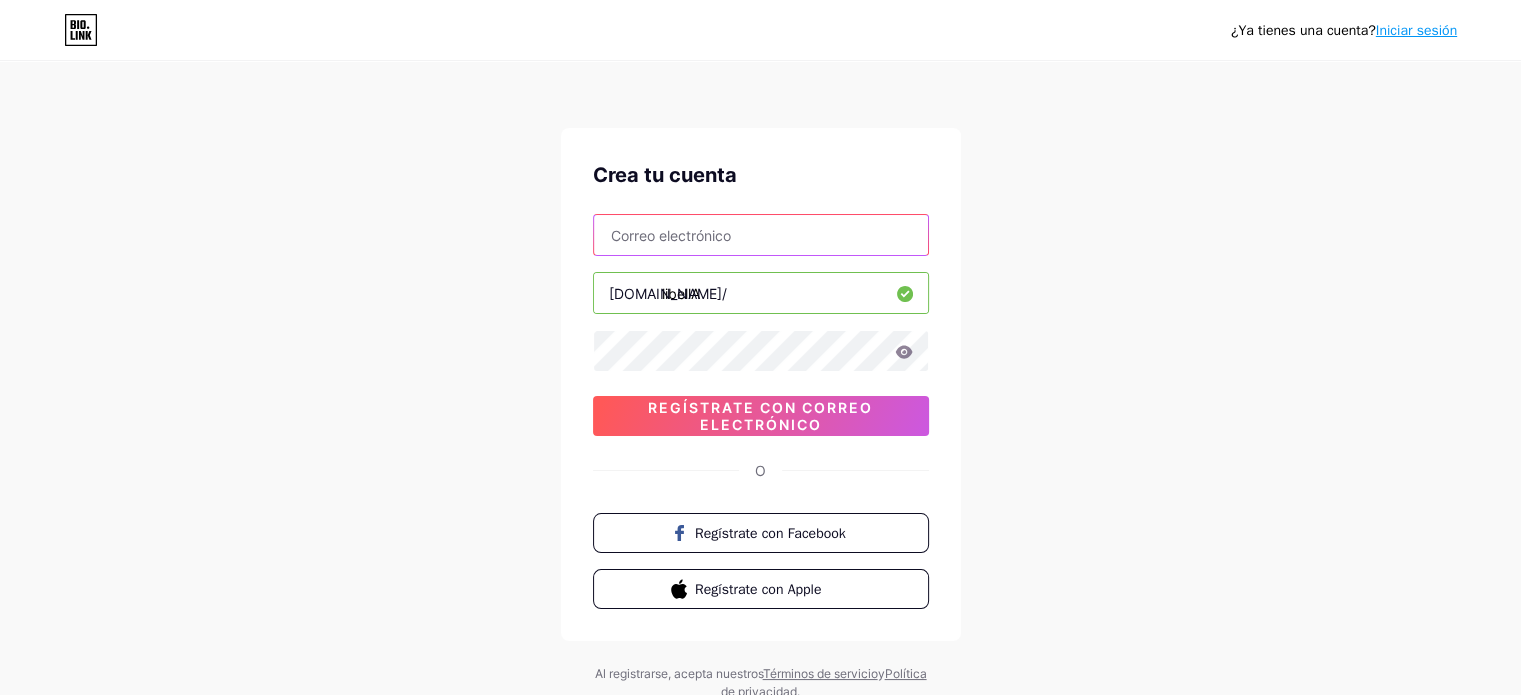 click at bounding box center (761, 235) 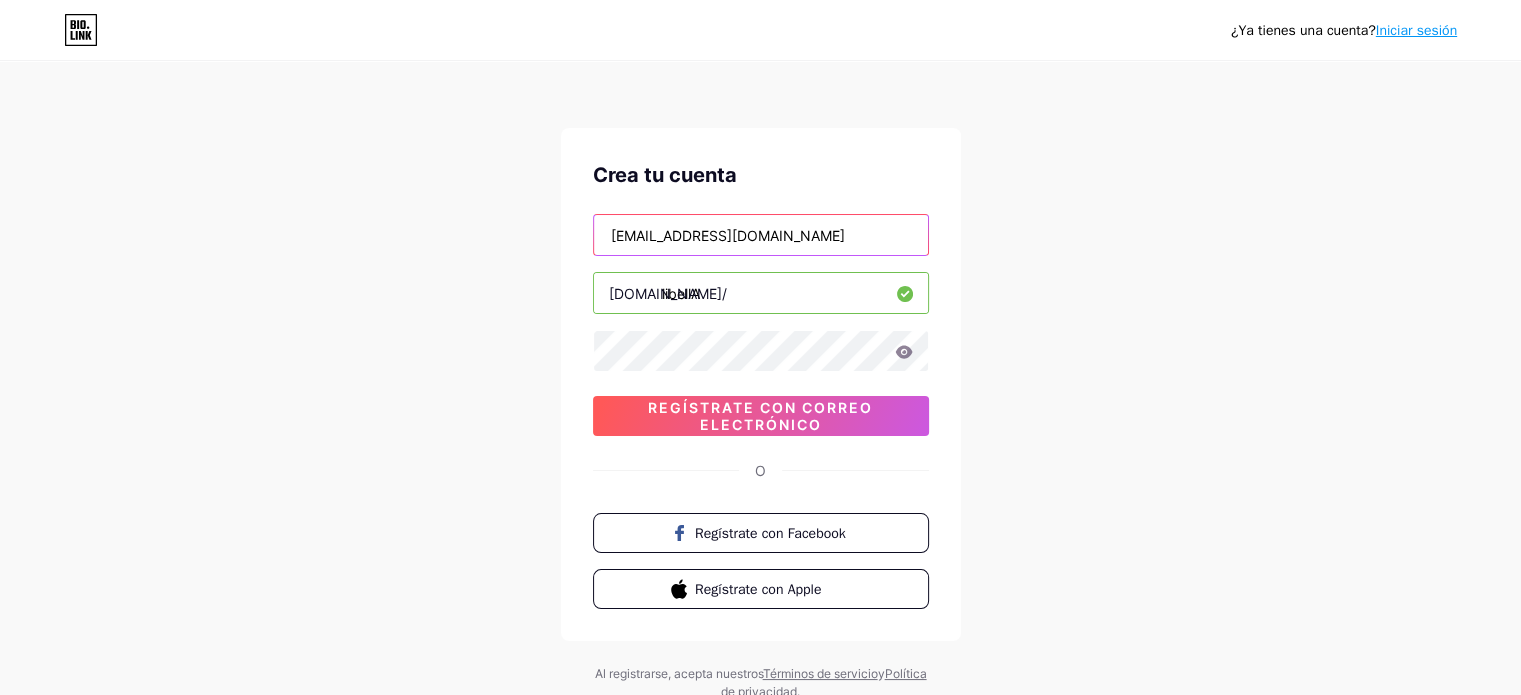 click on "clinicalibellauio@hotmail.com" at bounding box center (761, 235) 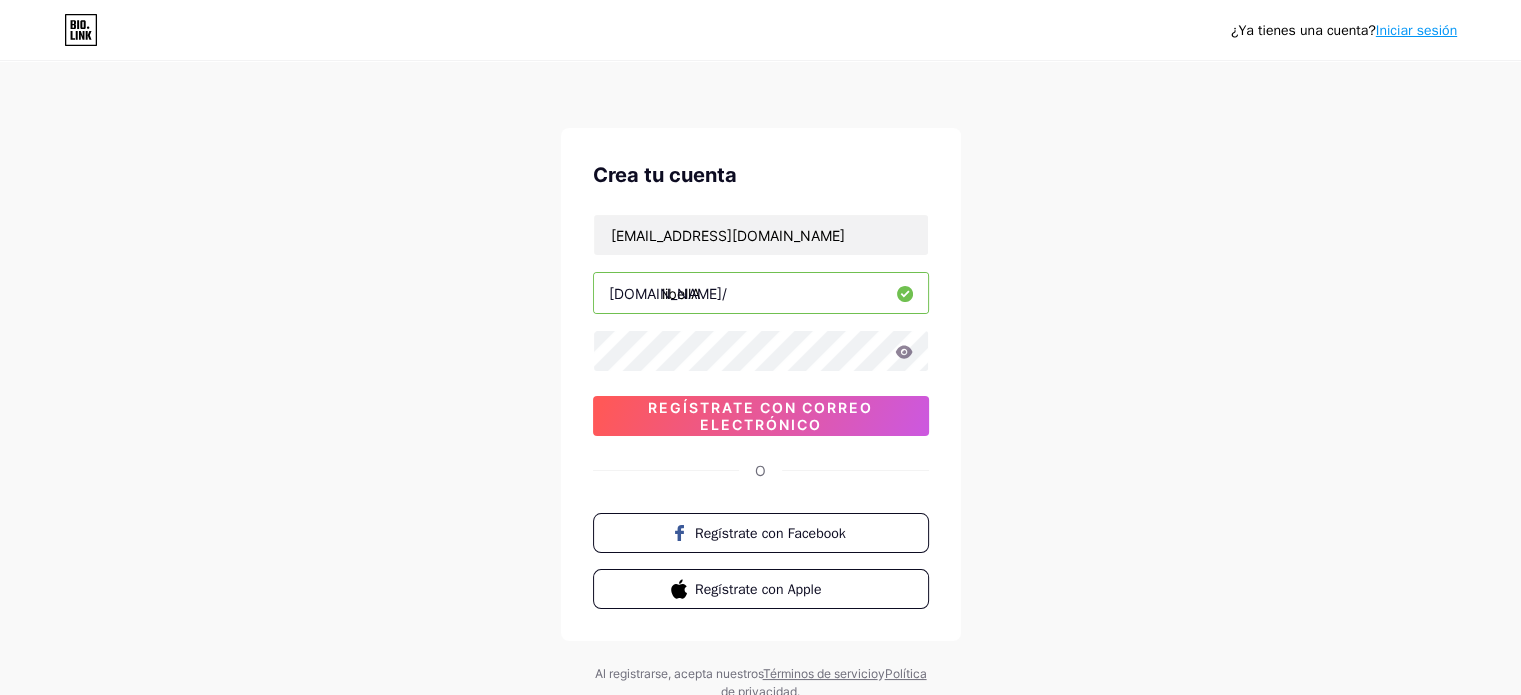 click on "libellA" at bounding box center (761, 293) 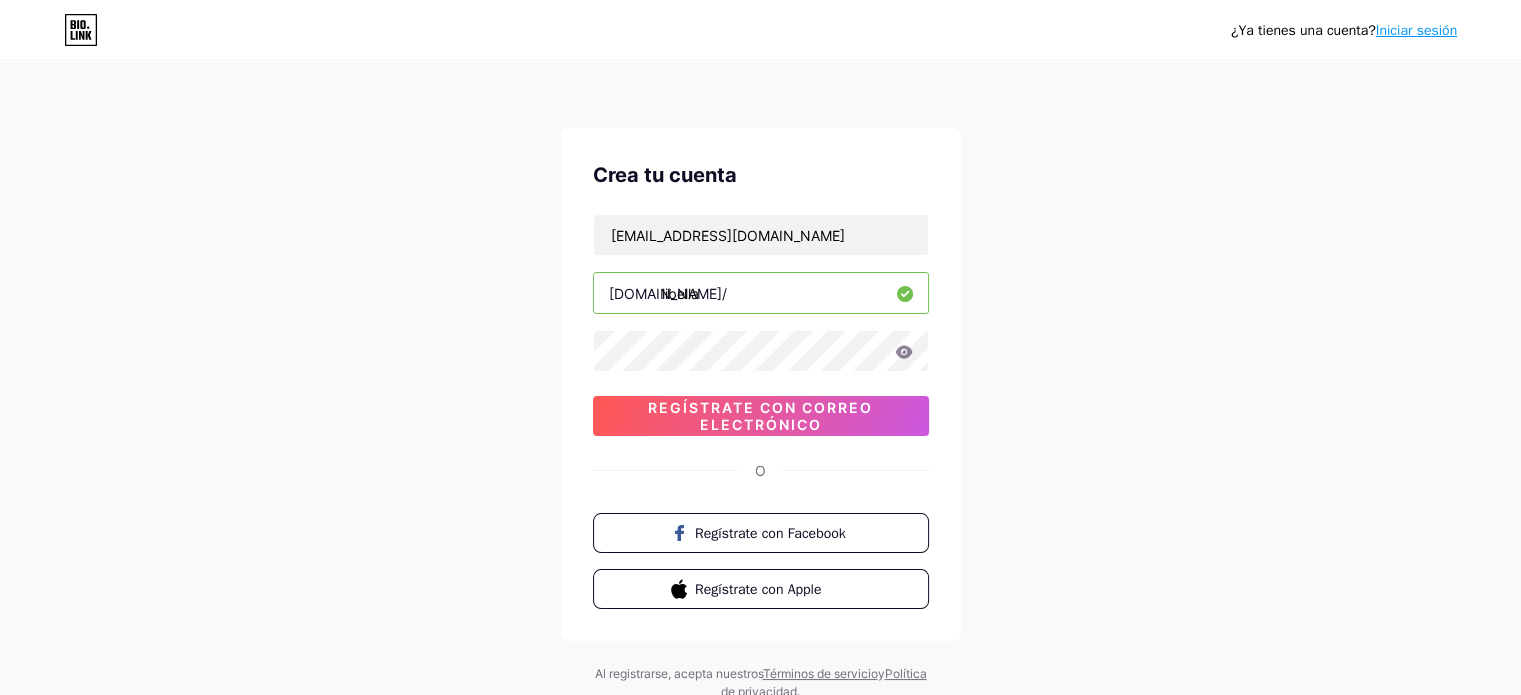type on "libella" 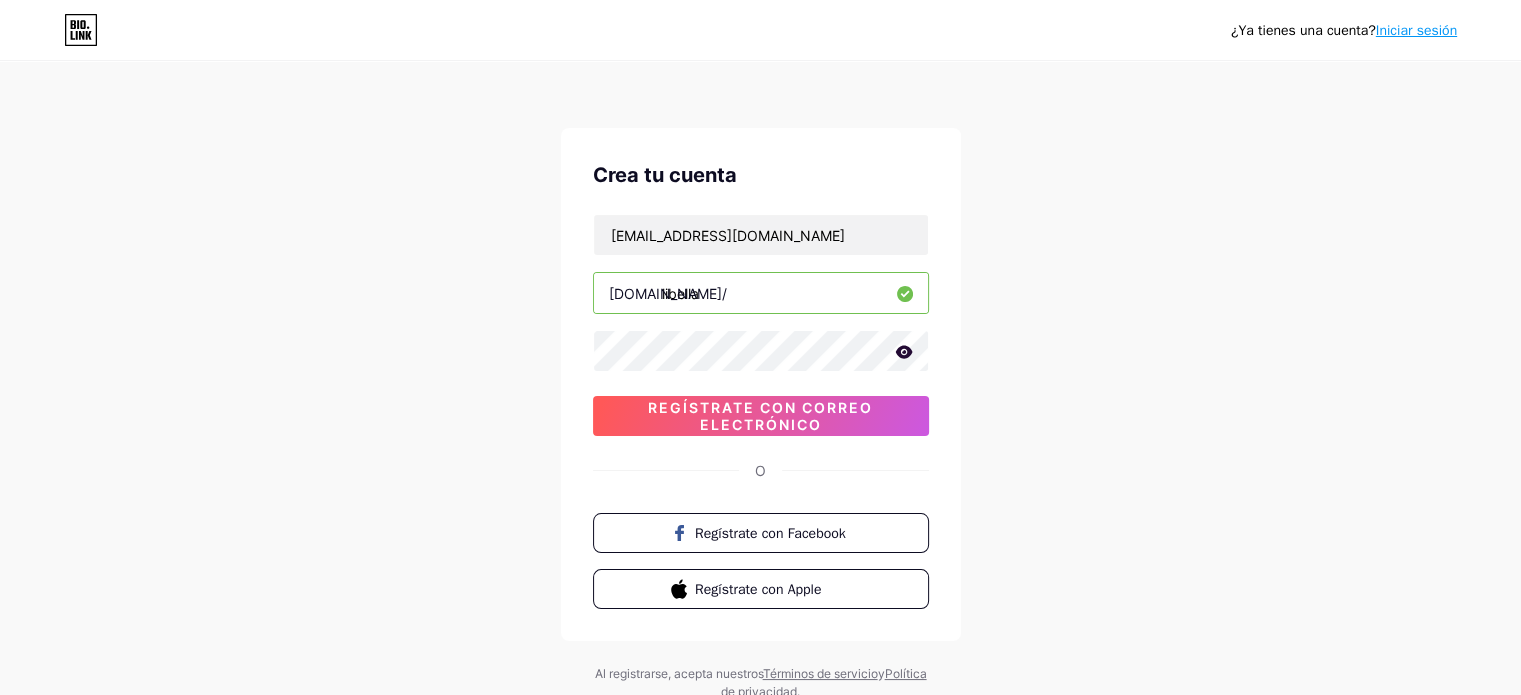 click 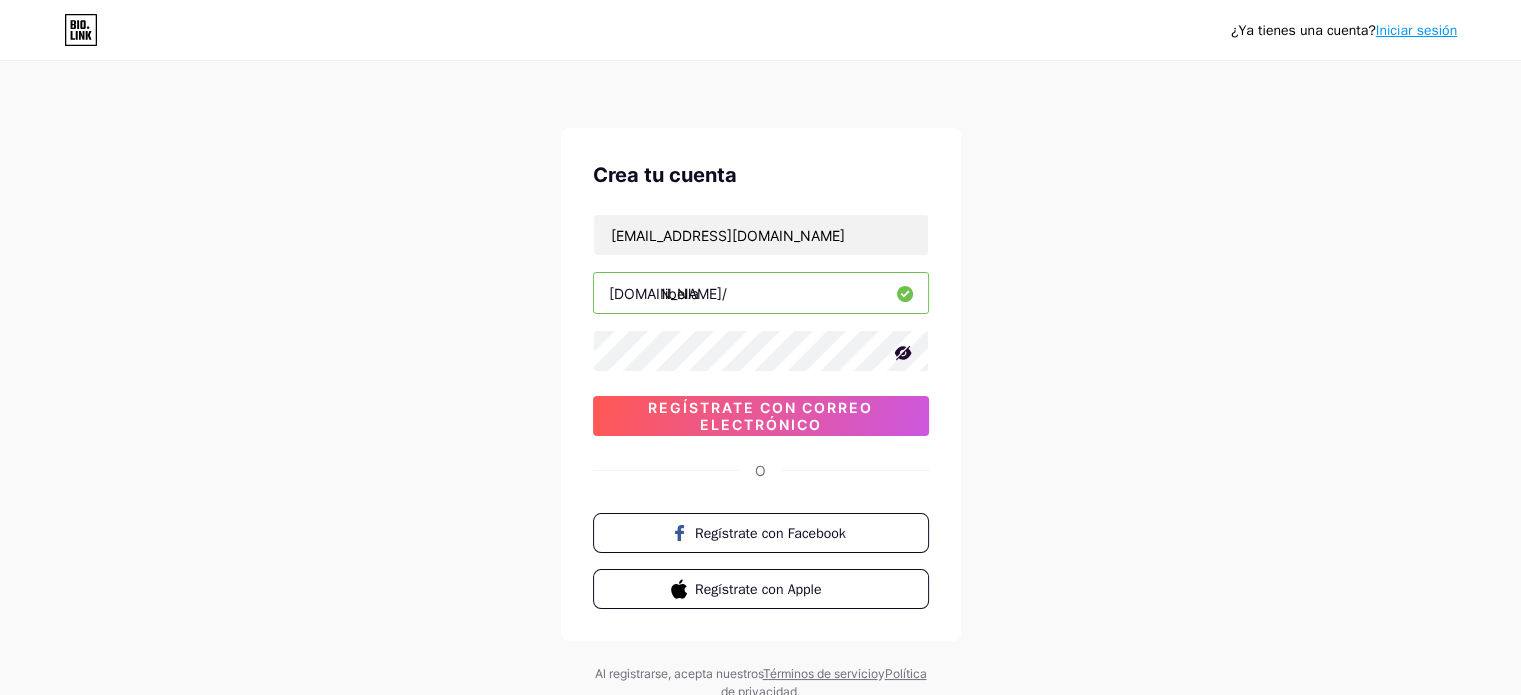 click on "¿Ya tienes una cuenta?  Iniciar sesión   Crea tu cuenta     clinicalibellauio@gmail.com     bio.link/   libella                     Regístrate con correo electrónico         O       Regístrate con Facebook
Regístrate con Apple
Al registrarse, acepta nuestros  Términos de servicio  y  Política de privacidad  ." at bounding box center (760, 382) 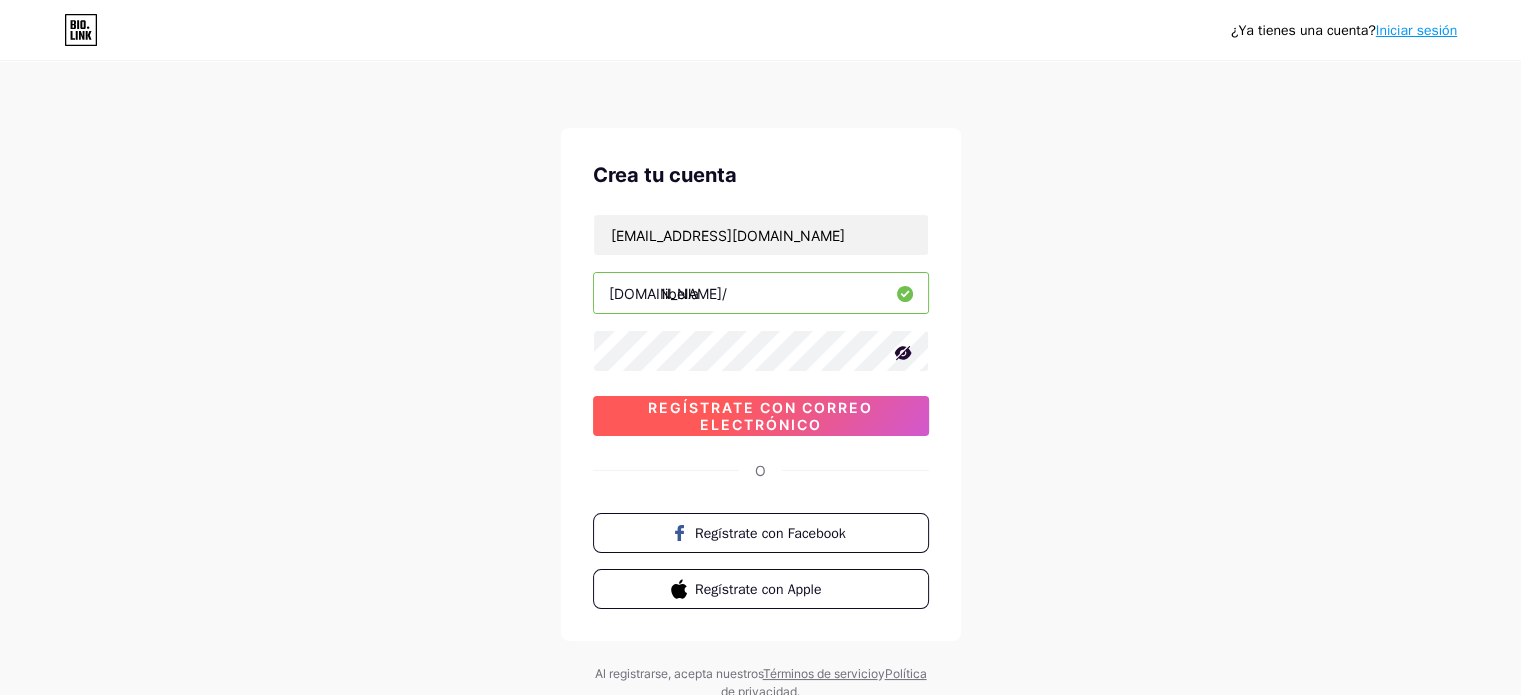 click on "Regístrate con correo electrónico" at bounding box center (760, 416) 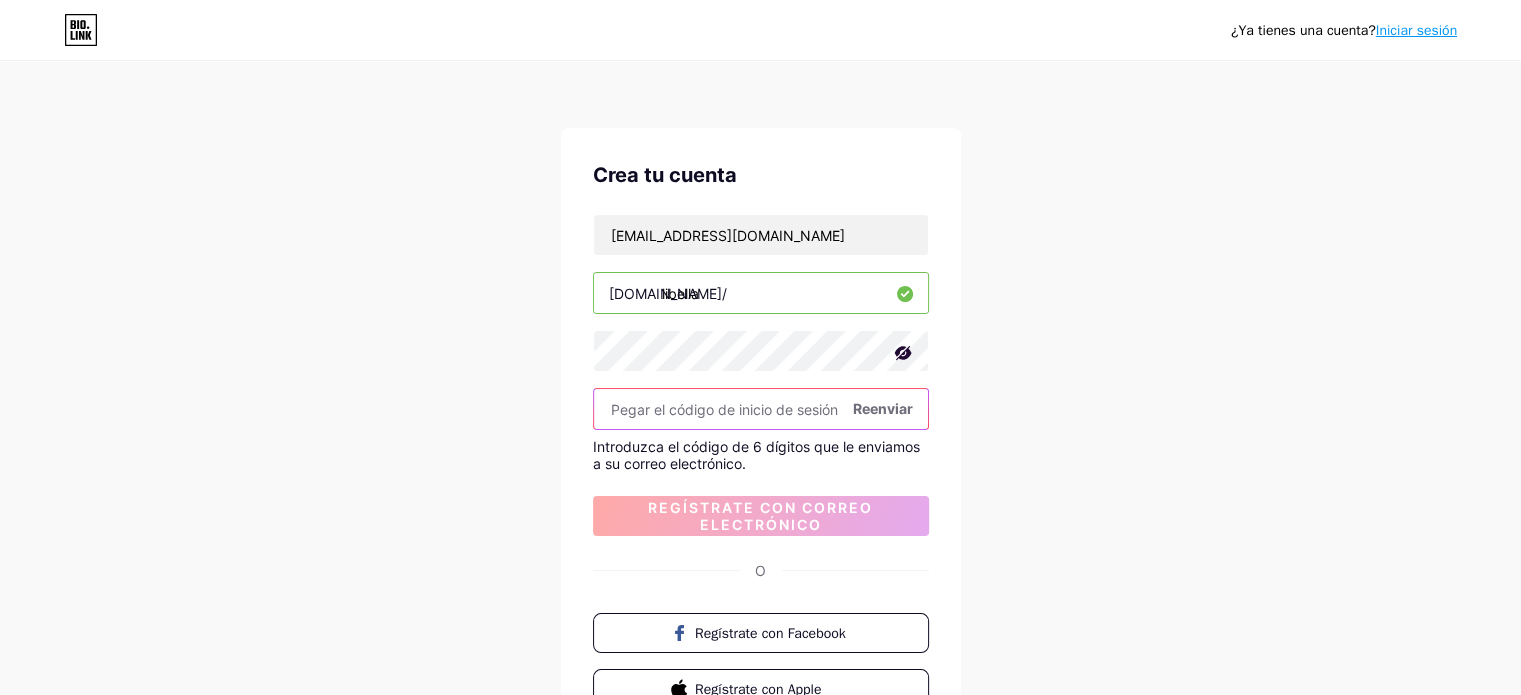 paste on "735383" 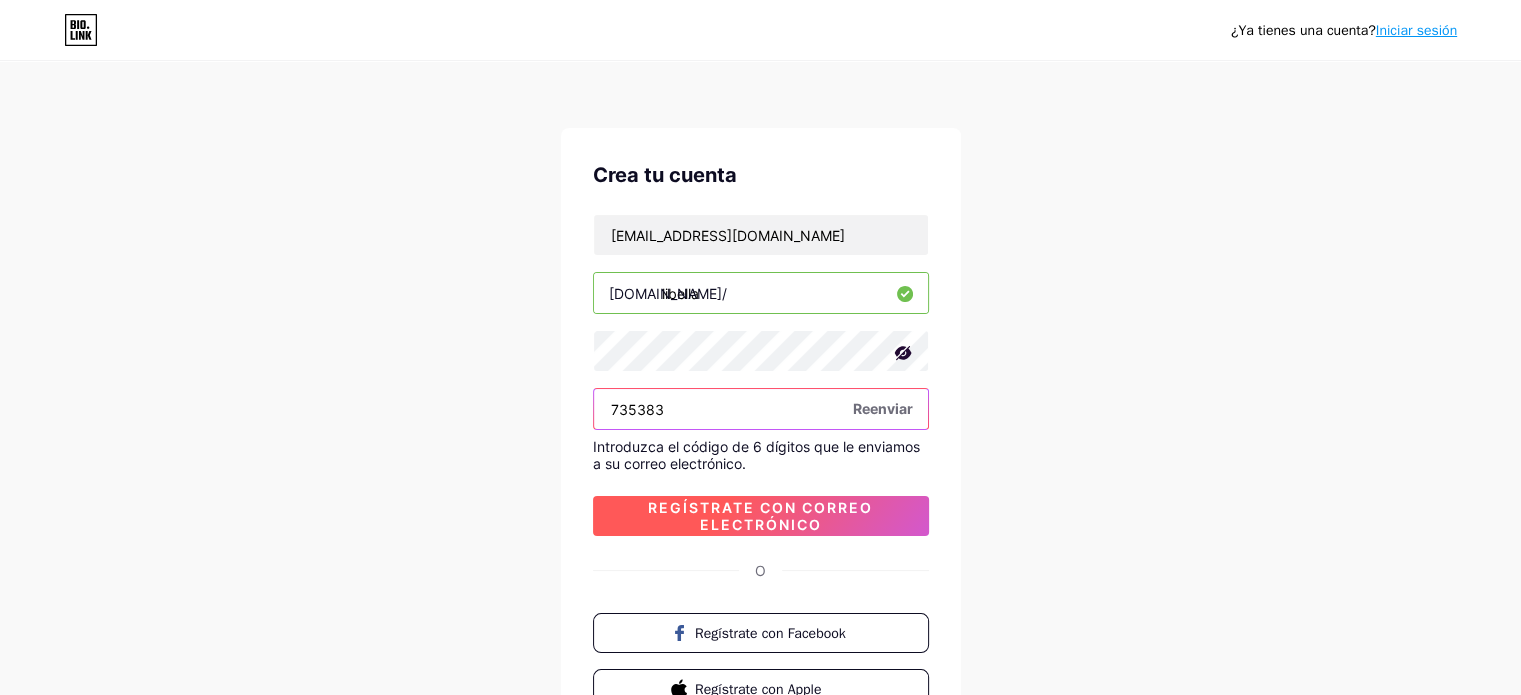 type on "735383" 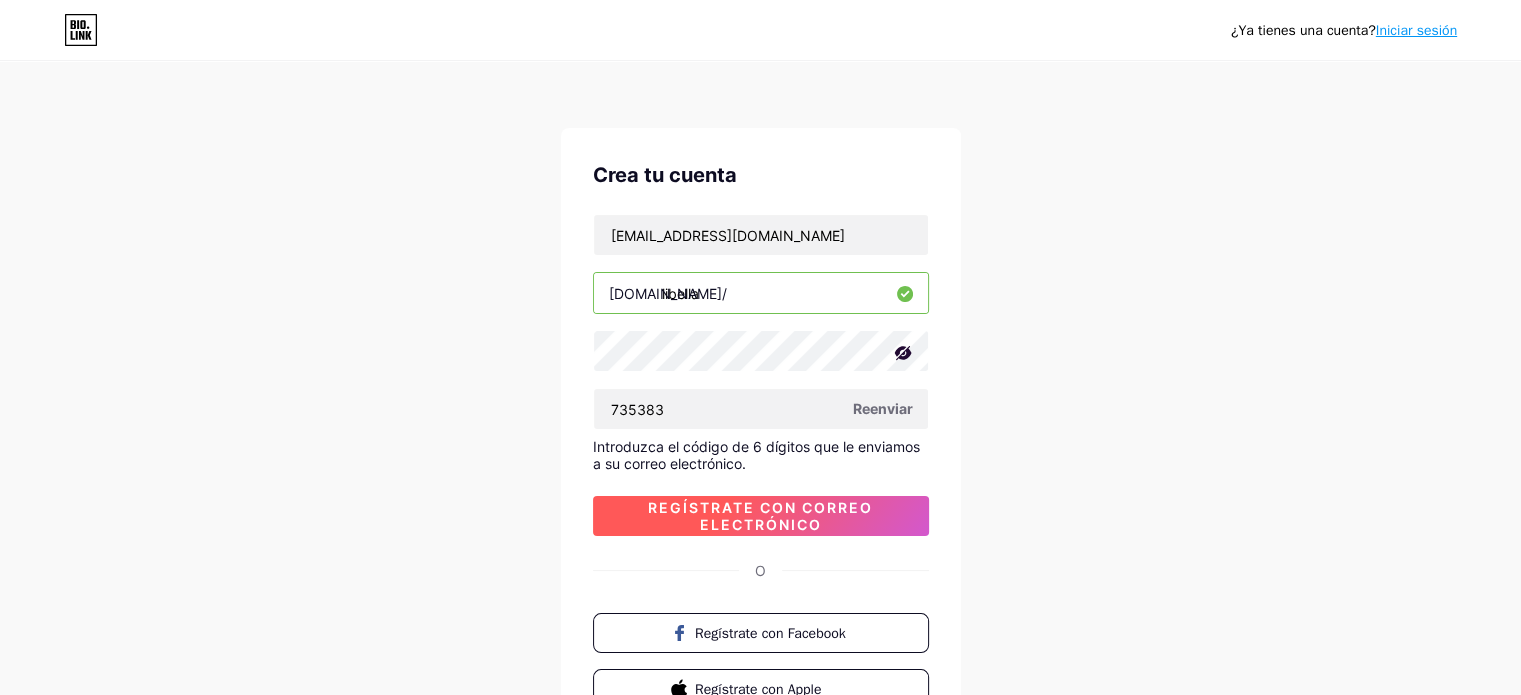click on "Regístrate con correo electrónico" at bounding box center (760, 516) 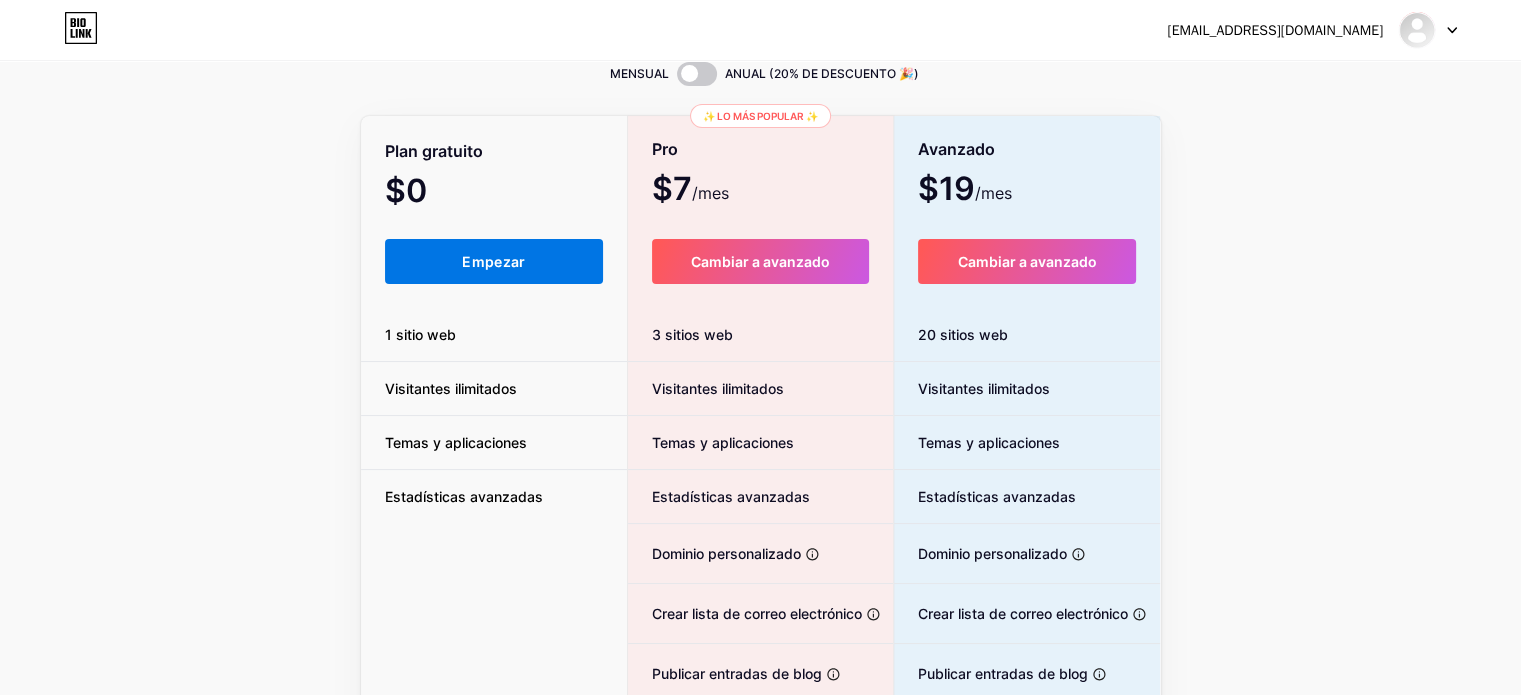 scroll, scrollTop: 0, scrollLeft: 0, axis: both 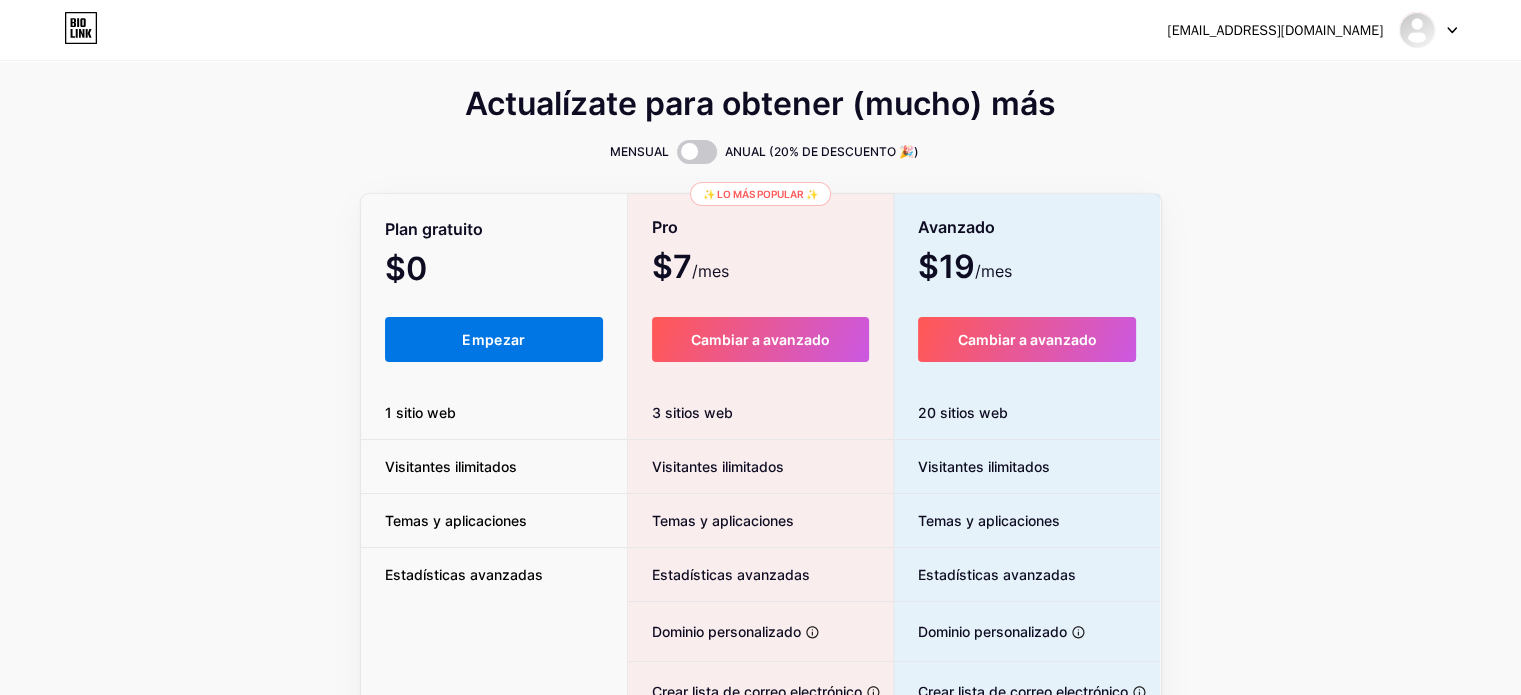 click on "Empezar" at bounding box center (494, 339) 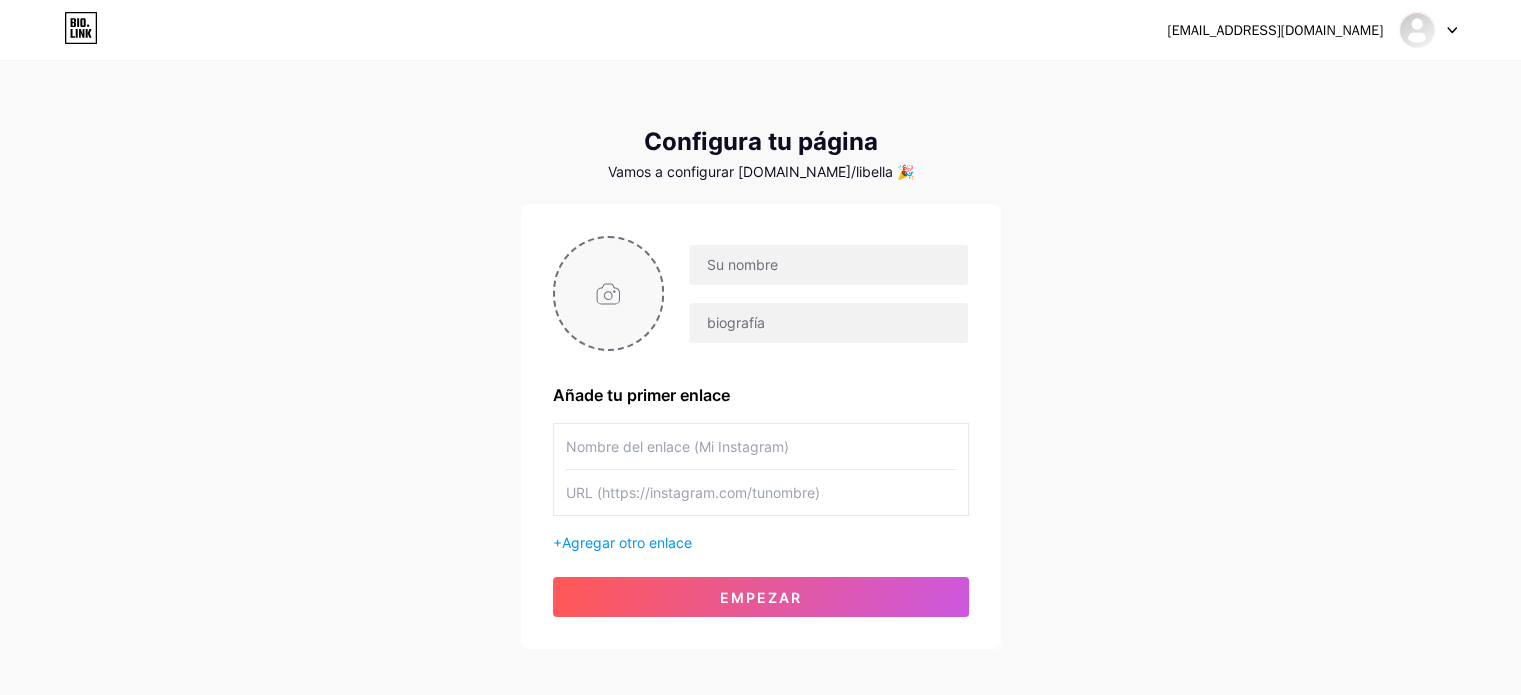 click at bounding box center [609, 293] 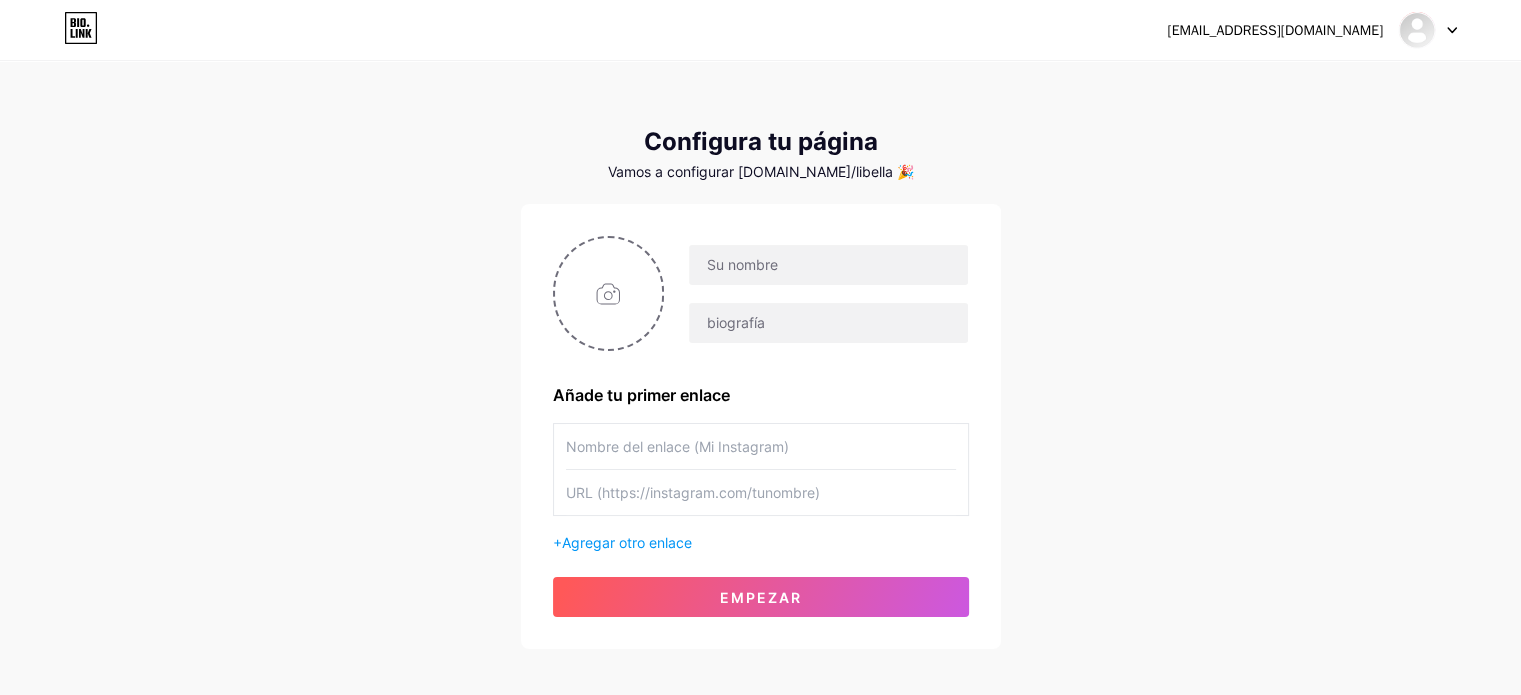 click at bounding box center [828, 265] 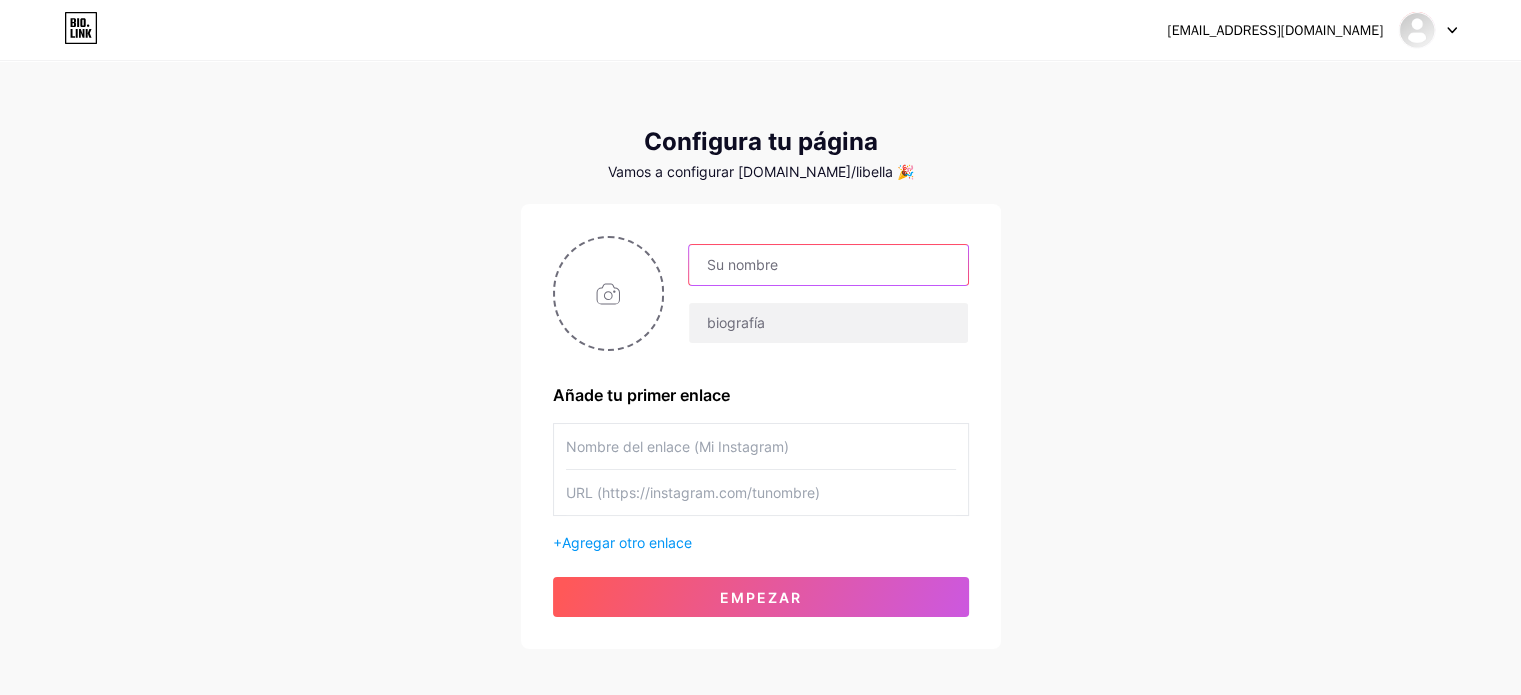 click at bounding box center (828, 265) 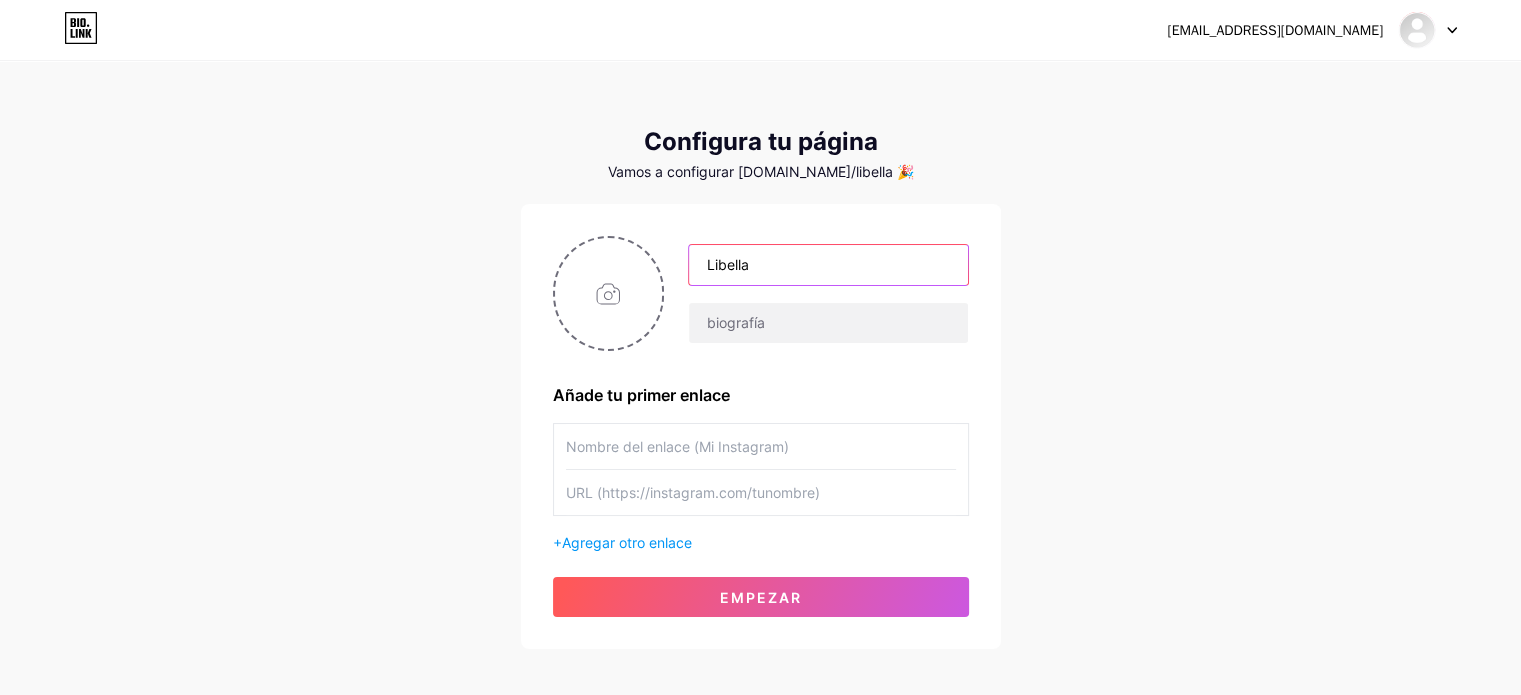 type on "Libella" 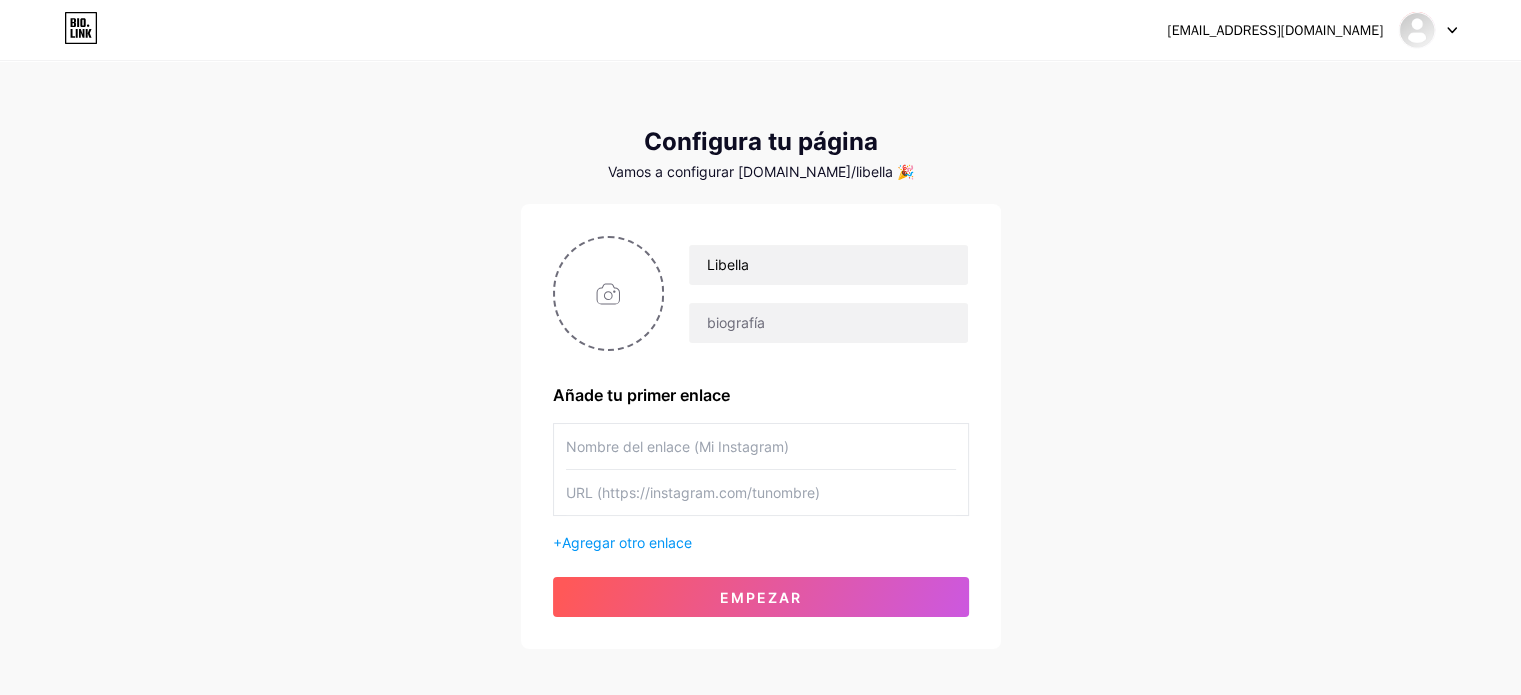 click on "clinicibellauio@gmail.com           Panel     Cerrar sesión   Configura tu página   Vamos a configurar bio.link/libella 🎉               Libella         Añade tu primer enlace
+  Agregar otro enlace     Empezar" at bounding box center [760, 356] 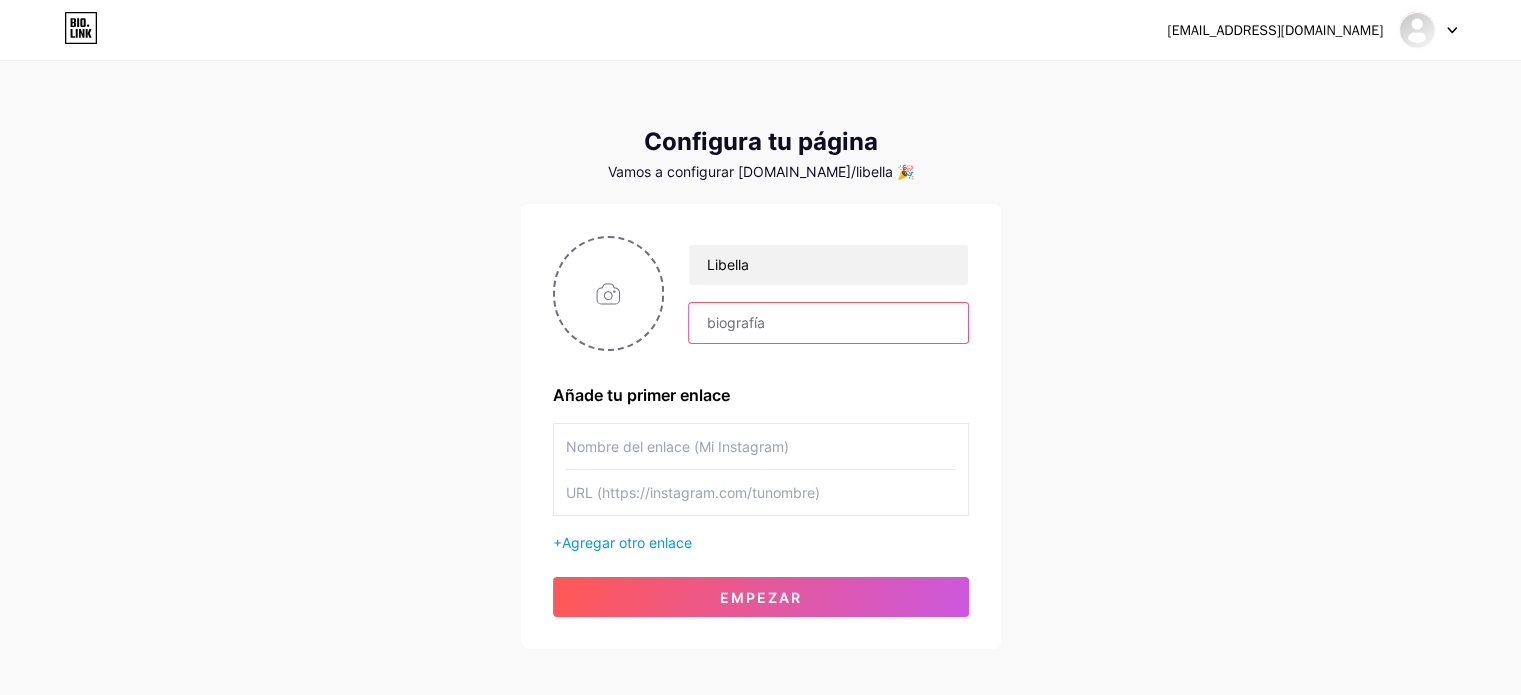 click at bounding box center [828, 323] 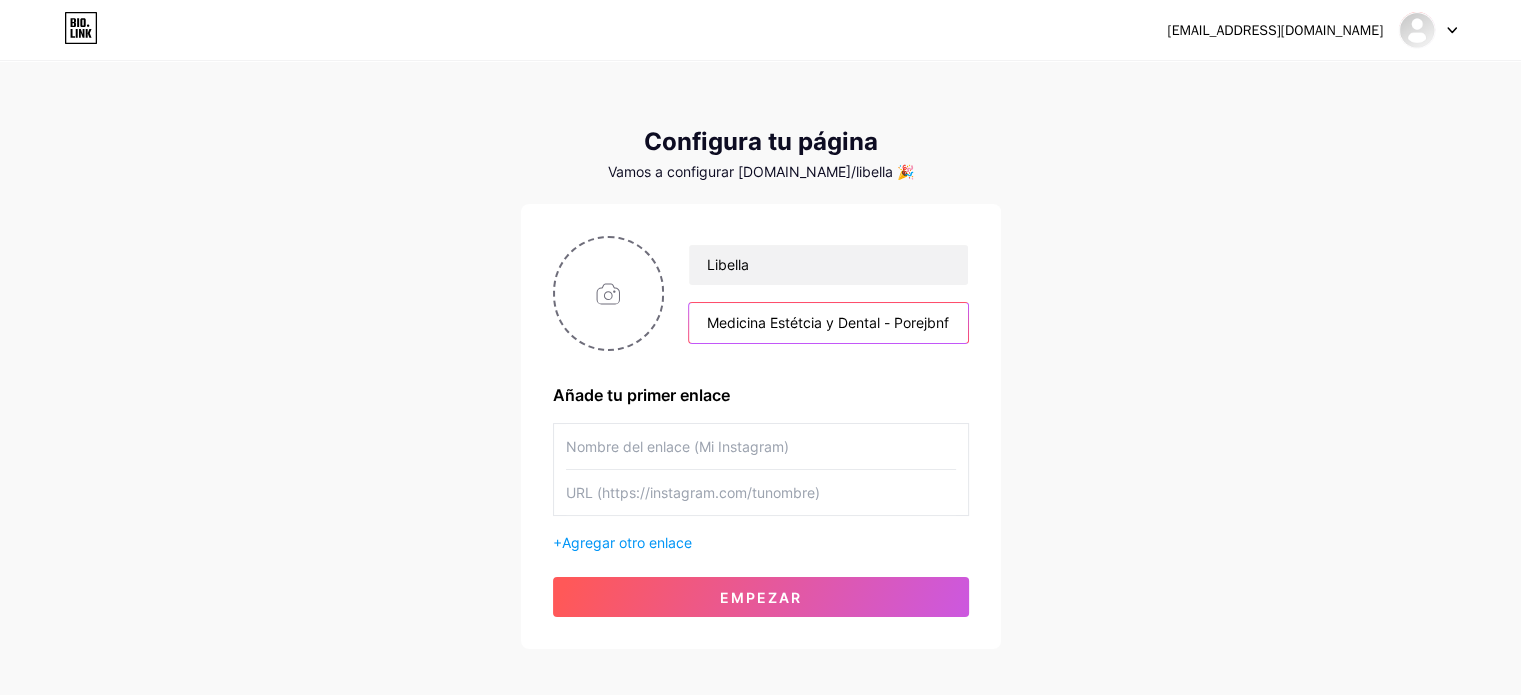 scroll, scrollTop: 0, scrollLeft: 0, axis: both 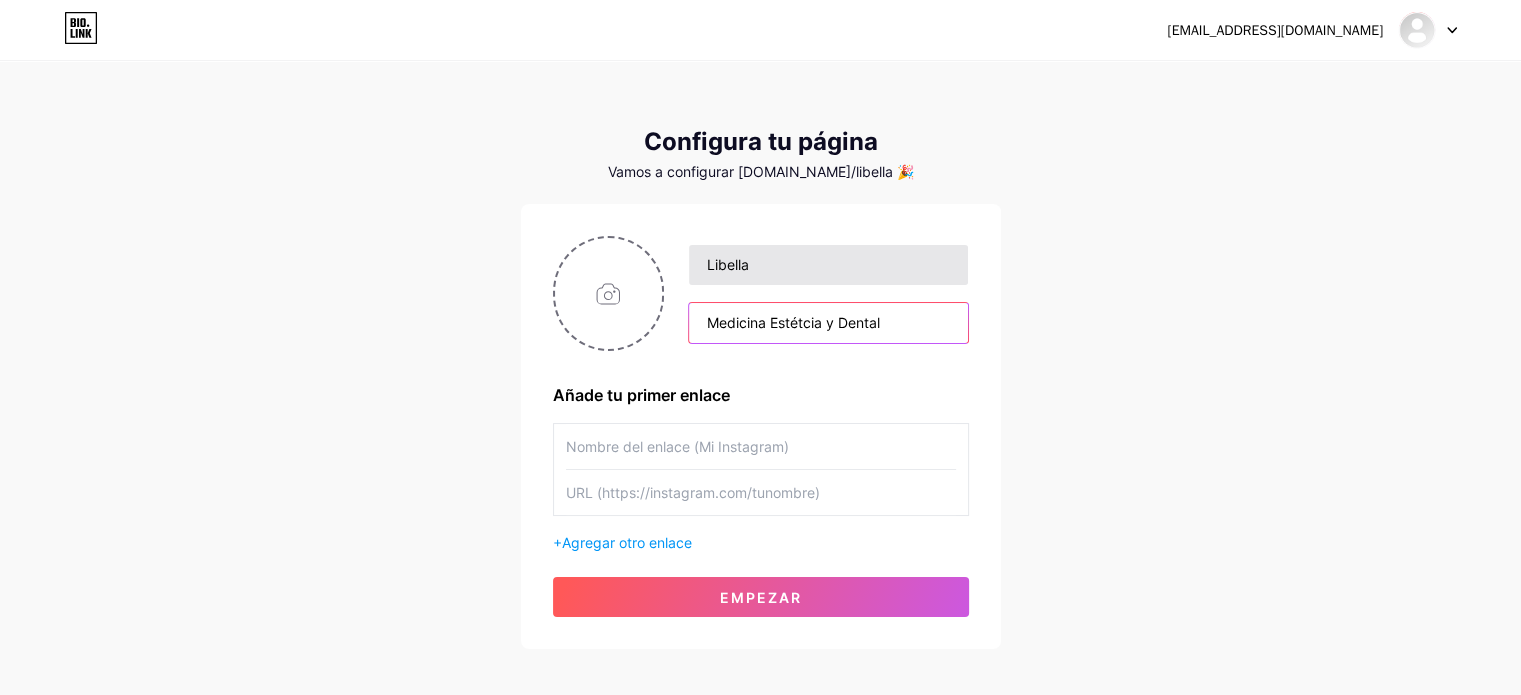 type on "Medicina Estétcia y Dental" 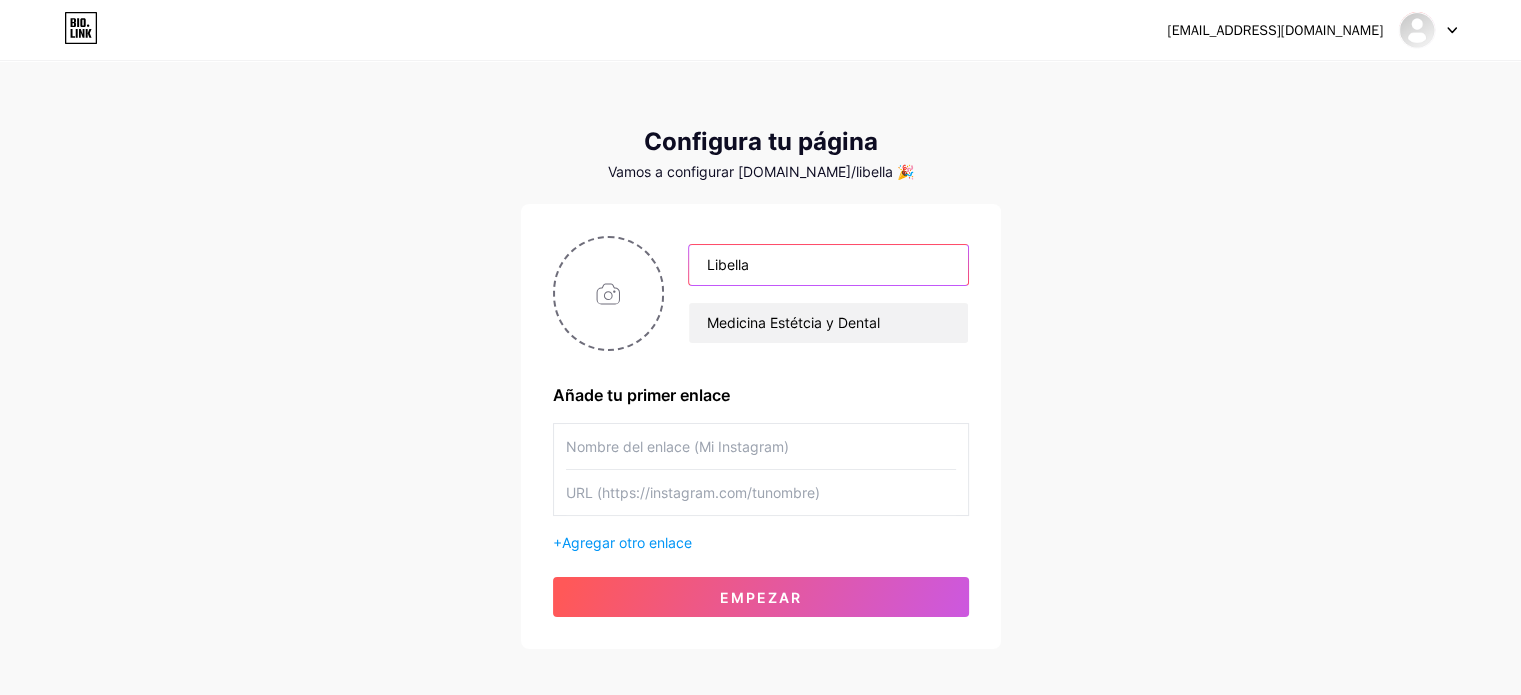 click on "Libella" at bounding box center [828, 265] 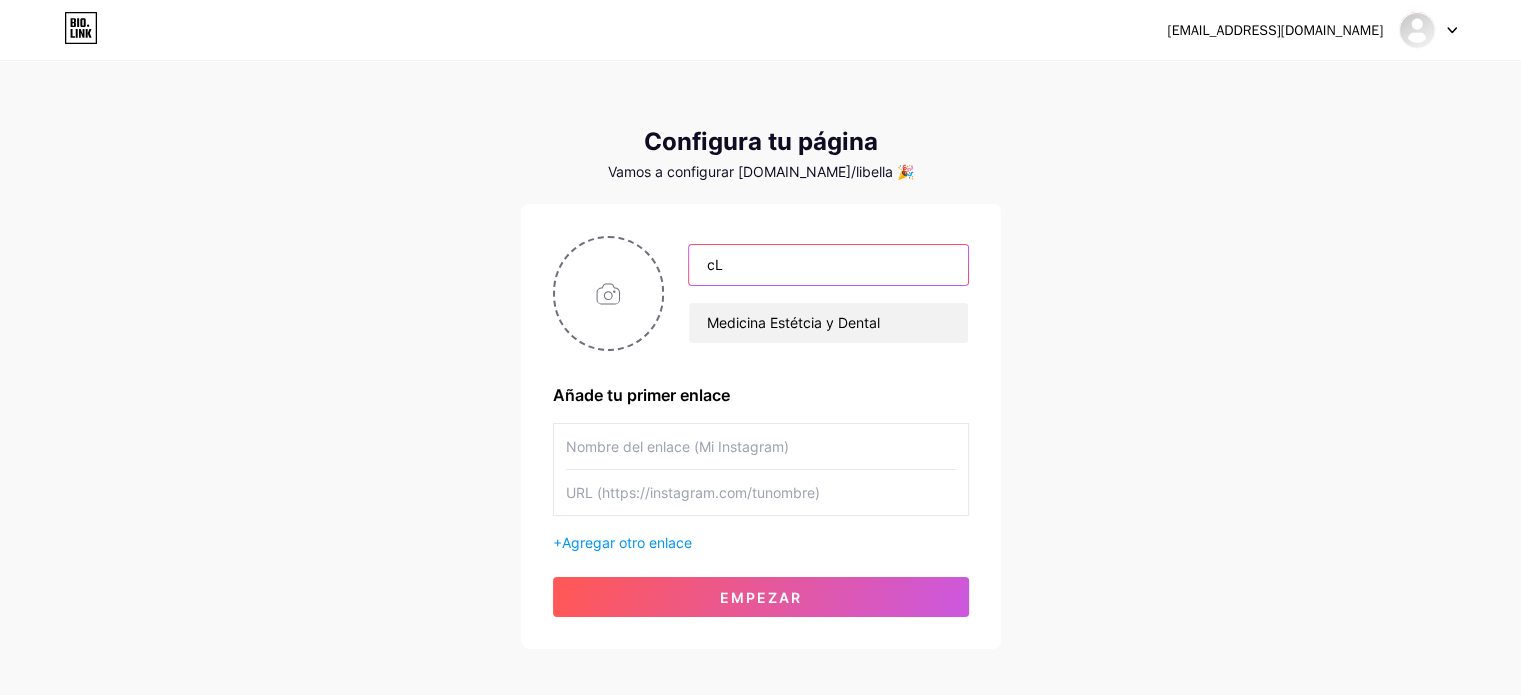 type on "c" 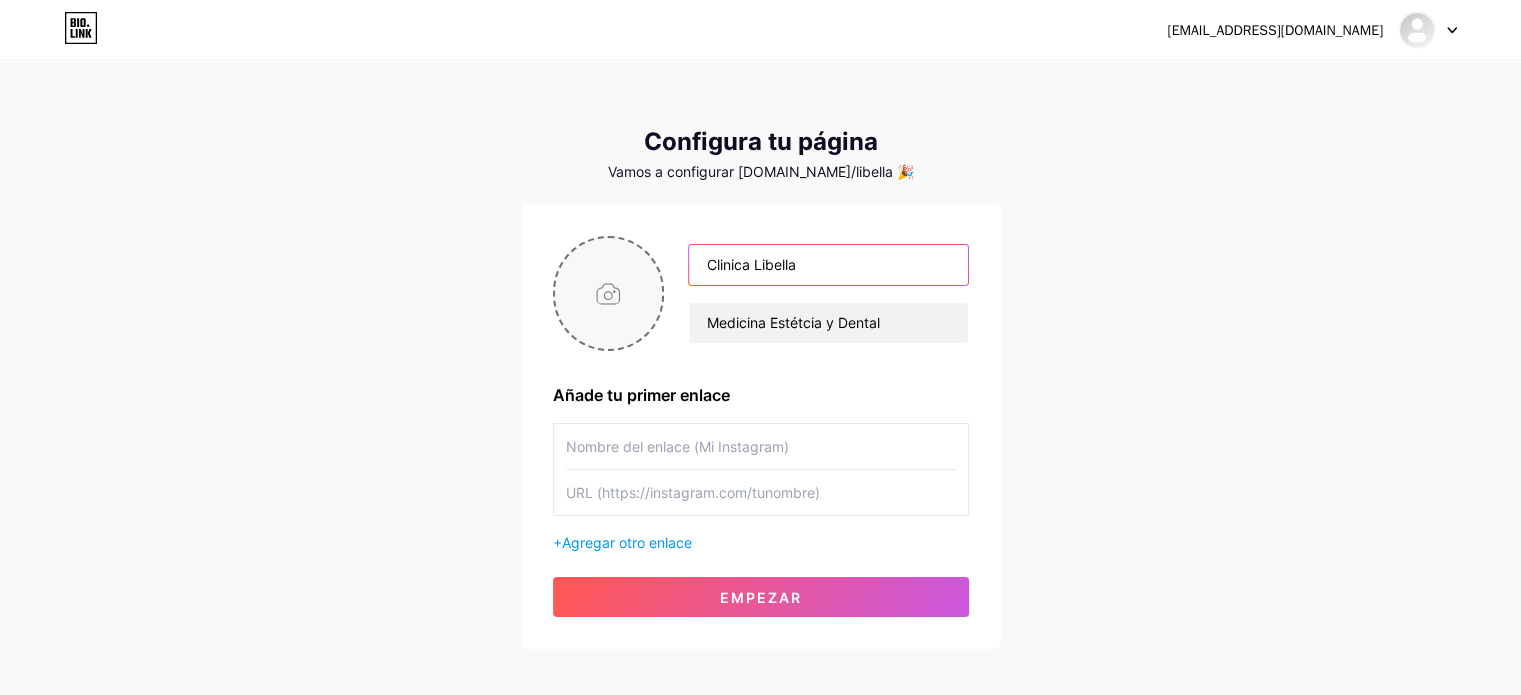 type on "Clinica Libella" 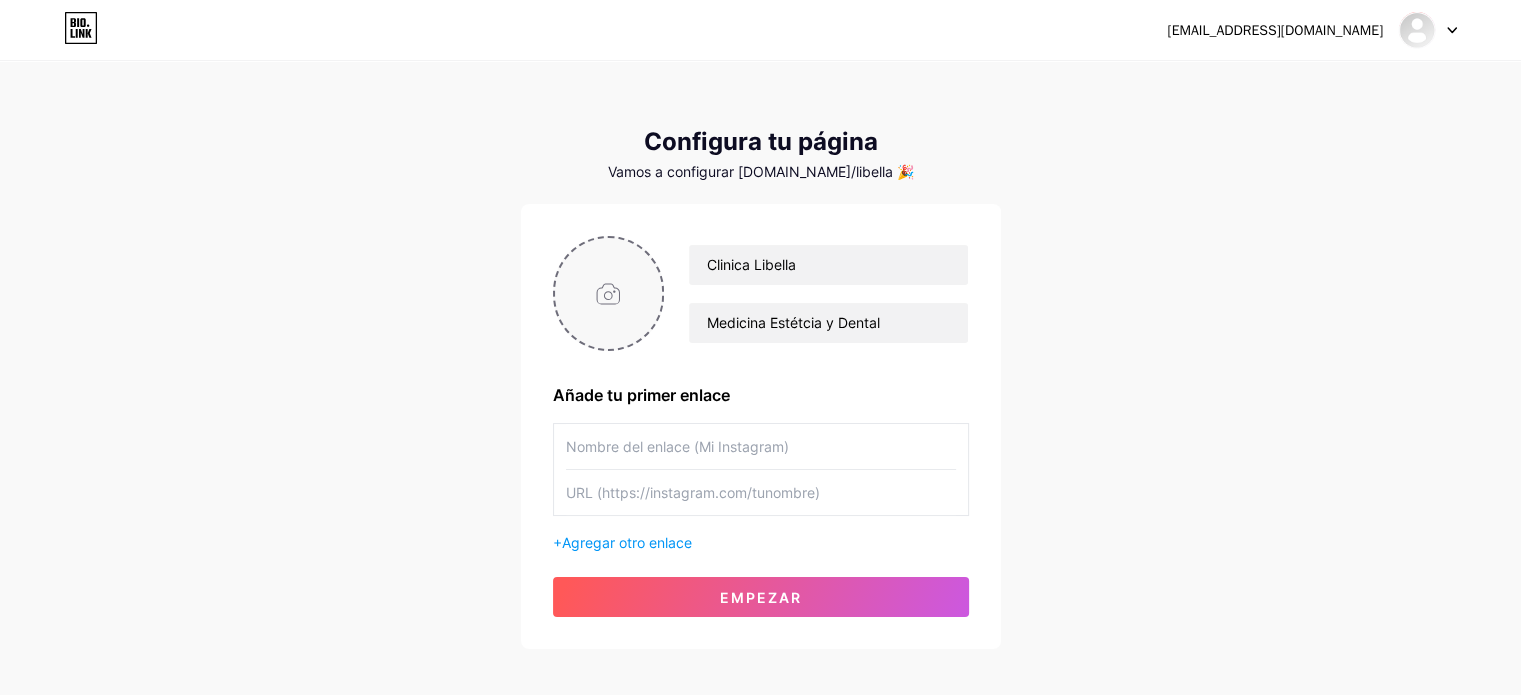 click at bounding box center (609, 293) 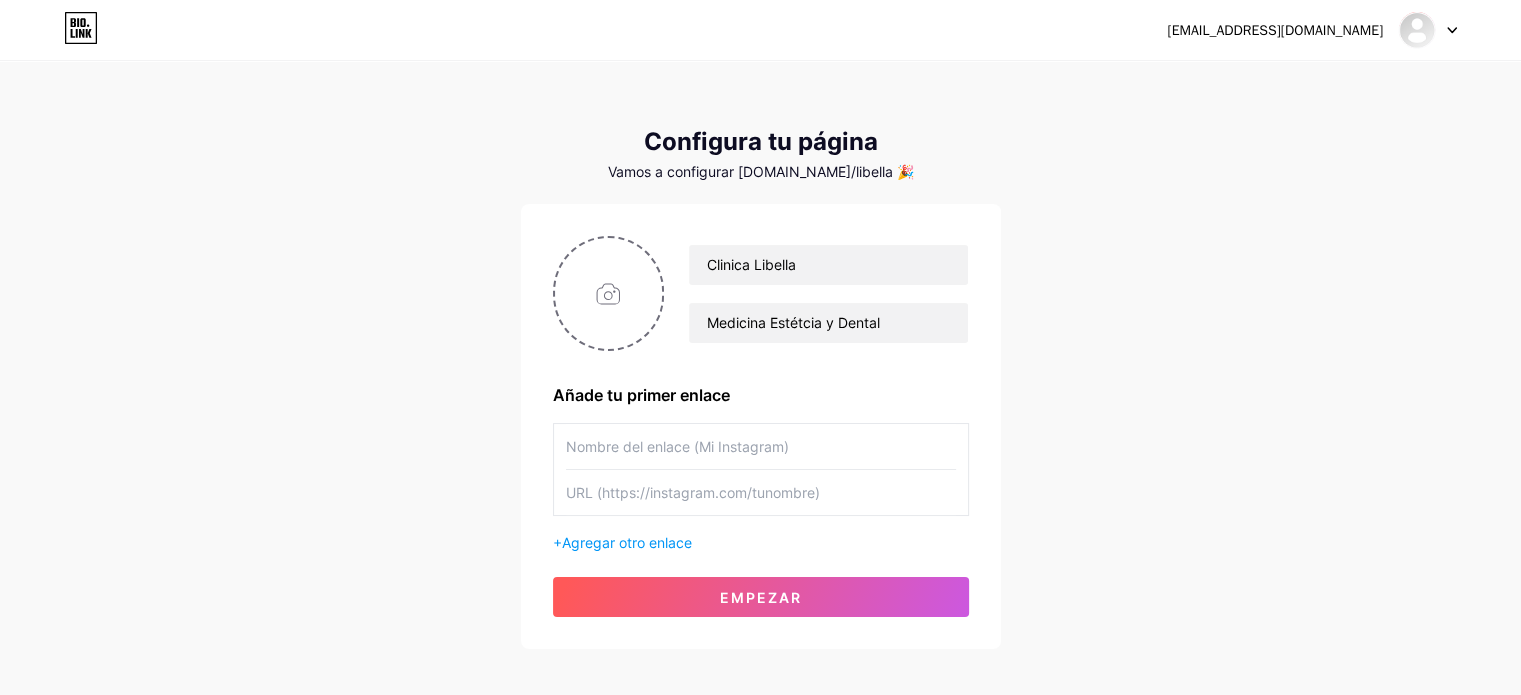 click at bounding box center (761, 446) 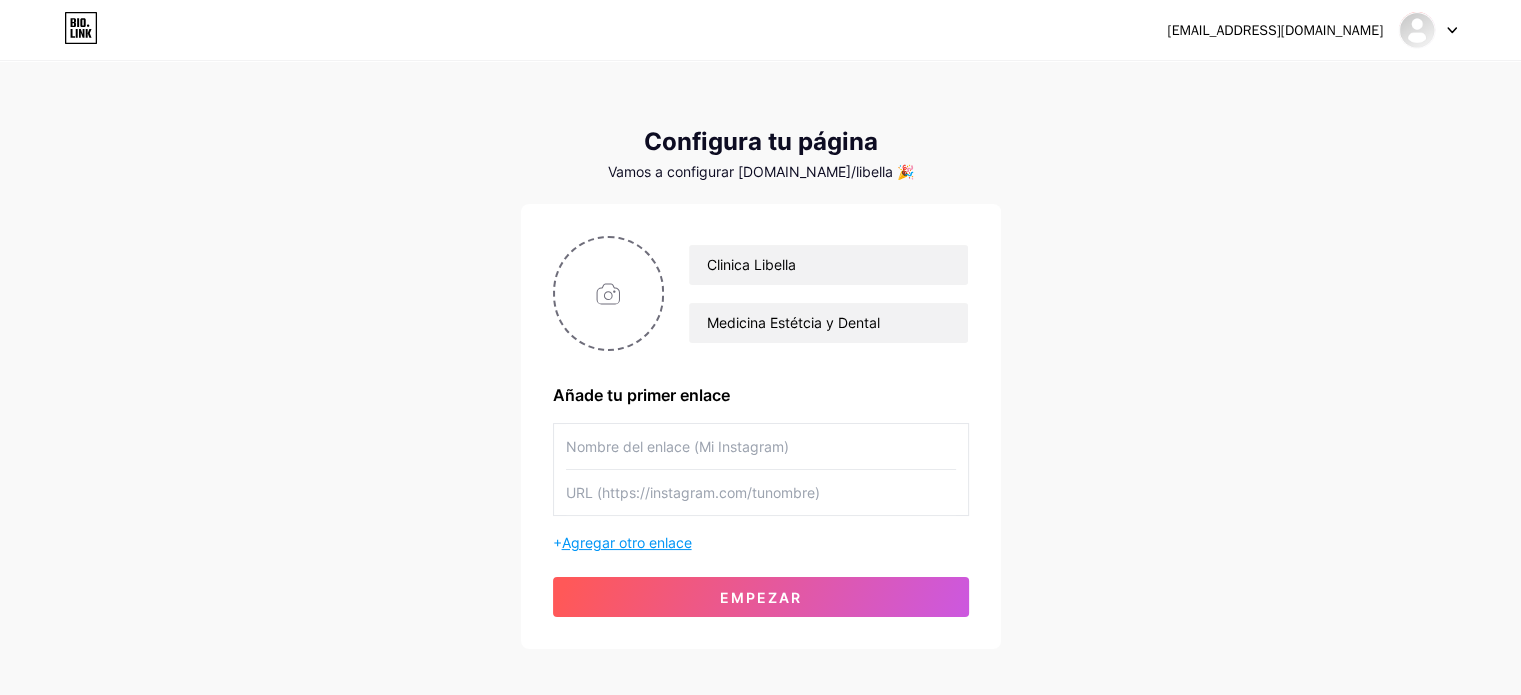 click on "Agregar otro enlace" at bounding box center (627, 542) 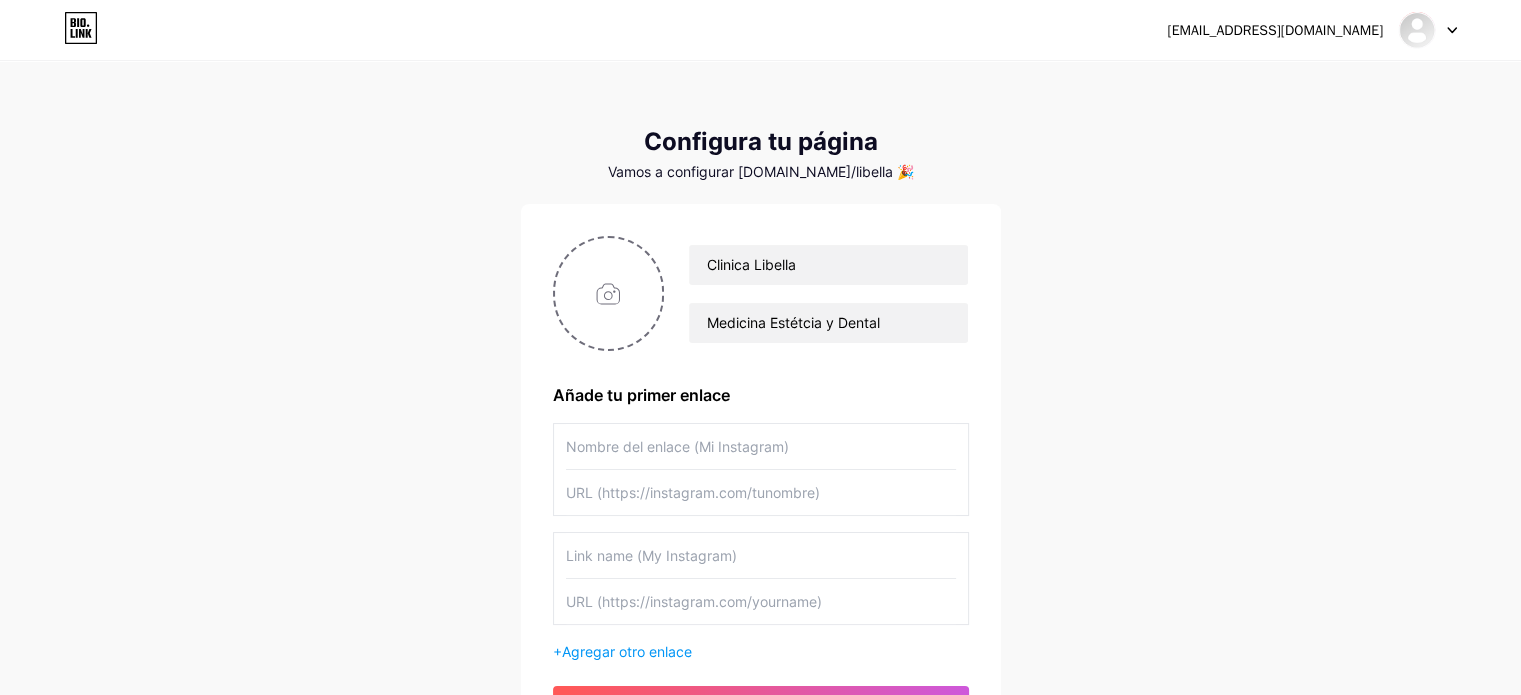 scroll, scrollTop: 100, scrollLeft: 0, axis: vertical 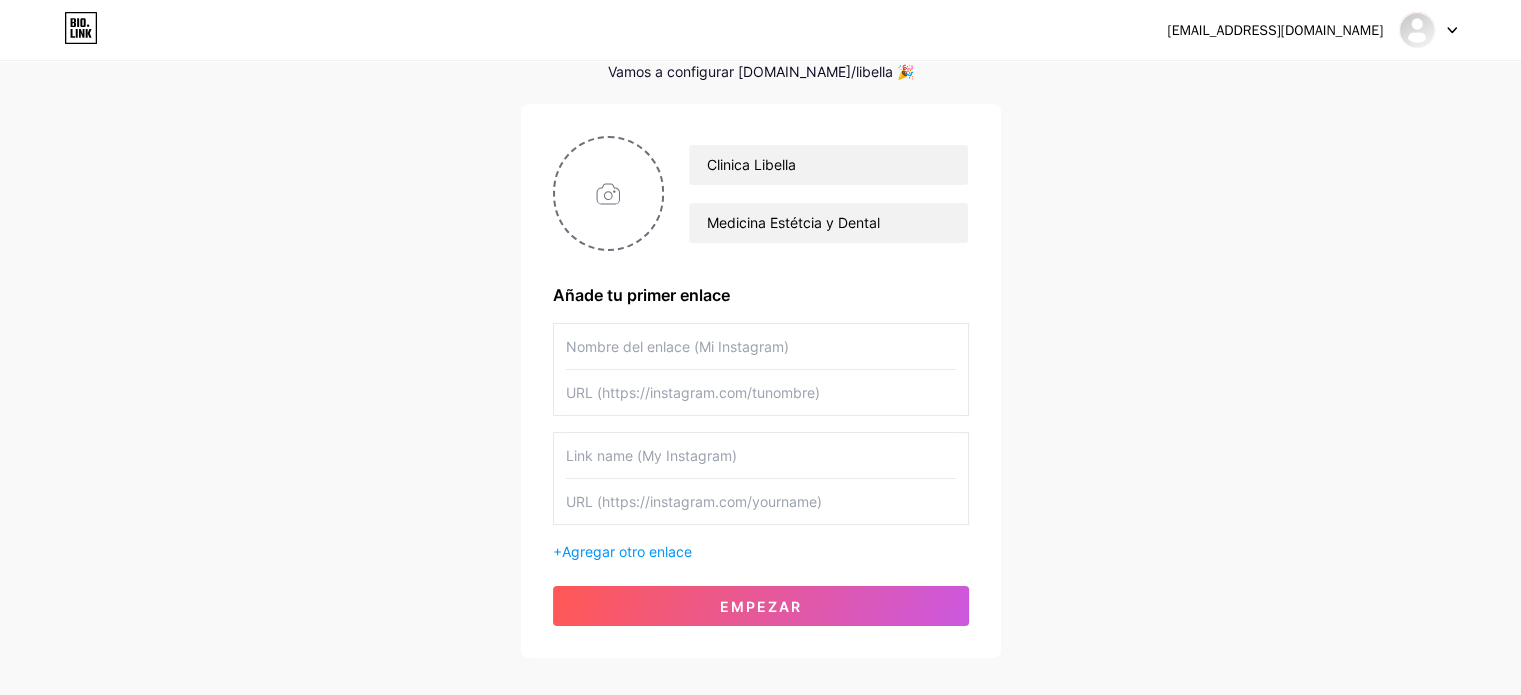 click at bounding box center [761, 346] 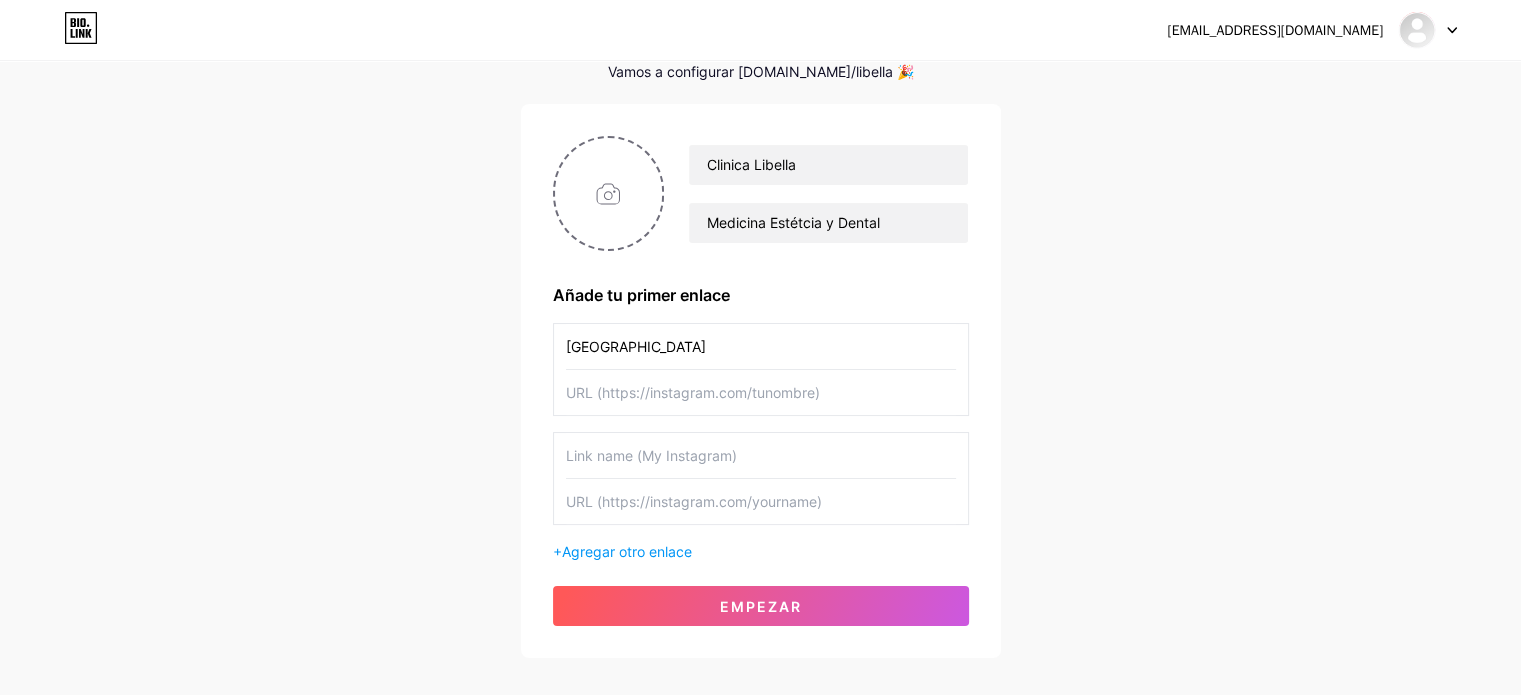 type on "Guayaquil" 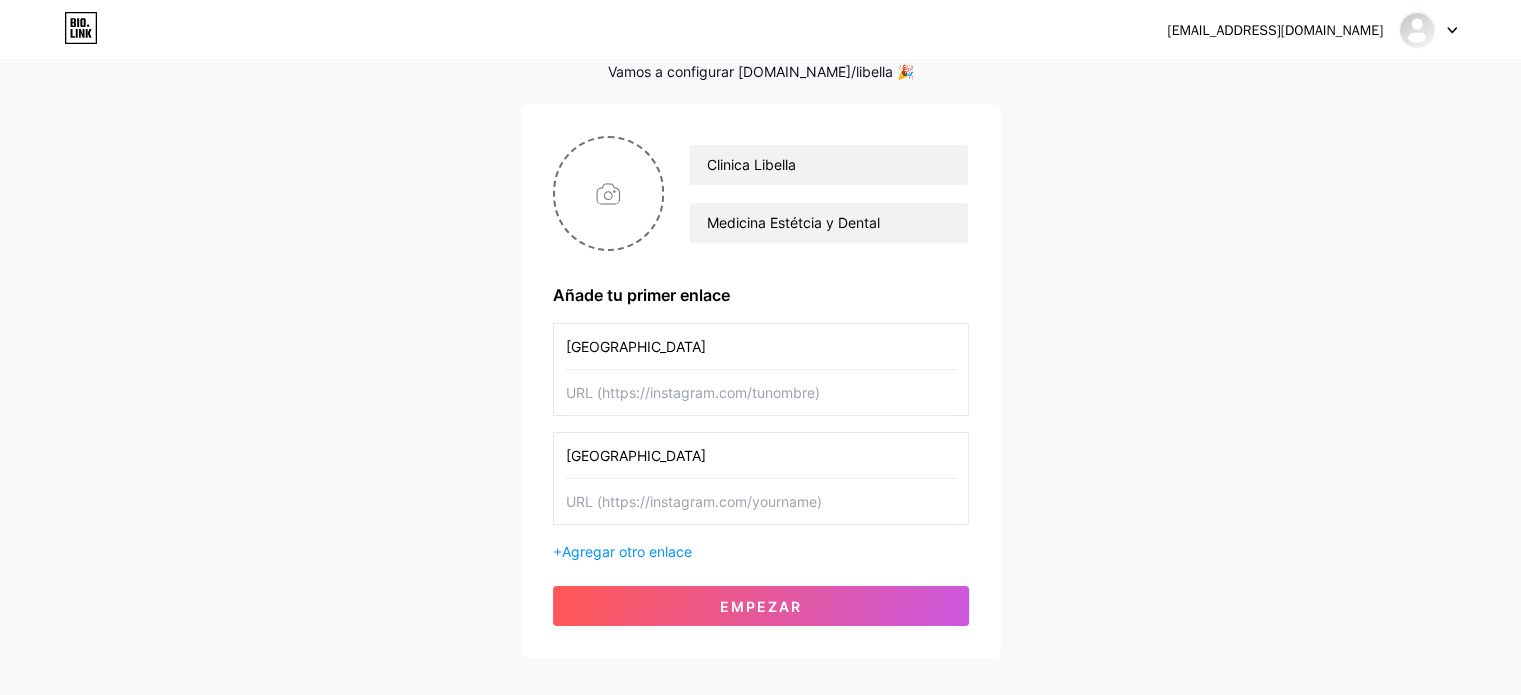 type on "Quito" 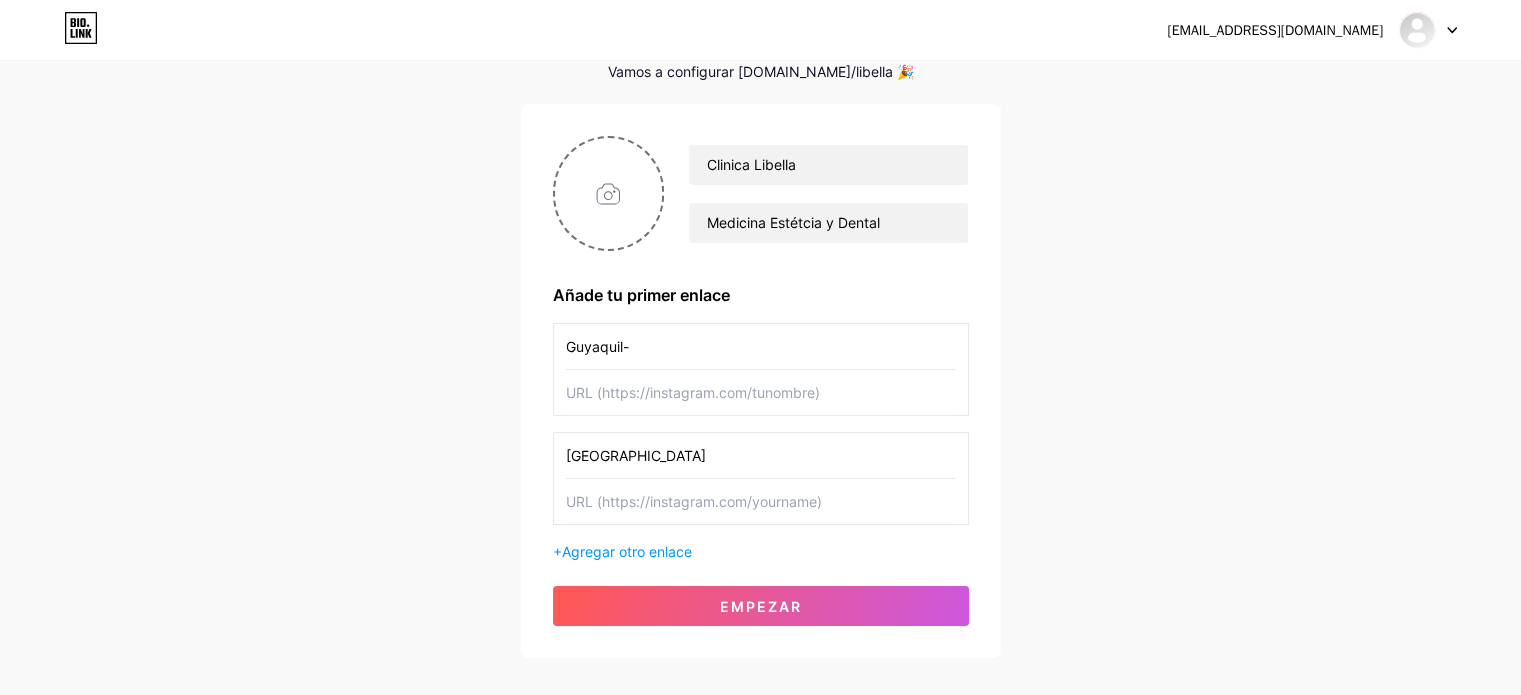 type on "Guyaquil-" 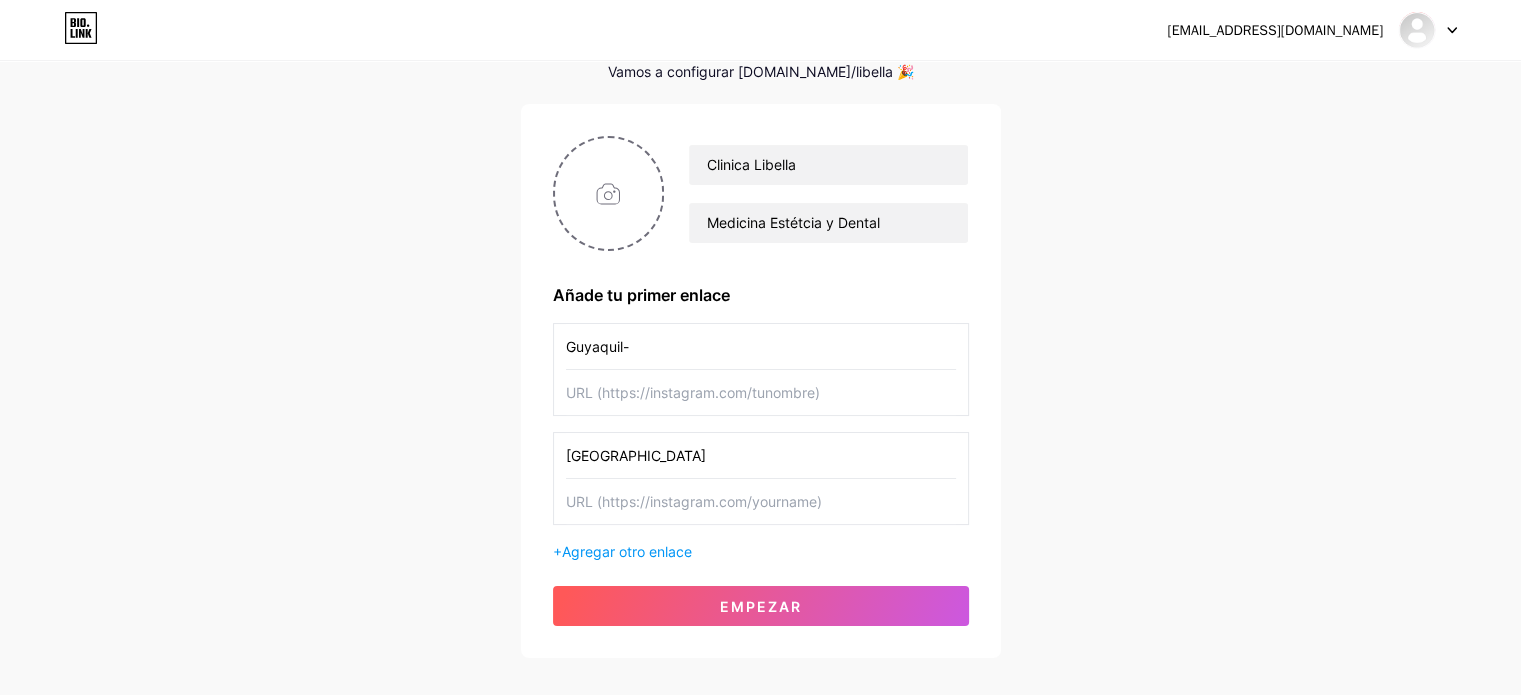 click on "Quito" at bounding box center [761, 455] 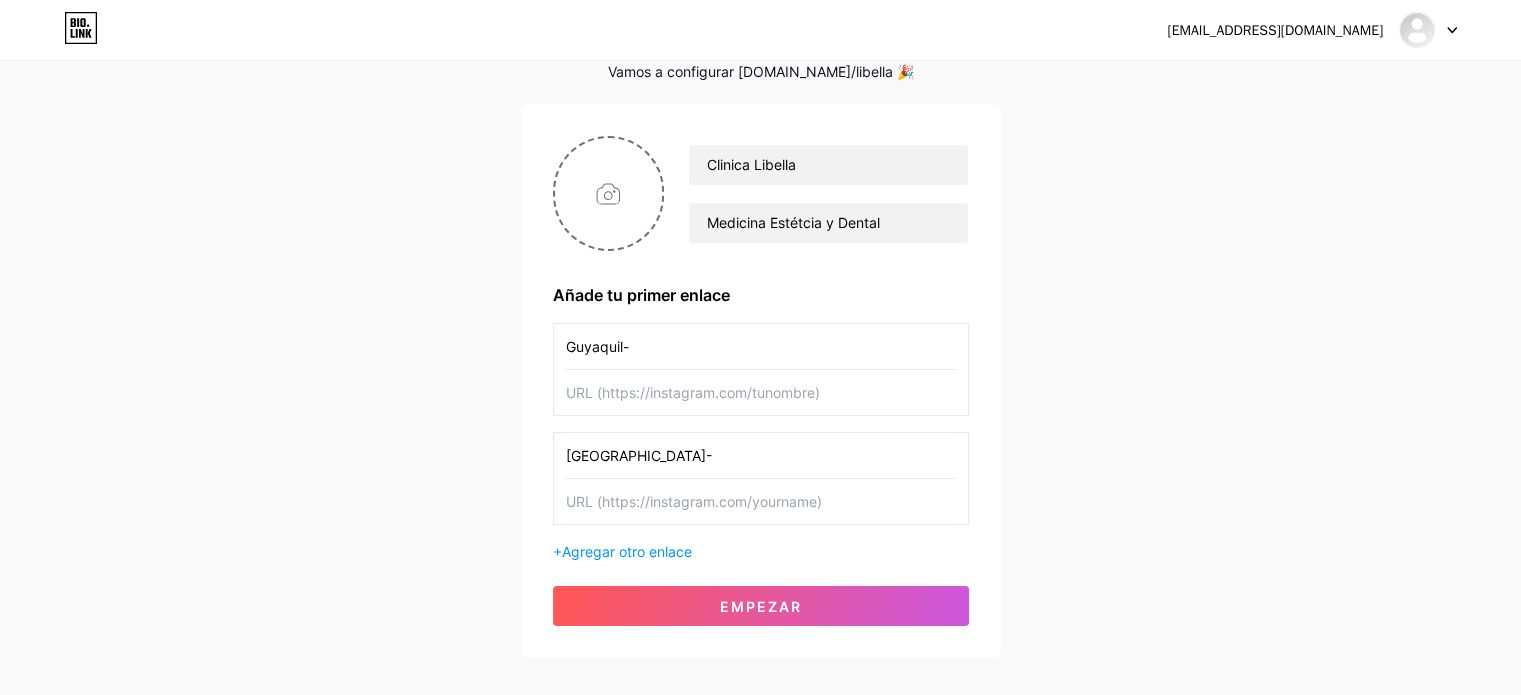 click on "Quito-" at bounding box center (761, 455) 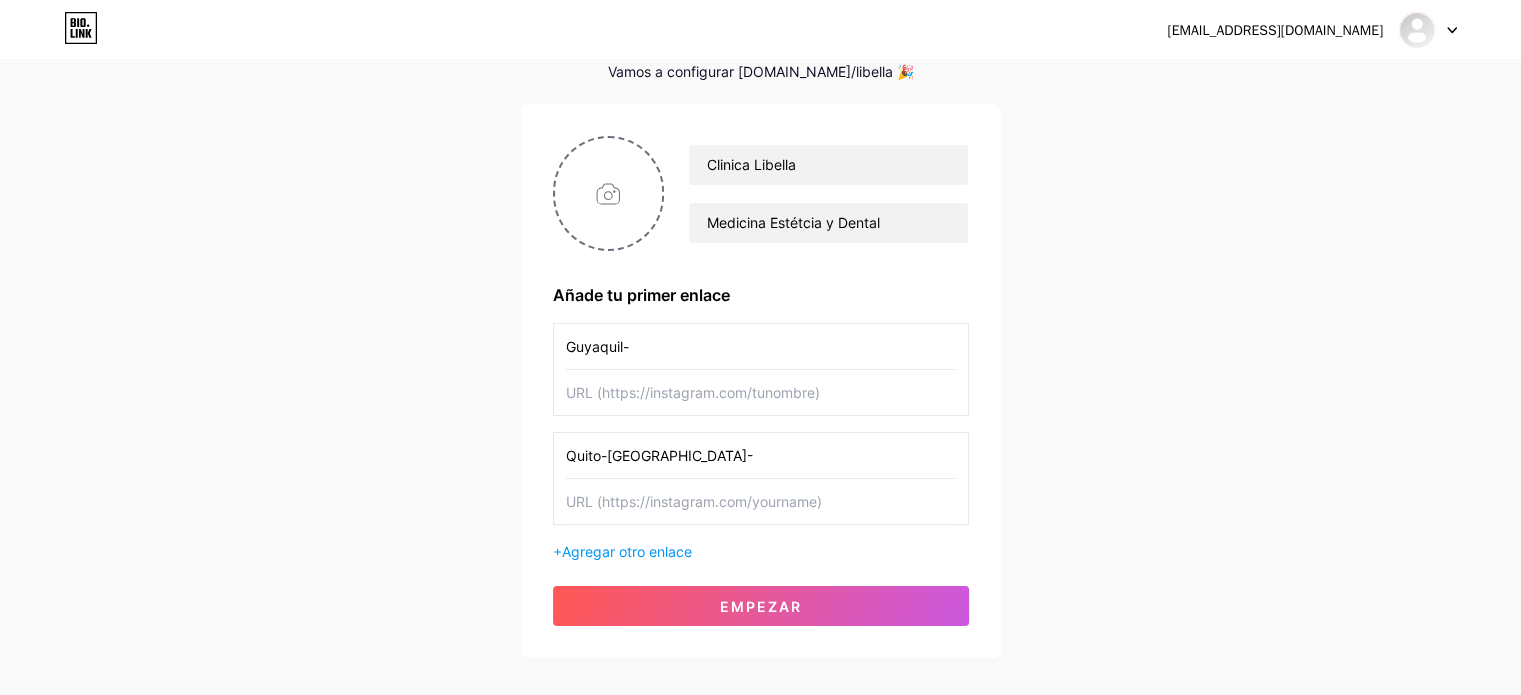 drag, startPoint x: 607, startPoint y: 455, endPoint x: 560, endPoint y: 459, distance: 47.169907 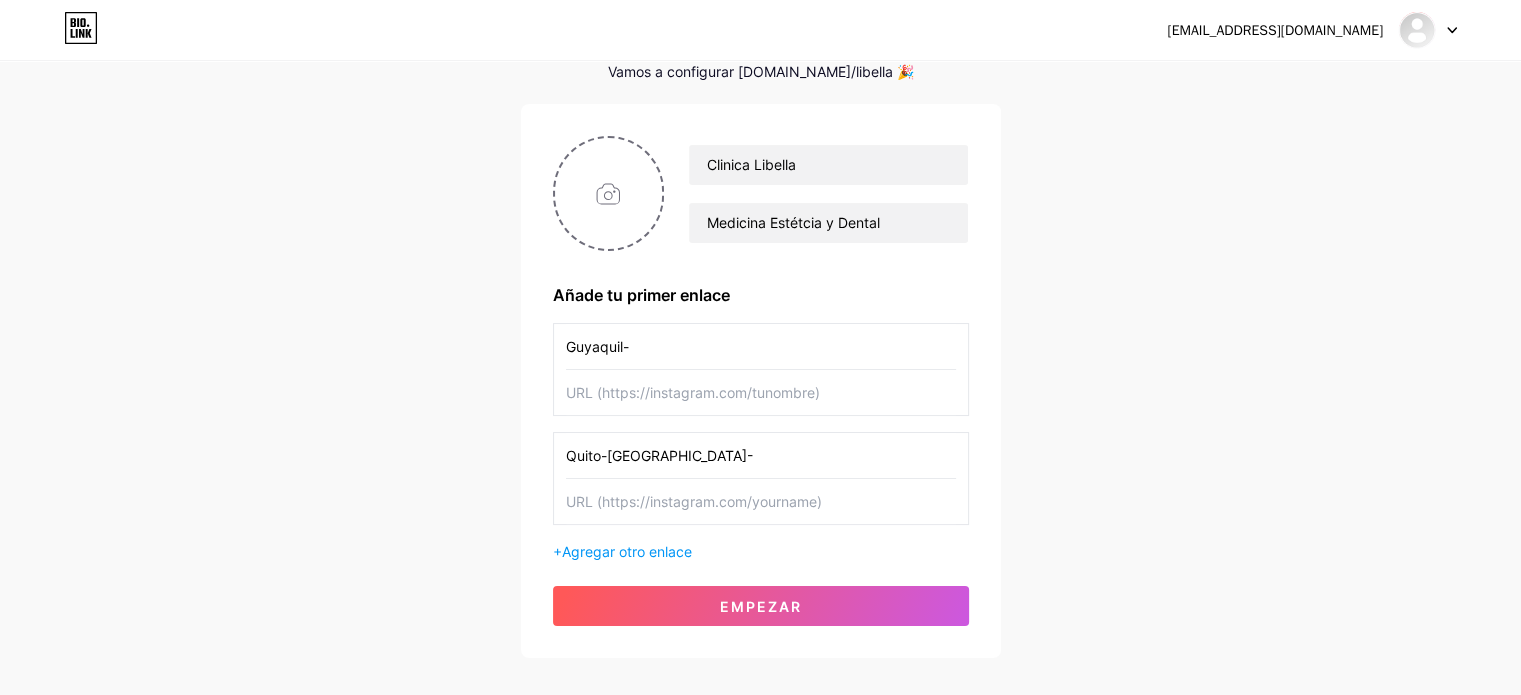 click on "Quito-Guyaquil-" at bounding box center [761, 478] 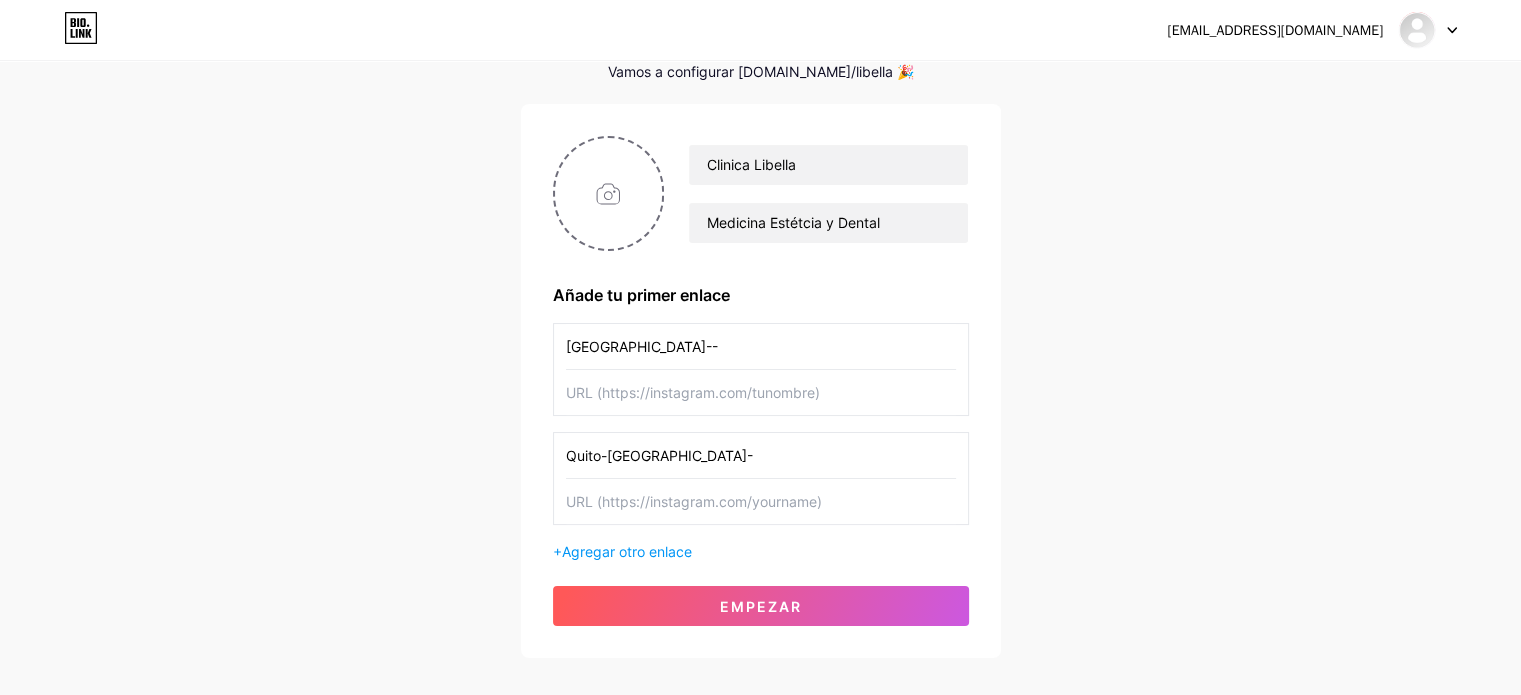 click on "Quito--" at bounding box center (761, 346) 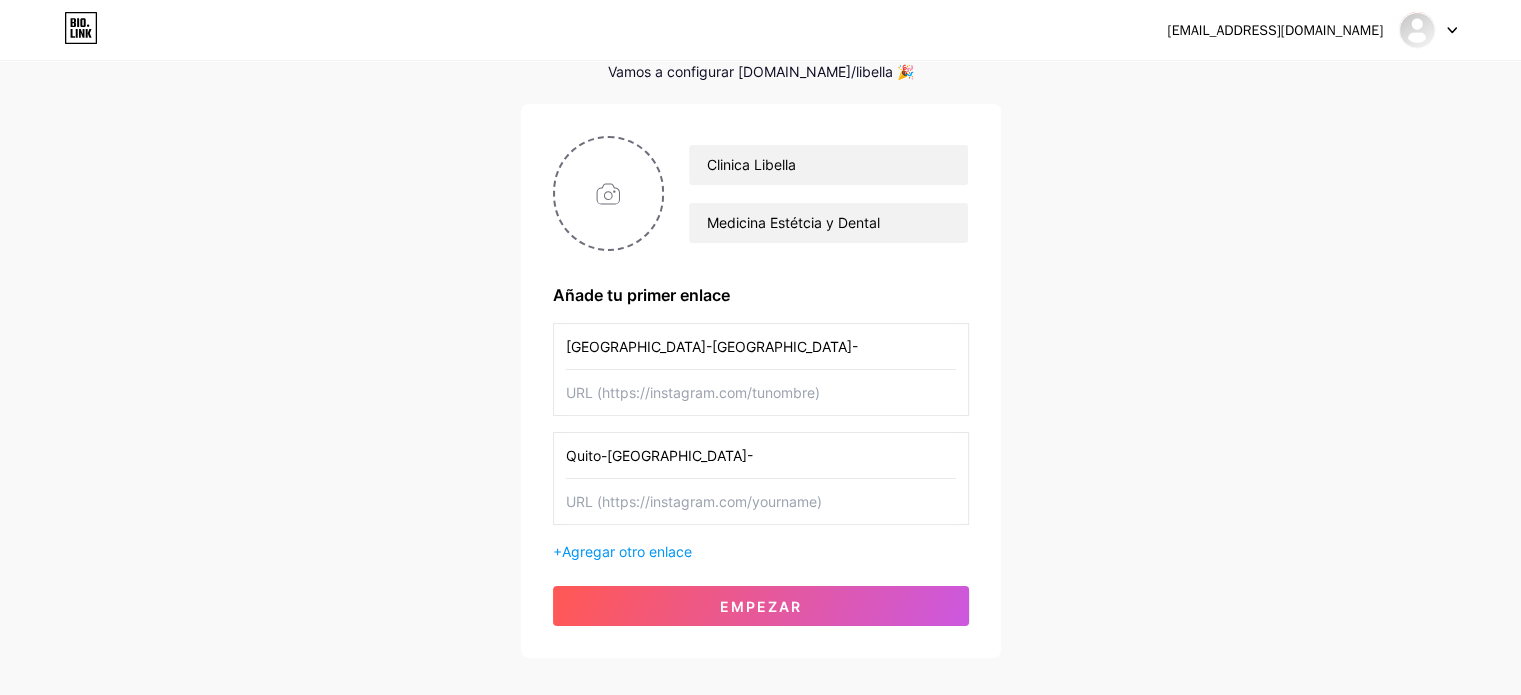 click on "Quito-Quito-" at bounding box center [761, 346] 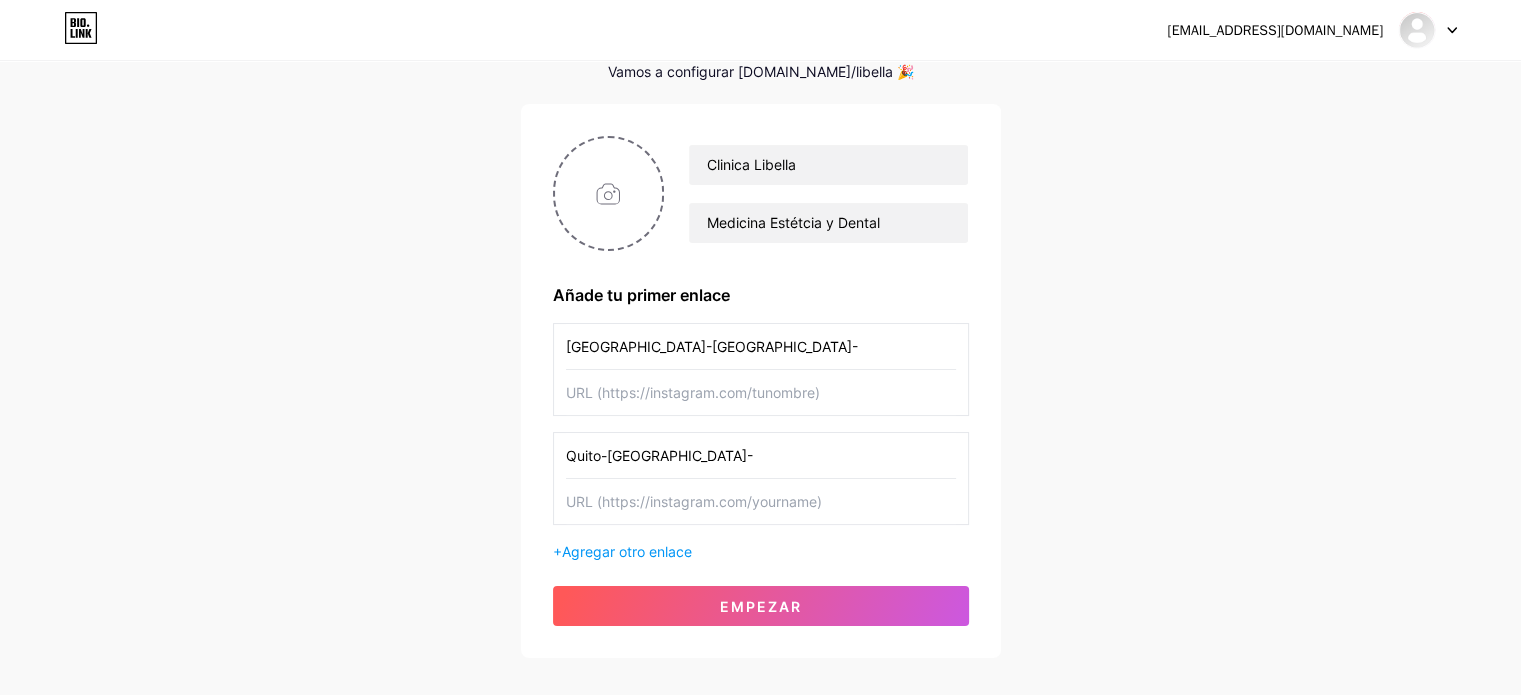 click on "Quito-Quito-" at bounding box center (761, 346) 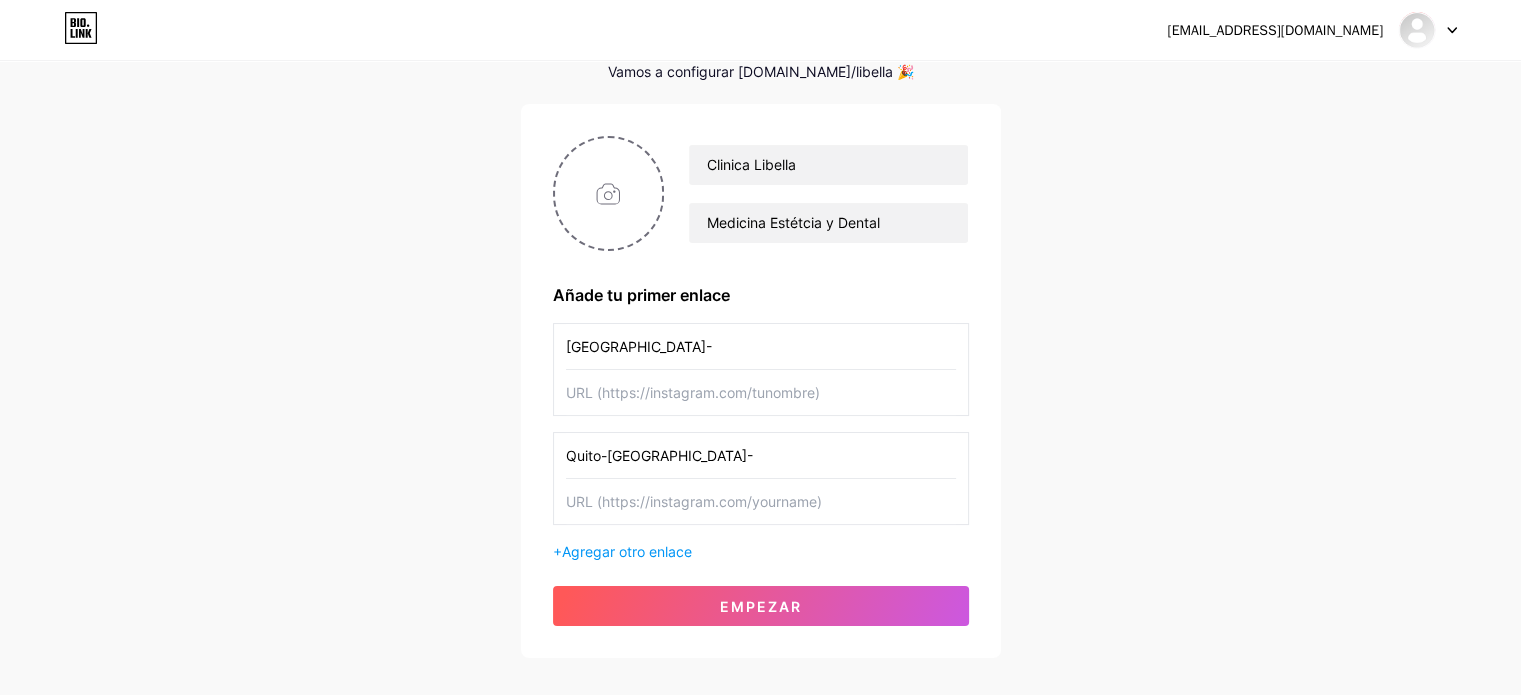 type on "Quito-" 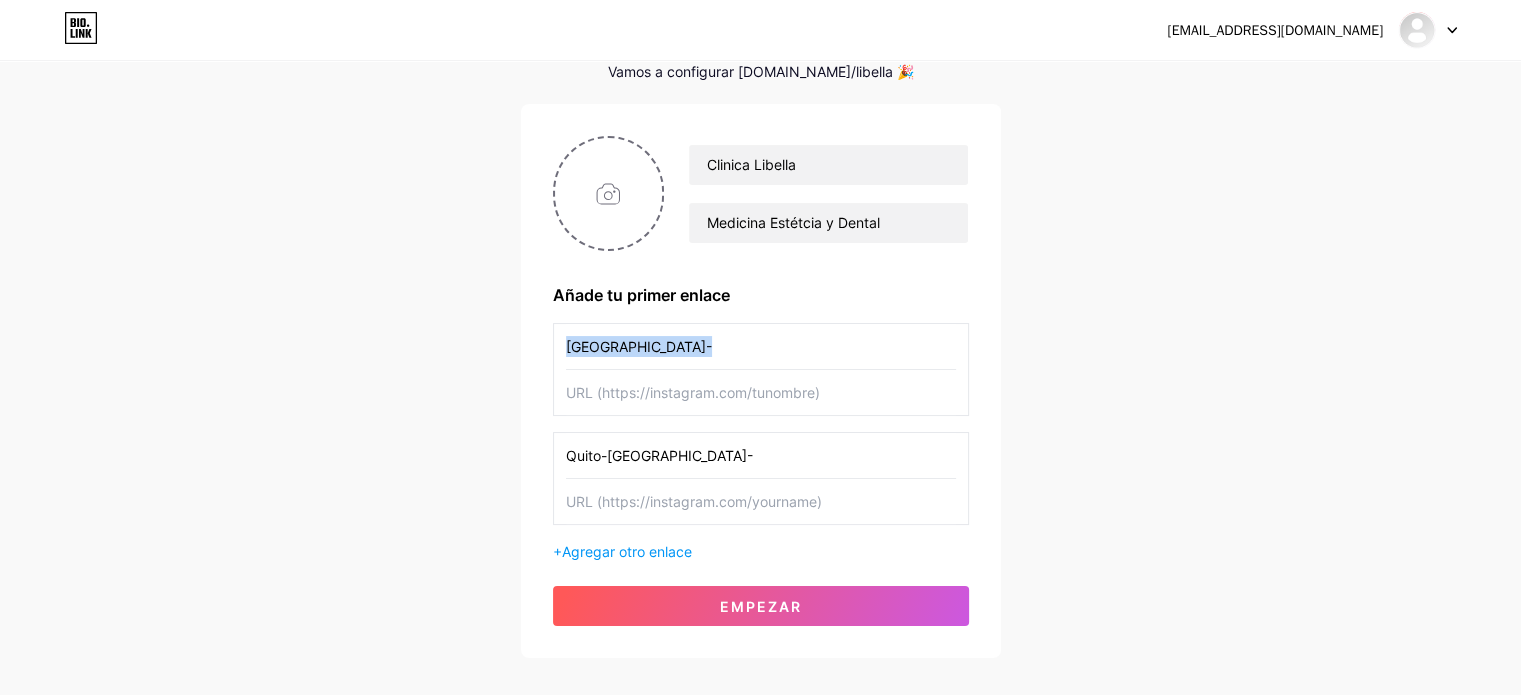 click on "clinicibellauio@gmail.com           Panel     Cerrar sesión   Configura tu página   Vamos a configurar bio.link/libella 🎉               Clinica Libella     Medicina Estétcia y Dental     Añade tu primer enlace   Quito-     Quito-Guyaquil-
+  Agregar otro enlace     Empezar" at bounding box center [760, 311] 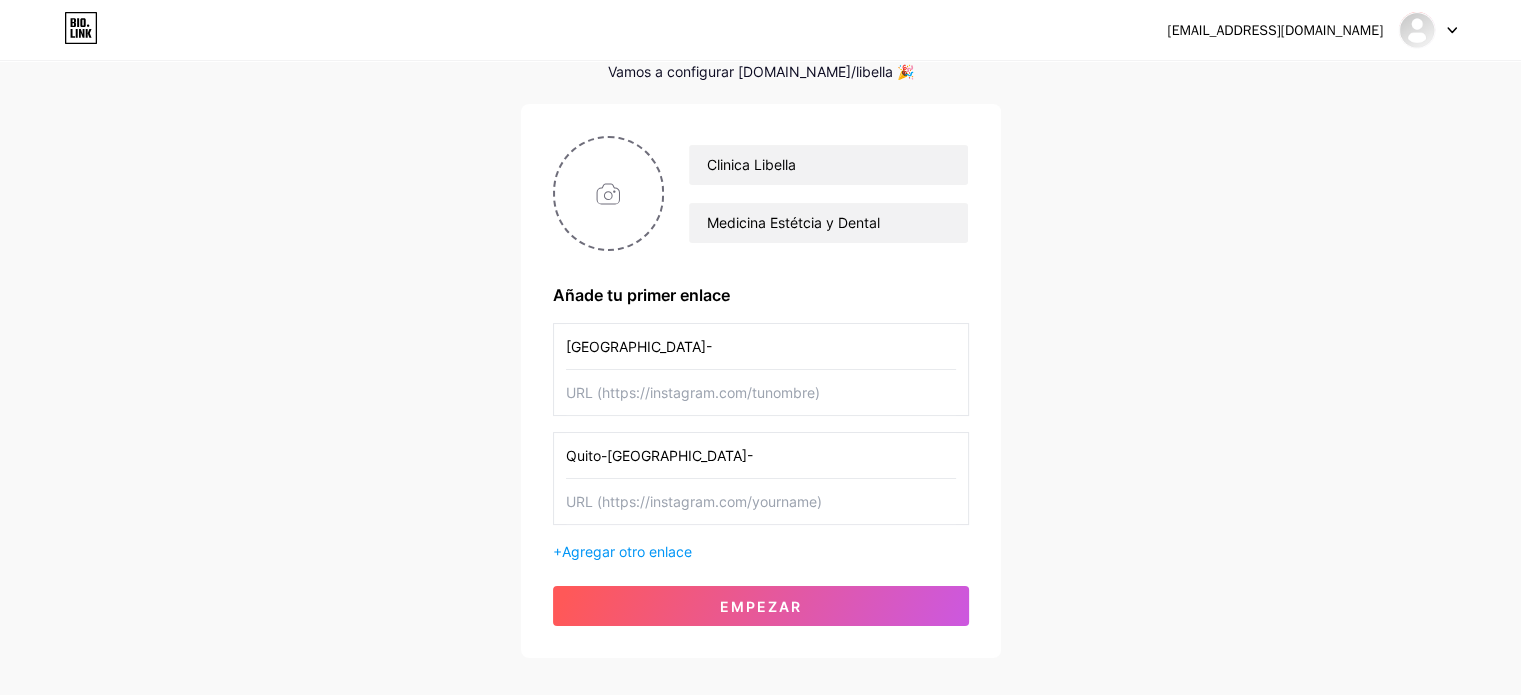 drag, startPoint x: 604, startPoint y: 456, endPoint x: 520, endPoint y: 451, distance: 84.14868 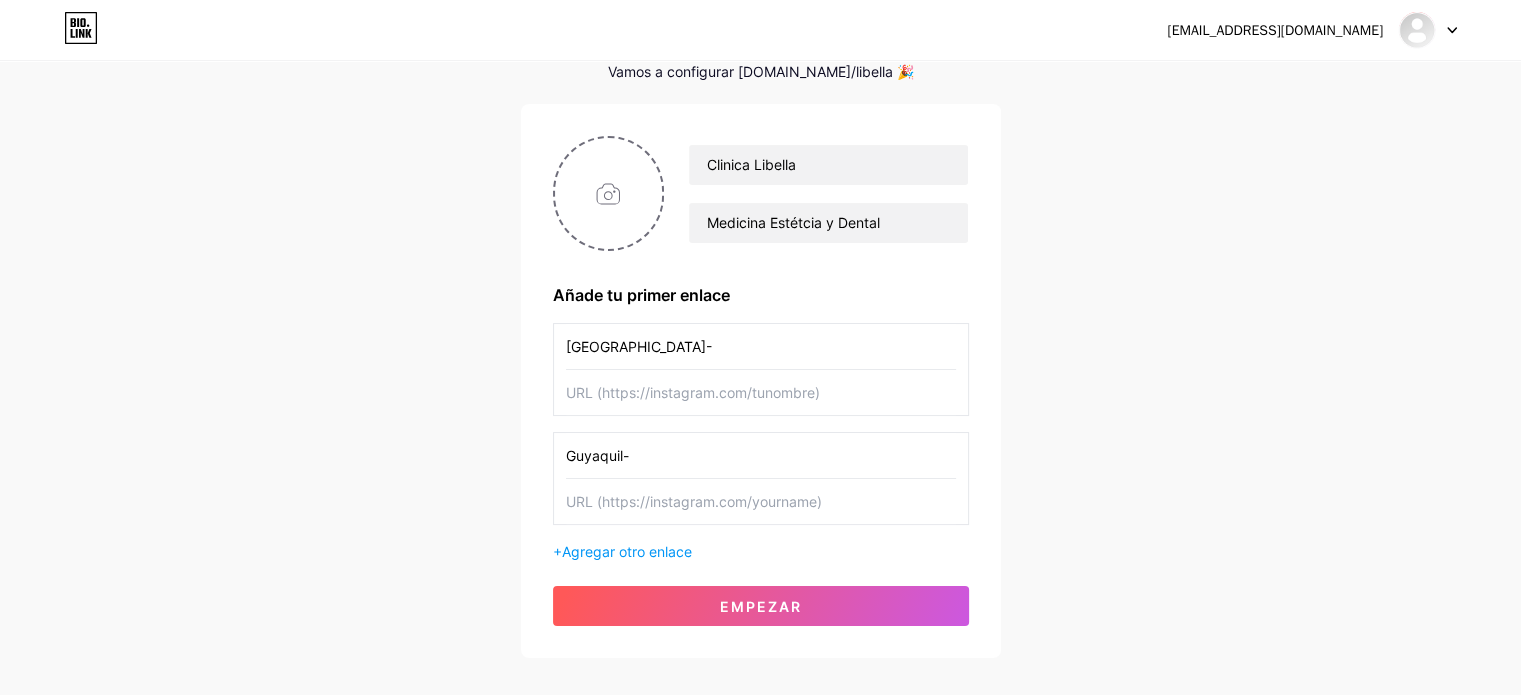 type on "Guyaquil-" 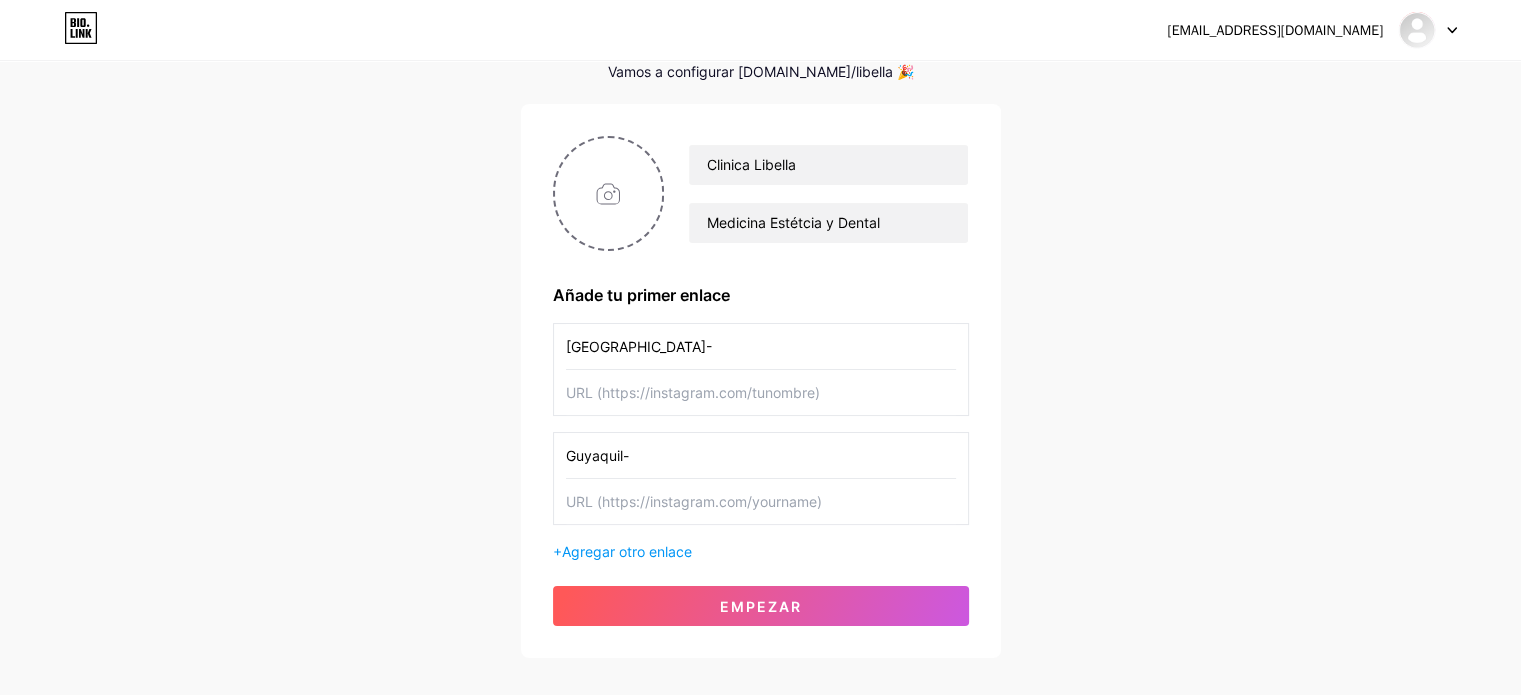 click at bounding box center (761, 392) 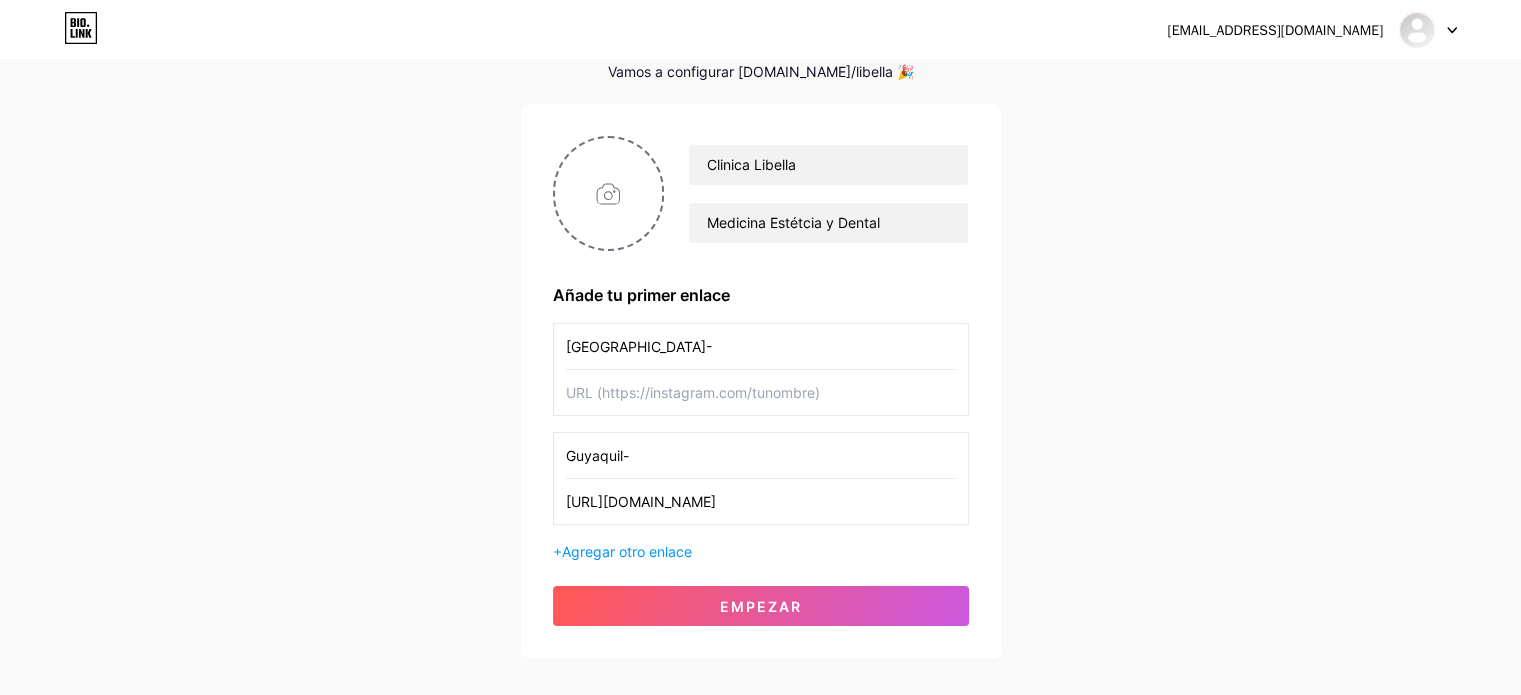 type on "[URL][DOMAIN_NAME]" 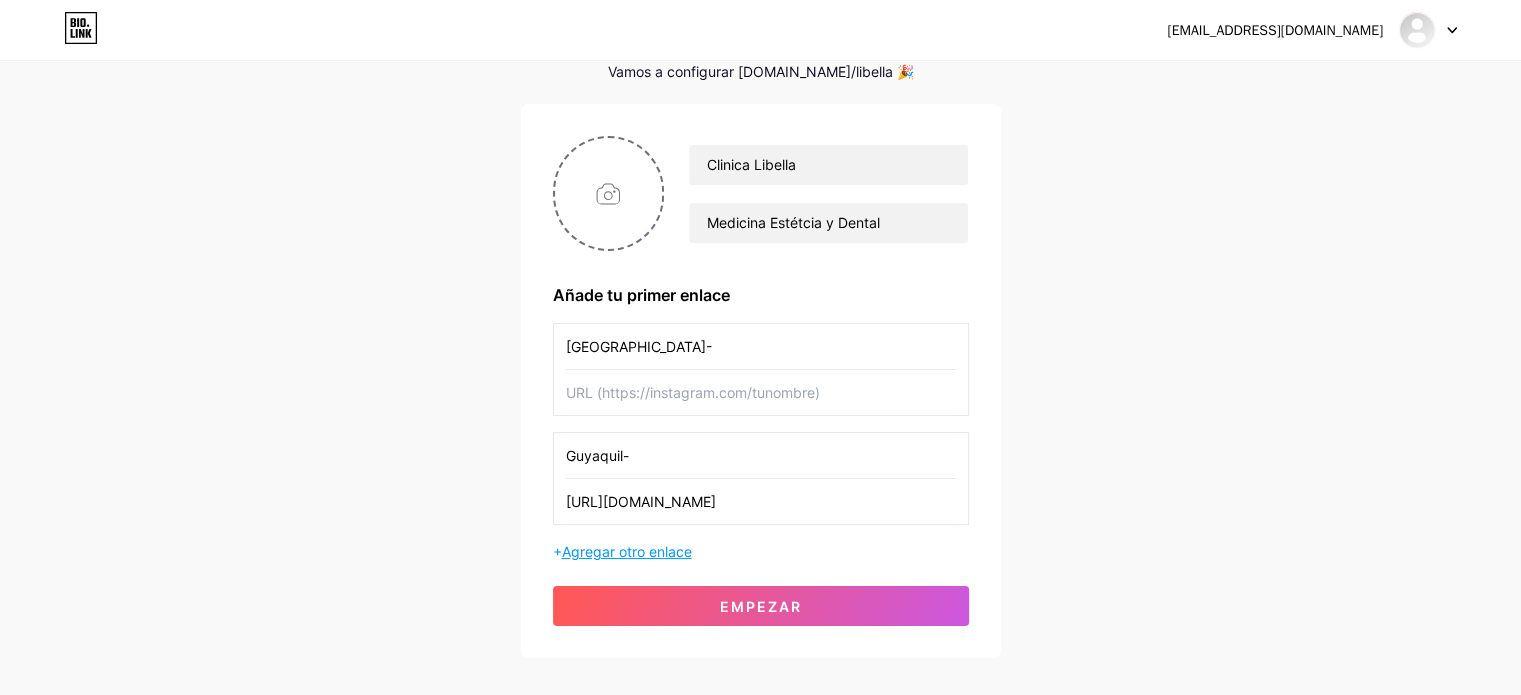 click on "Agregar otro enlace" at bounding box center (627, 551) 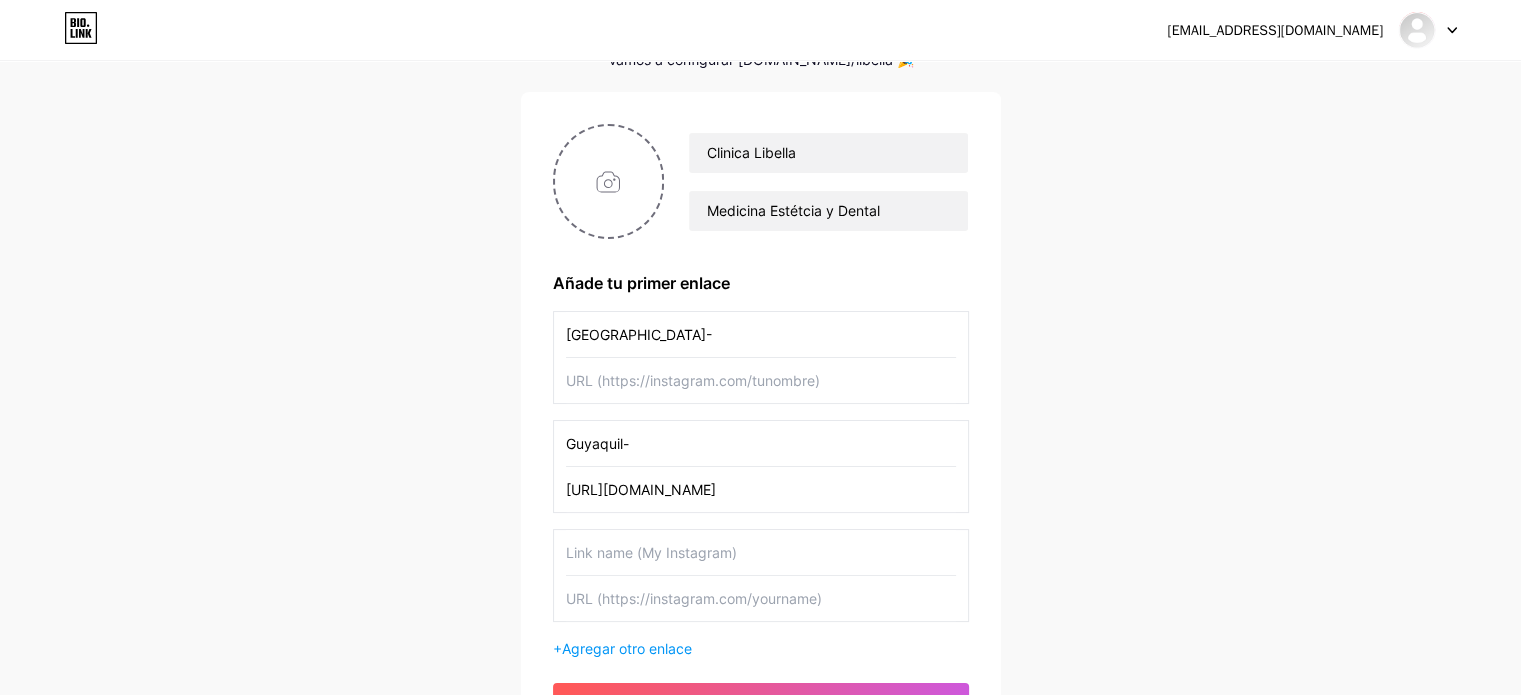 scroll, scrollTop: 200, scrollLeft: 0, axis: vertical 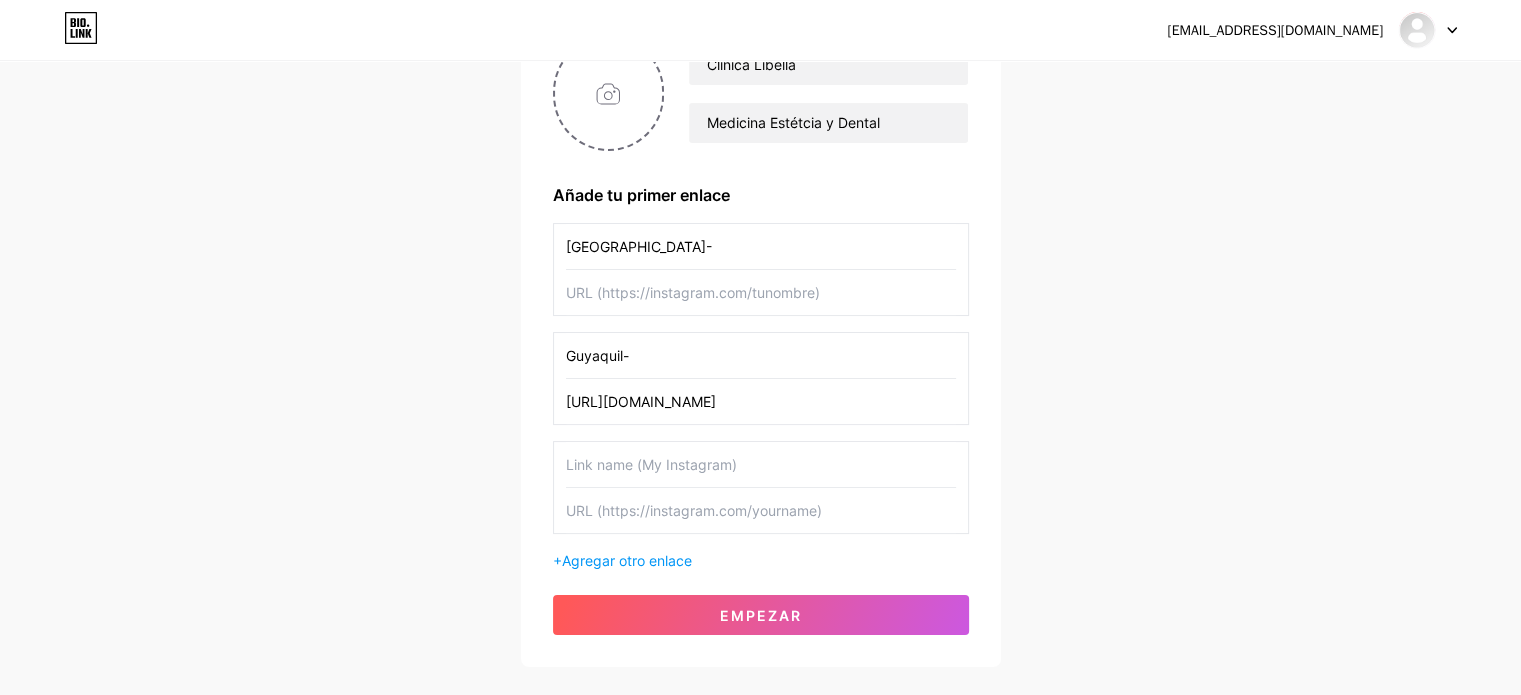 click on "Quito-" at bounding box center (761, 246) 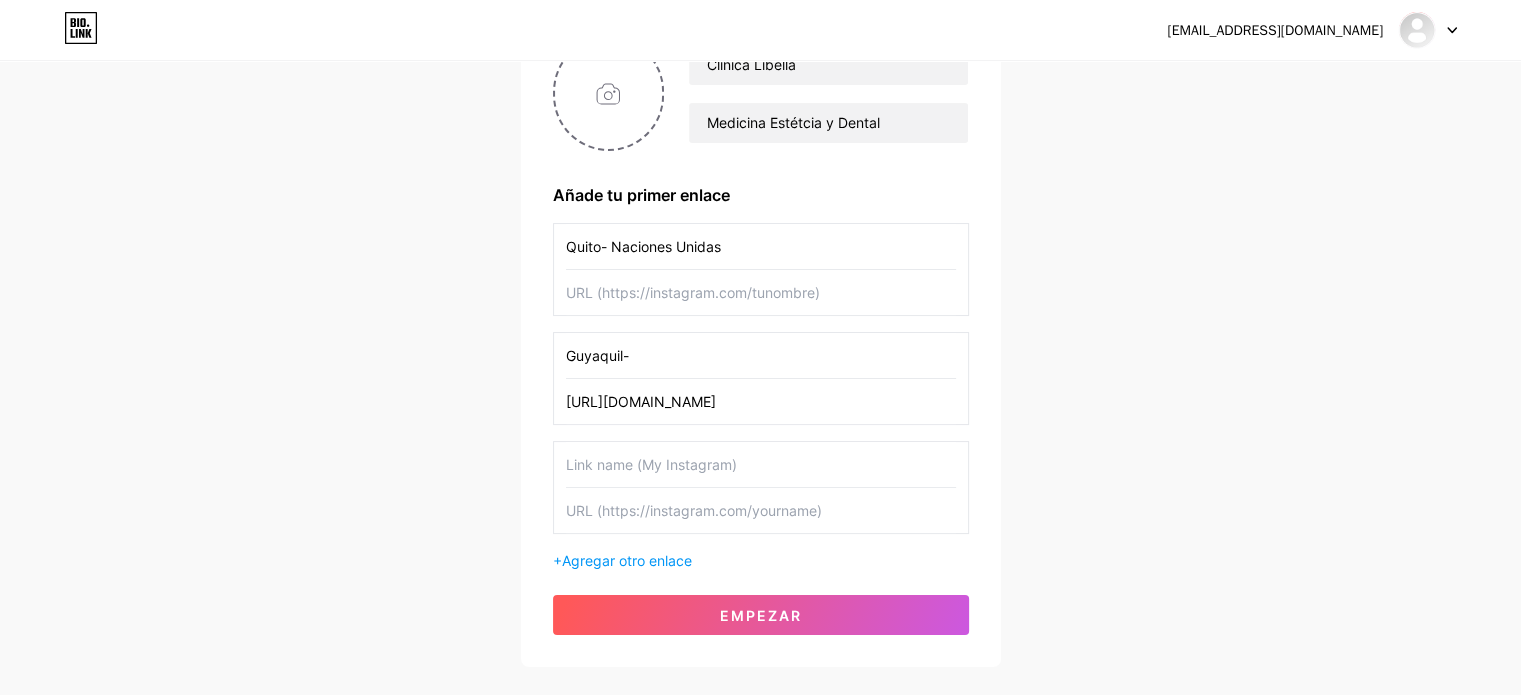 drag, startPoint x: 1144, startPoint y: 253, endPoint x: 731, endPoint y: 303, distance: 416.01562 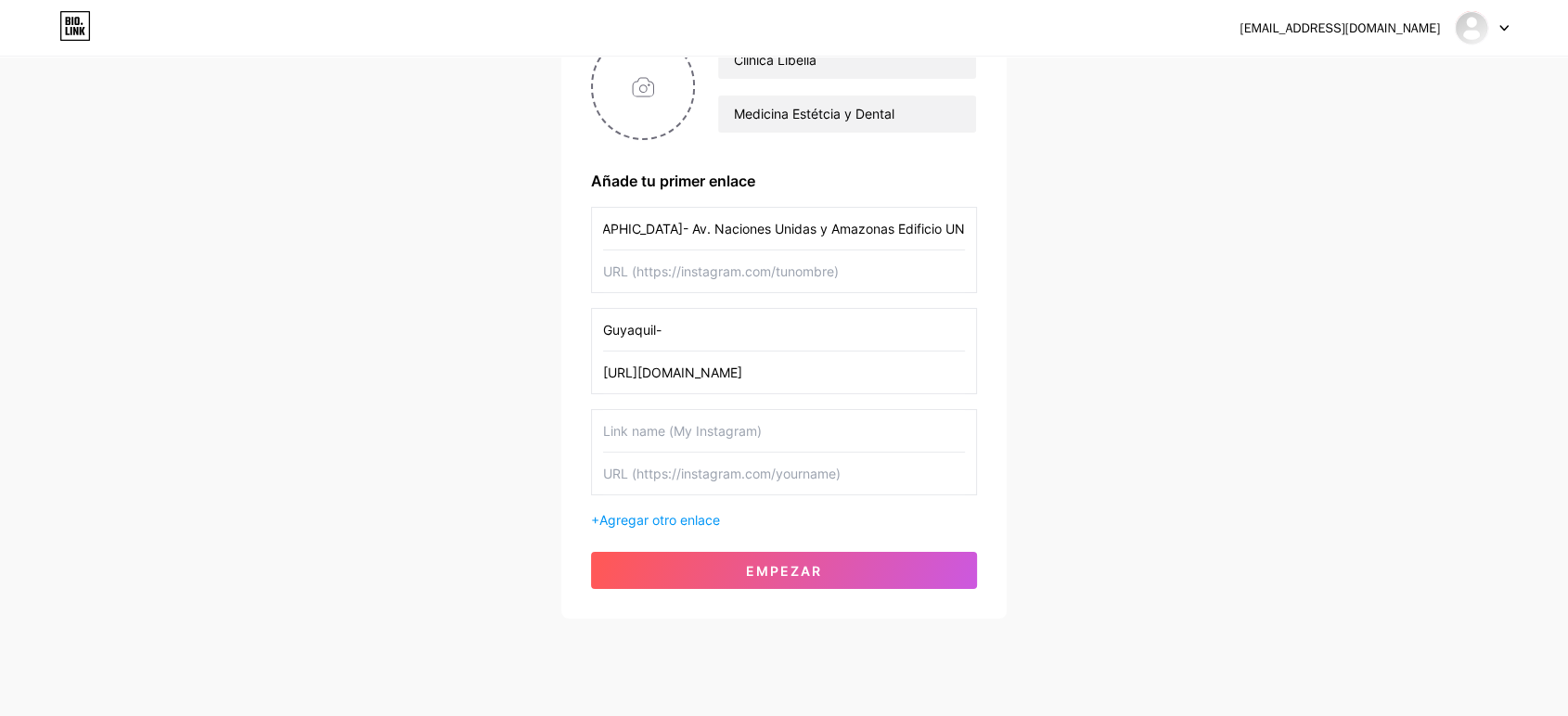 scroll, scrollTop: 0, scrollLeft: 50, axis: horizontal 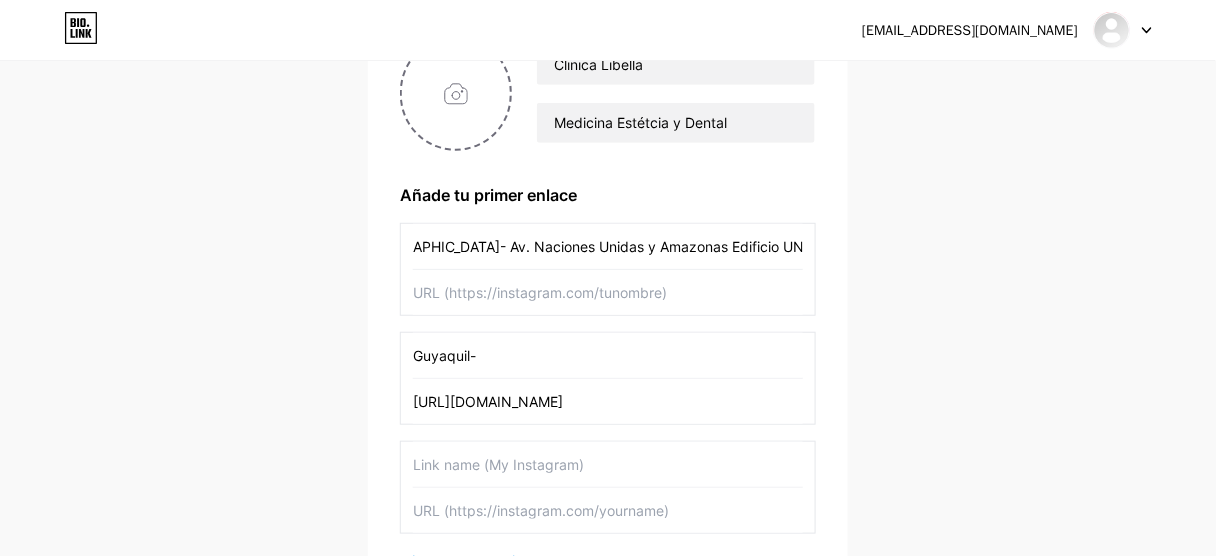 drag, startPoint x: 743, startPoint y: 249, endPoint x: 892, endPoint y: 260, distance: 149.40549 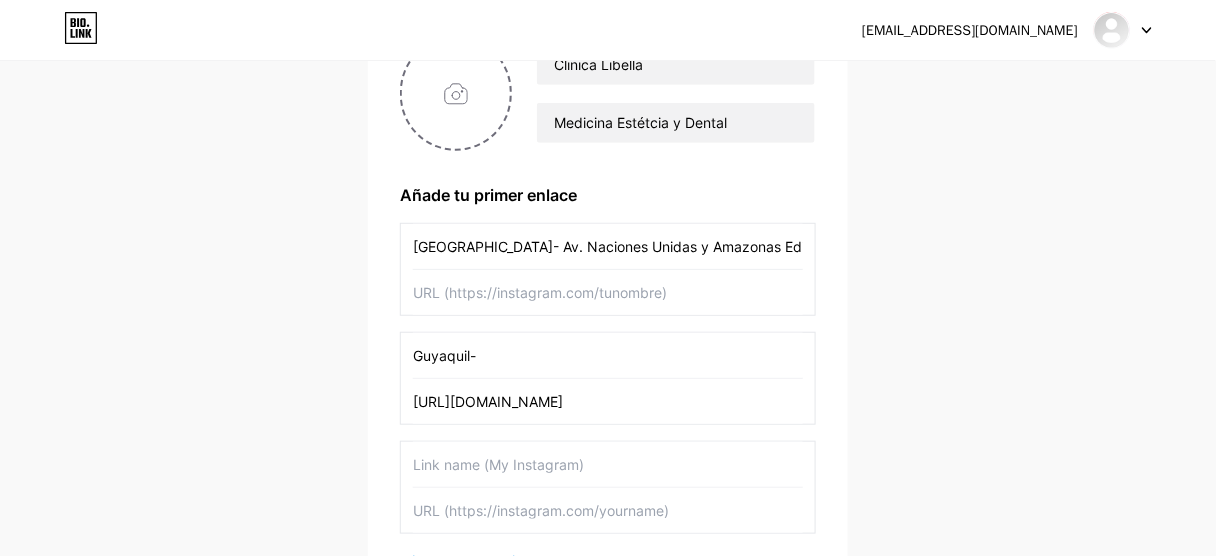 click on "Clinica Libella     Medicina Estétcia y Dental     Añade tu primer enlace   Quito- Av. Naciones Unidas y Amazonas Edificio UNIQUE     Guyaquil-   https://wa.link/7t0v1x
+  Agregar otro enlace     Empezar" at bounding box center (608, 335) 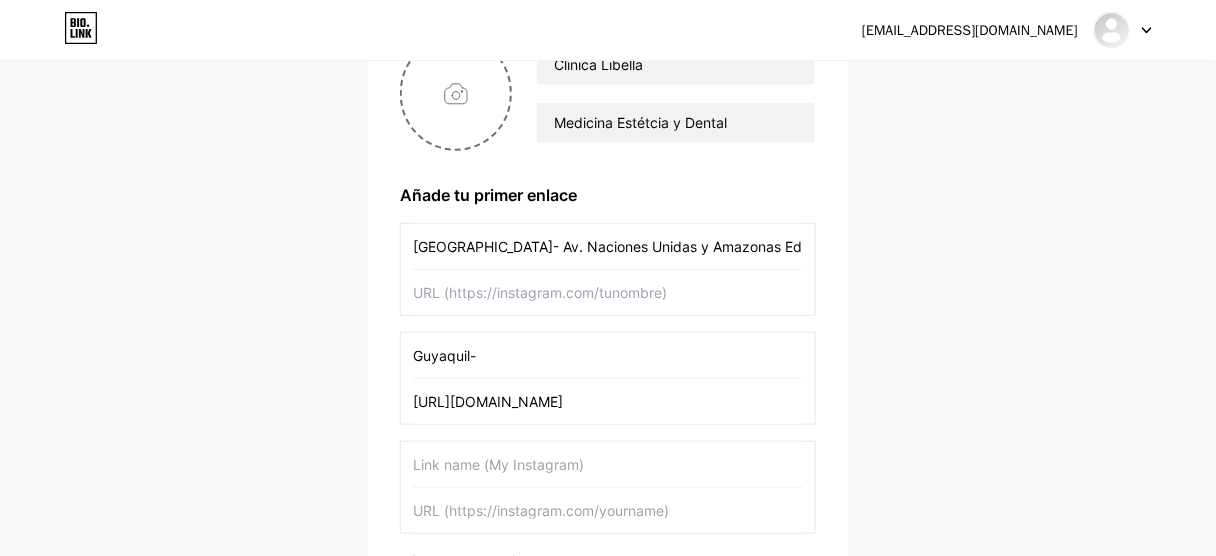 paste on "Alborada 2da etapa, Av. Rolando Pareja,  Mz AL, Solar 7, 2do piso II" 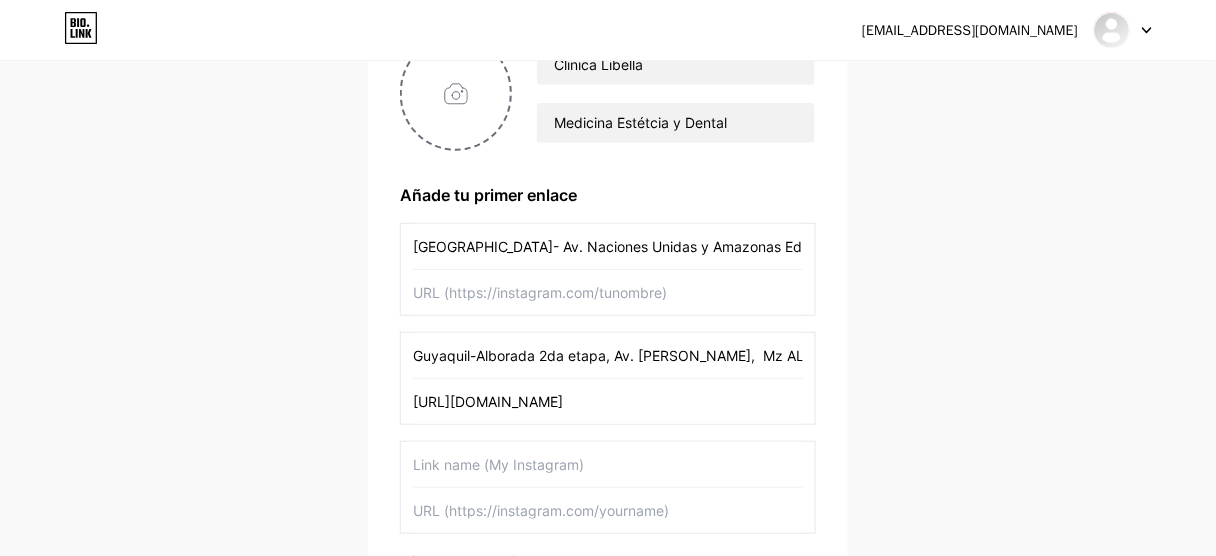 scroll, scrollTop: 0, scrollLeft: 113, axis: horizontal 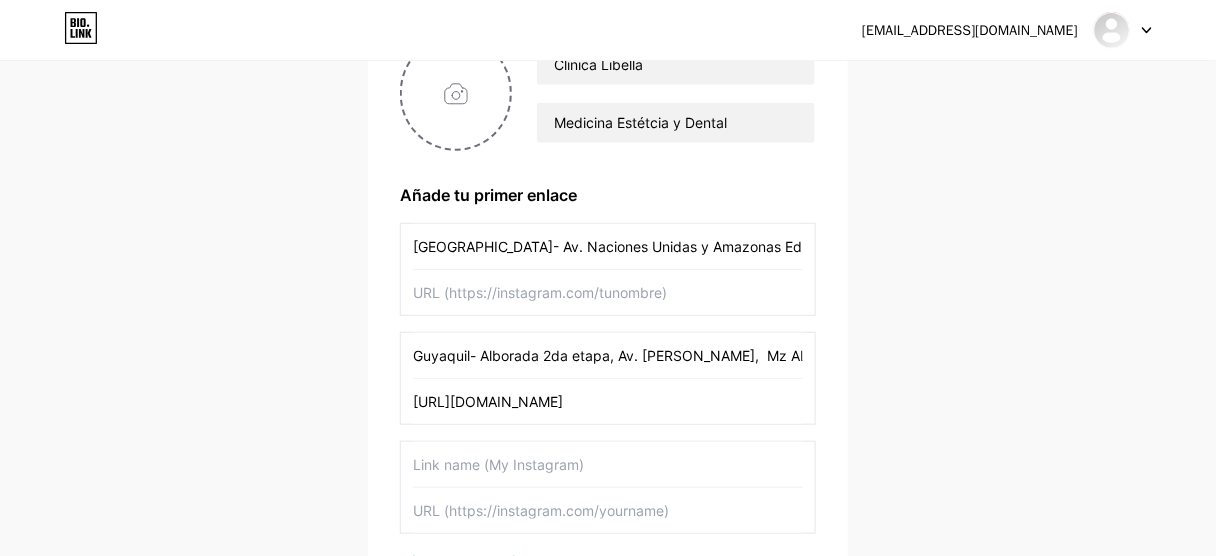 click on "Guyaquil- Alborada 2da etapa, Av. Rolando Pareja,  Mz AL, Solar 7, 2do piso II" at bounding box center [608, 355] 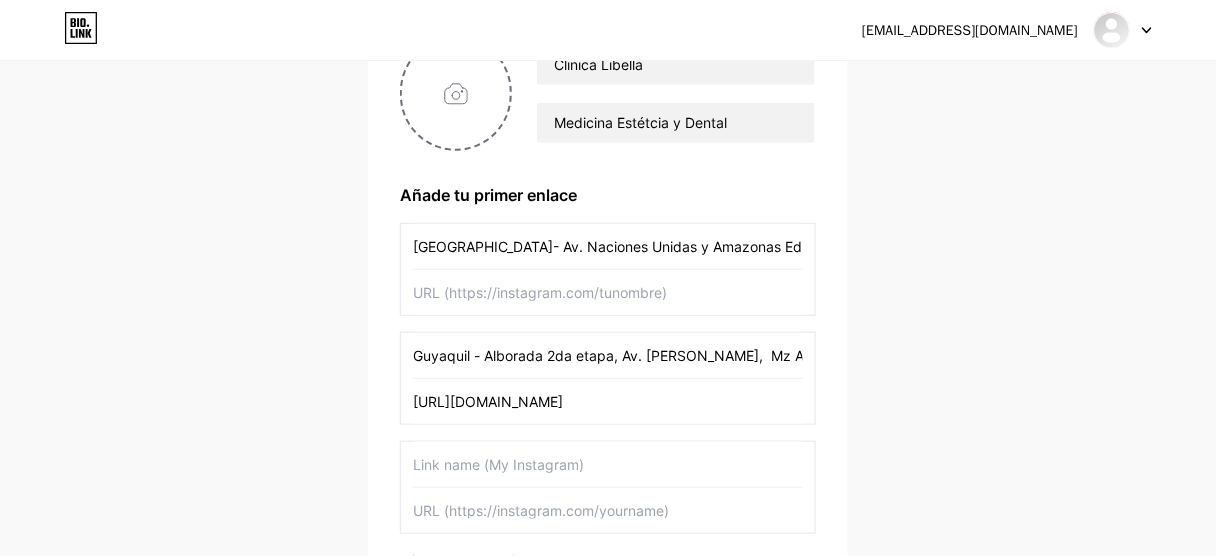 type on "Guyaquil - Alborada 2da etapa, Av. Rolando Pareja,  Mz AL, Solar 7, 2do piso II" 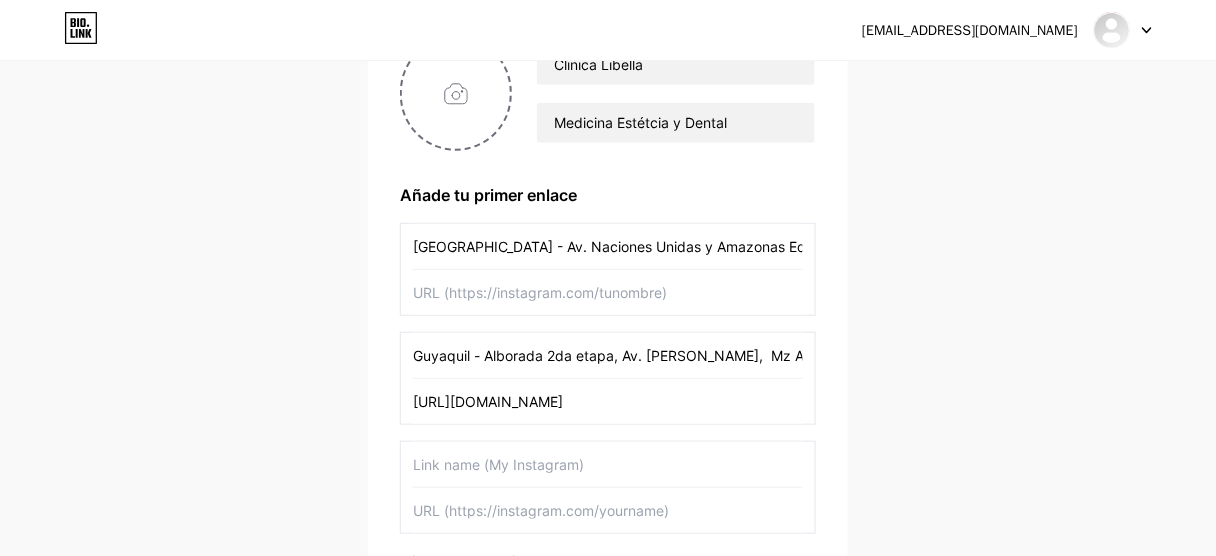 click on "[GEOGRAPHIC_DATA] - Av. Naciones Unidas y Amazonas Edificio UNIQUE" at bounding box center (608, 246) 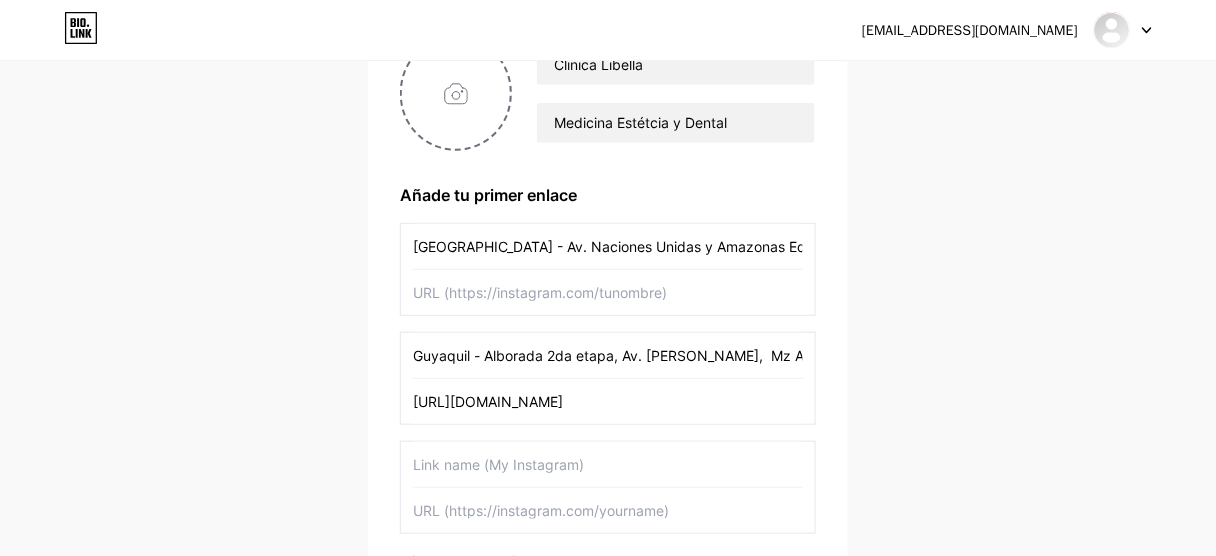 type on "[GEOGRAPHIC_DATA] - Av. Naciones Unidas y Amazonas Edificio UNIQUE" 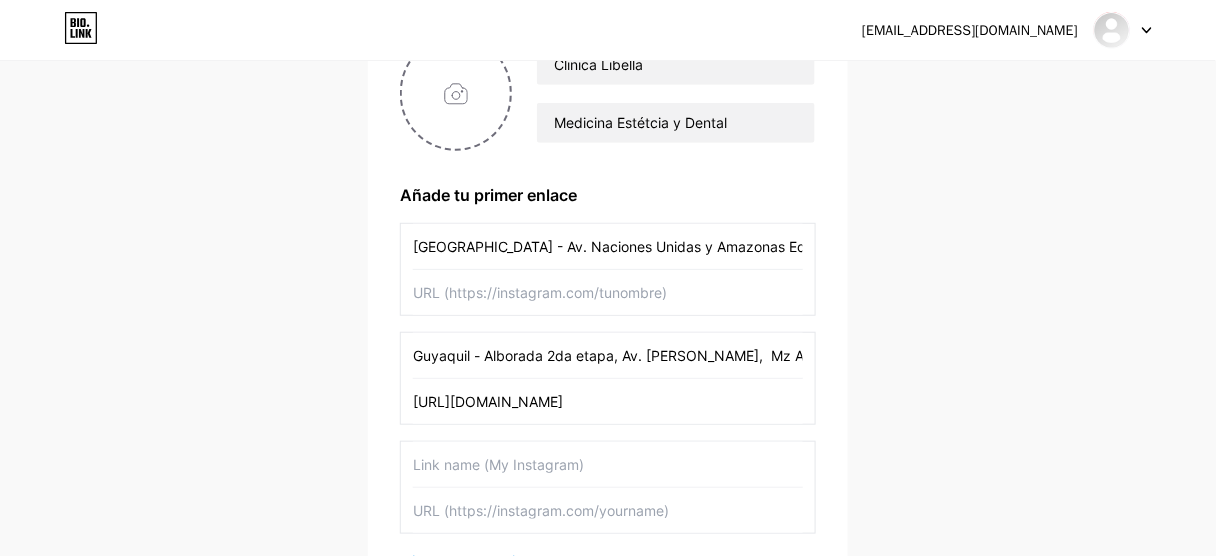 click on "clinicibellauio@gmail.com           Panel     Cerrar sesión   Configura tu página   Vamos a configurar bio.link/libella 🎉               Clinica Libella     Medicina Estétcia y Dental     Añade tu primer enlace   Quito - Av. Naciones Unidas y Amazonas Edificio UNIQUE     Guyaquil - Alborada 2da etapa, Av. Rolando Pareja,  Mz AL, Solar 7, 2do piso II   https://wa.link/7t0v1x
+  Agregar otro enlace     Empezar" at bounding box center (608, 265) 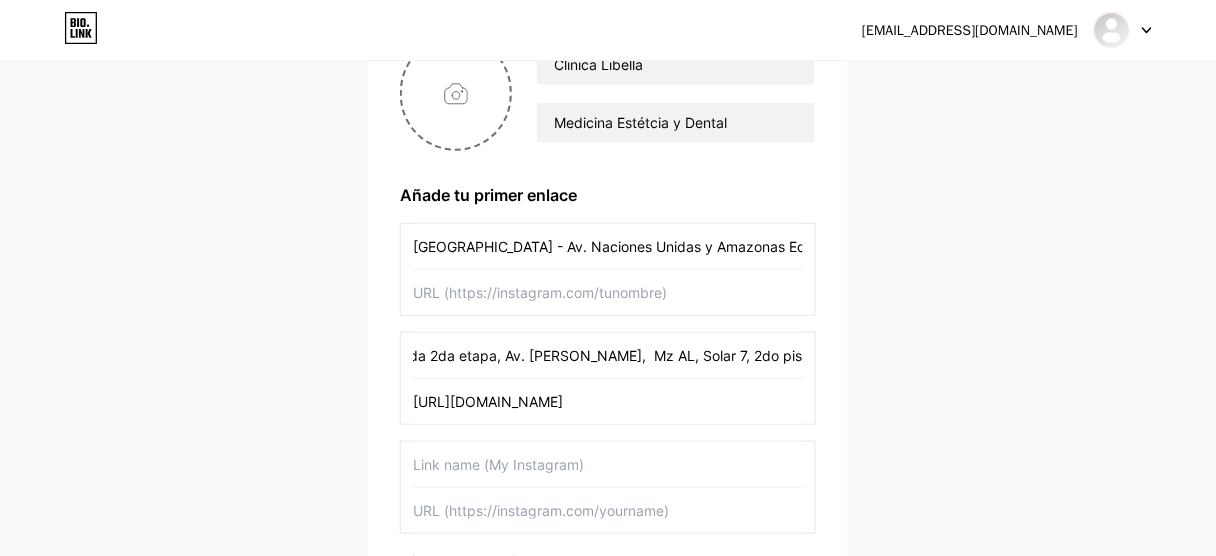 scroll, scrollTop: 0, scrollLeft: 121, axis: horizontal 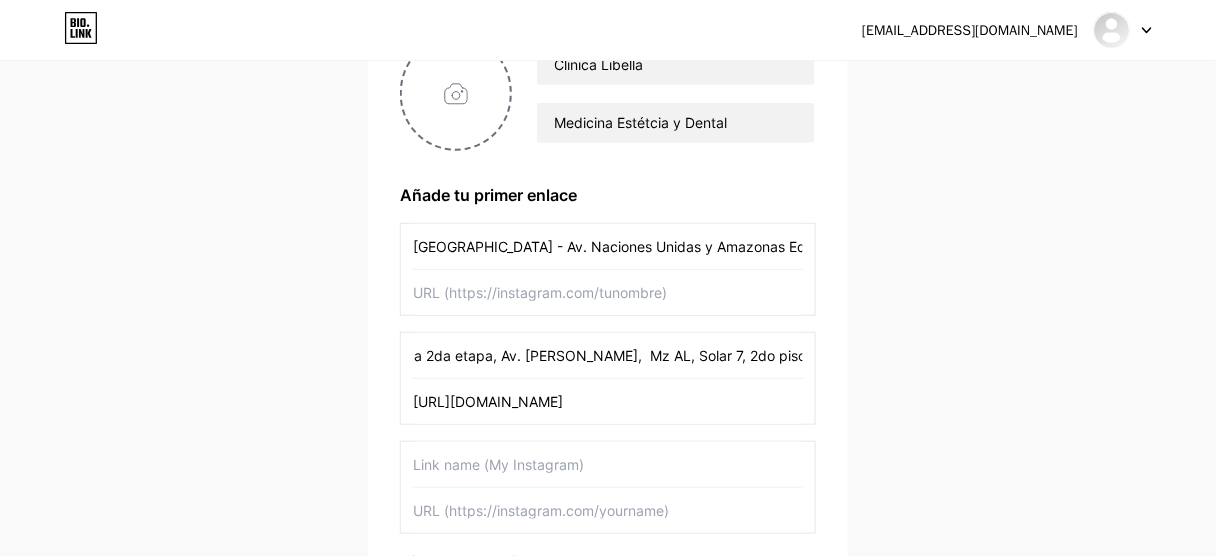 drag, startPoint x: 800, startPoint y: 357, endPoint x: 814, endPoint y: 360, distance: 14.3178215 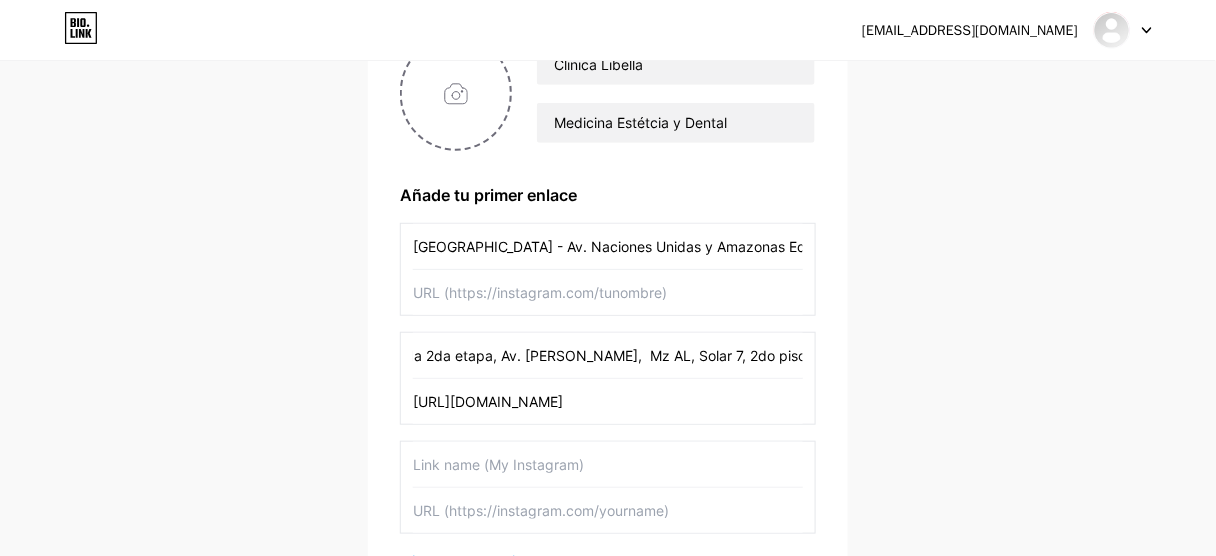 drag, startPoint x: 735, startPoint y: 352, endPoint x: 827, endPoint y: 352, distance: 92 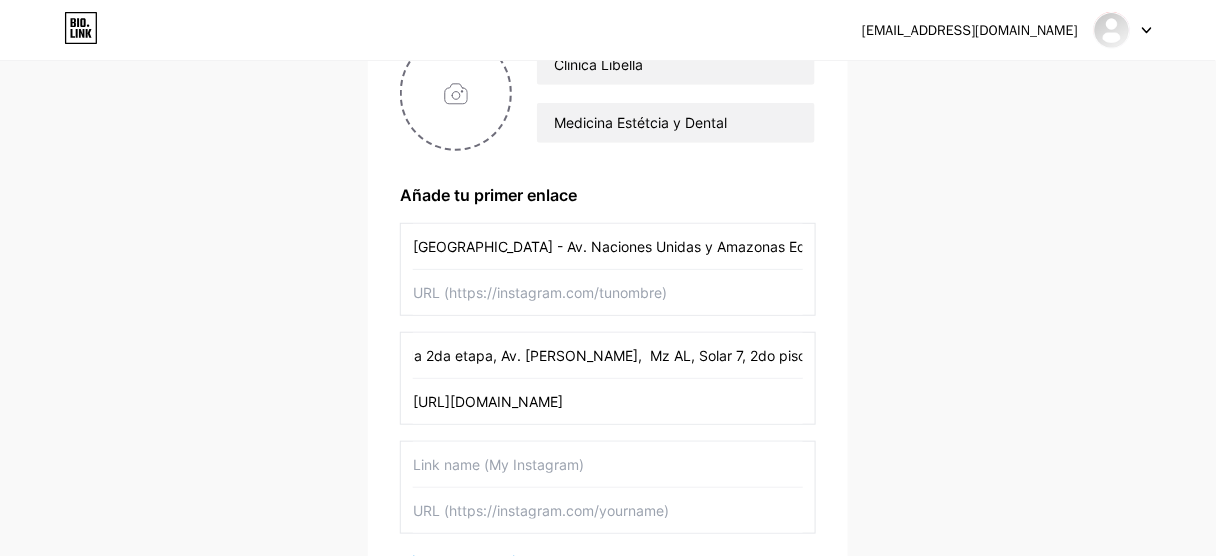 click on "Clinica Libella     Medicina Estétcia y Dental     Añade tu primer enlace   Quito - Av. Naciones Unidas y Amazonas Edificio UNIQUE     Guyaquil - Alborada 2da etapa, Av. Rolando Pareja,  Mz AL, Solar 7, 2do piso II   https://wa.link/7t0v1x
+  Agregar otro enlace     Empezar" at bounding box center [608, 335] 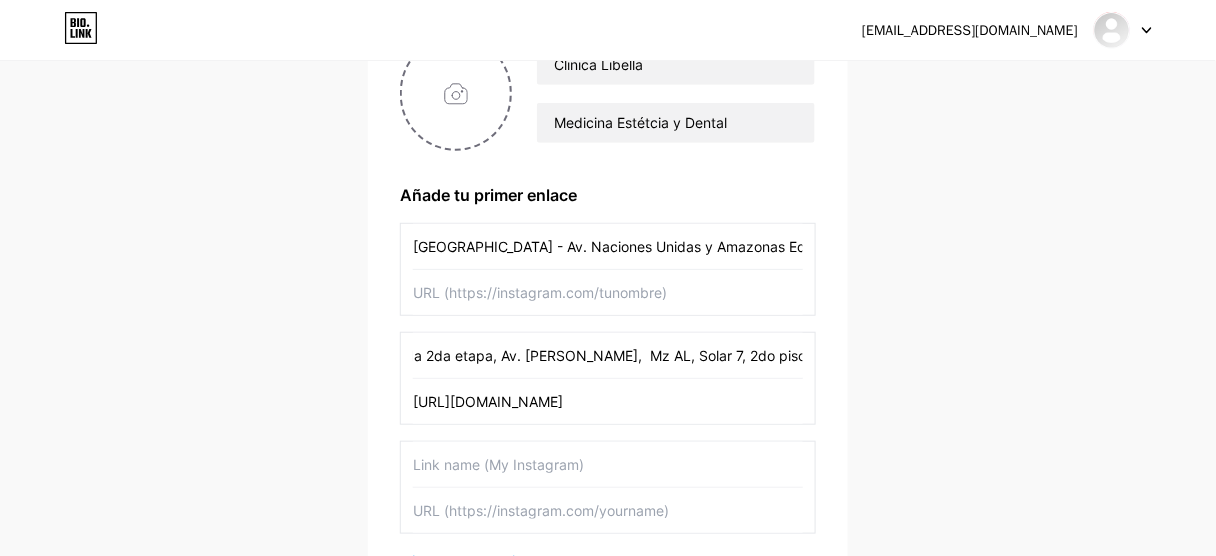 click on "clinicibellauio@gmail.com           Panel     Cerrar sesión   Configura tu página   Vamos a configurar bio.link/libella 🎉               Clinica Libella     Medicina Estétcia y Dental     Añade tu primer enlace   Quito - Av. Naciones Unidas y Amazonas Edificio UNIQUE     Guyaquil - Alborada 2da etapa, Av. Rolando Pareja,  Mz AL, Solar 7, 2do piso II   https://wa.link/7t0v1x
+  Agregar otro enlace     Empezar" at bounding box center [608, 265] 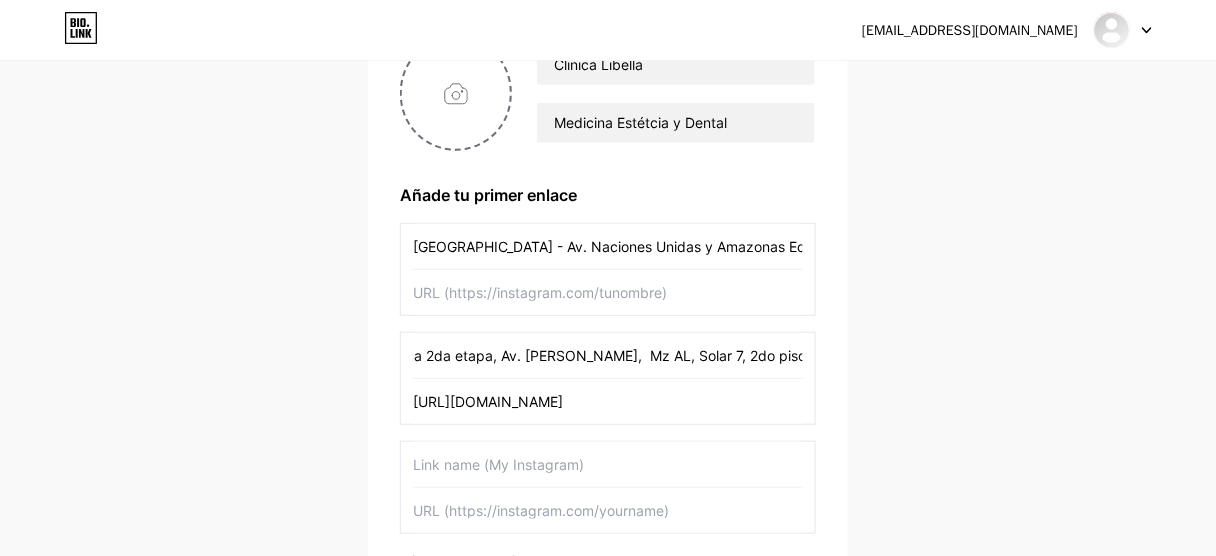 scroll, scrollTop: 0, scrollLeft: 0, axis: both 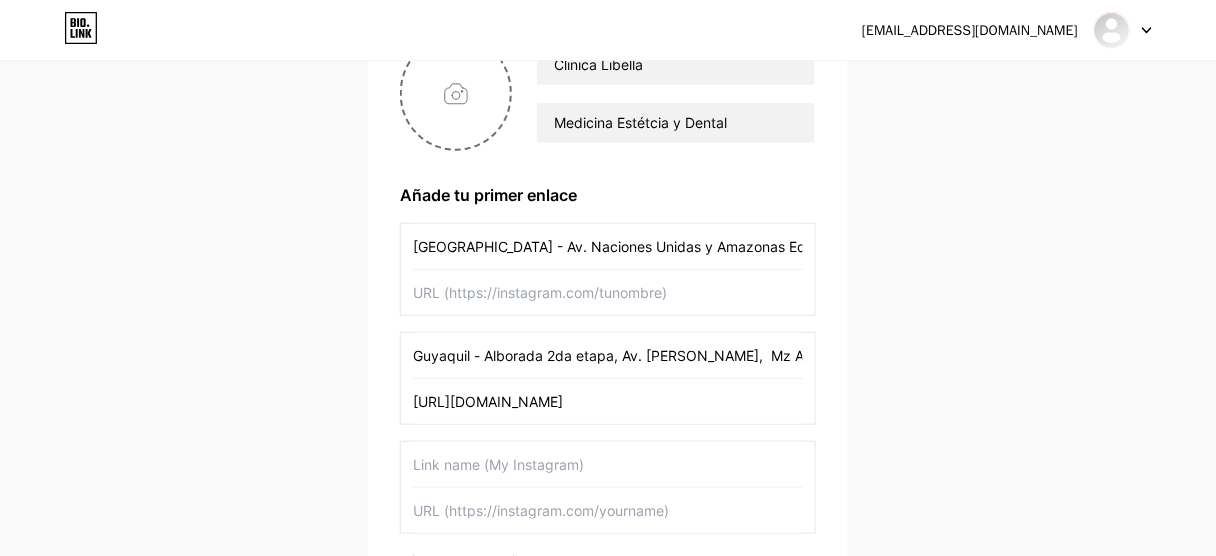 click at bounding box center (608, 292) 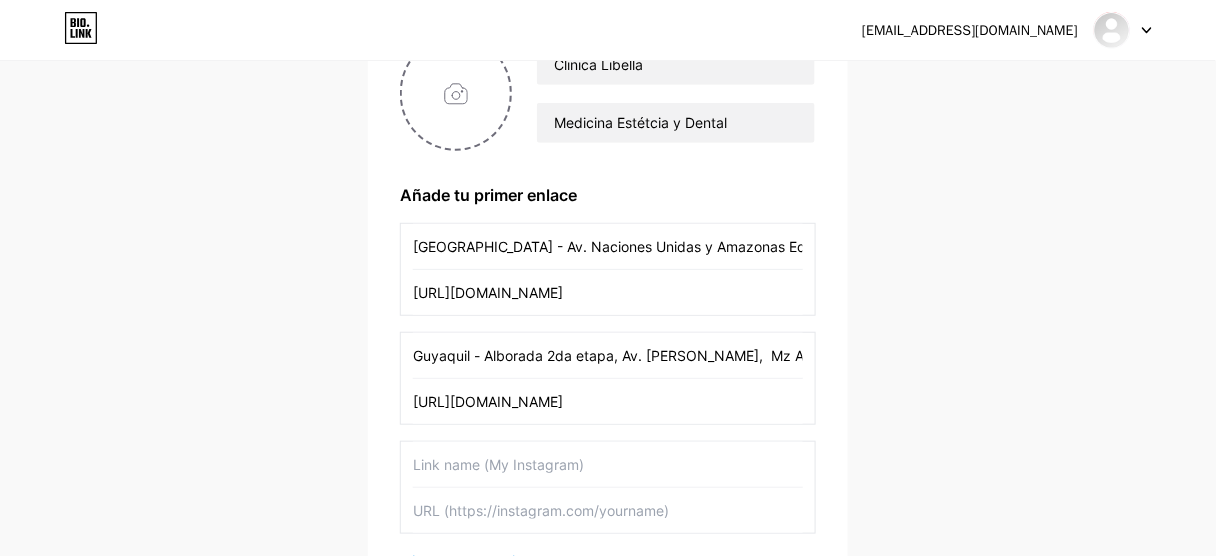 type on "[URL][DOMAIN_NAME]" 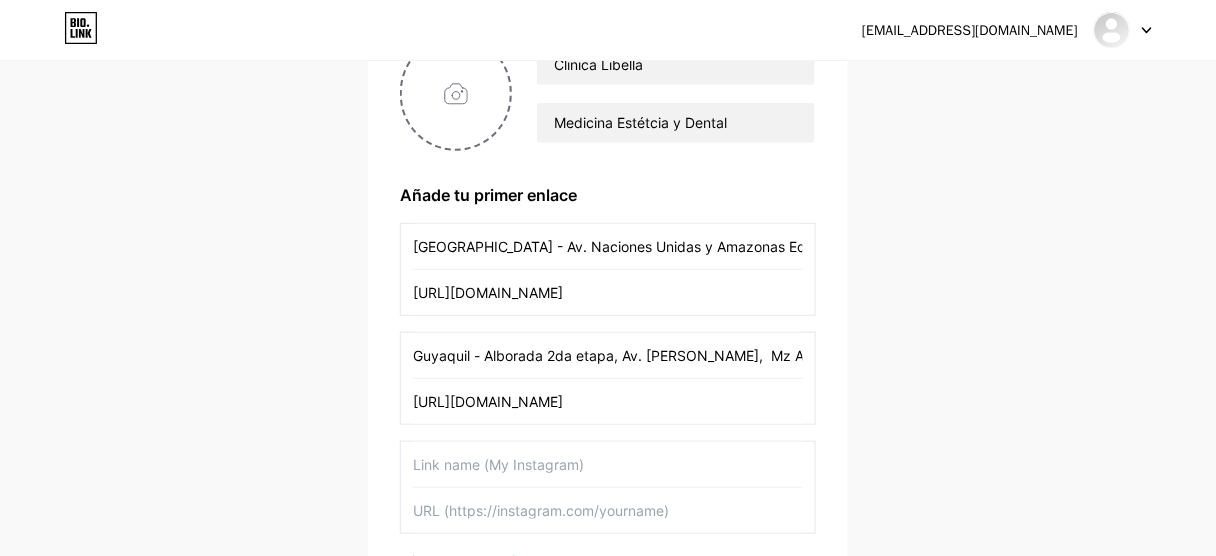 click on "clinicibellauio@gmail.com           Panel     Cerrar sesión   Configura tu página   Vamos a configurar bio.link/libella 🎉               Clinica Libella     Medicina Estétcia y Dental     Añade tu primer enlace   Quito - Av. Naciones Unidas y Amazonas Edificio UNIQUE   https://wa.link/rgmpmo   Guyaquil - Alborada 2da etapa, Av. Rolando Pareja,  Mz AL, Solar 7, 2do piso II   https://wa.link/7t0v1x
+  Agregar otro enlace     Empezar" at bounding box center (608, 265) 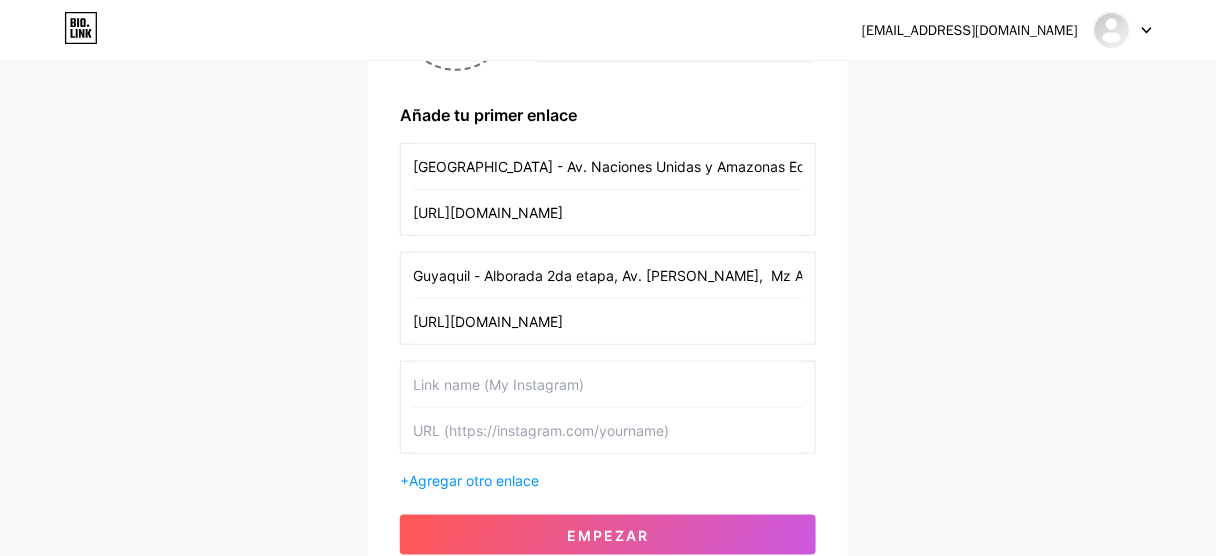 click at bounding box center (608, 384) 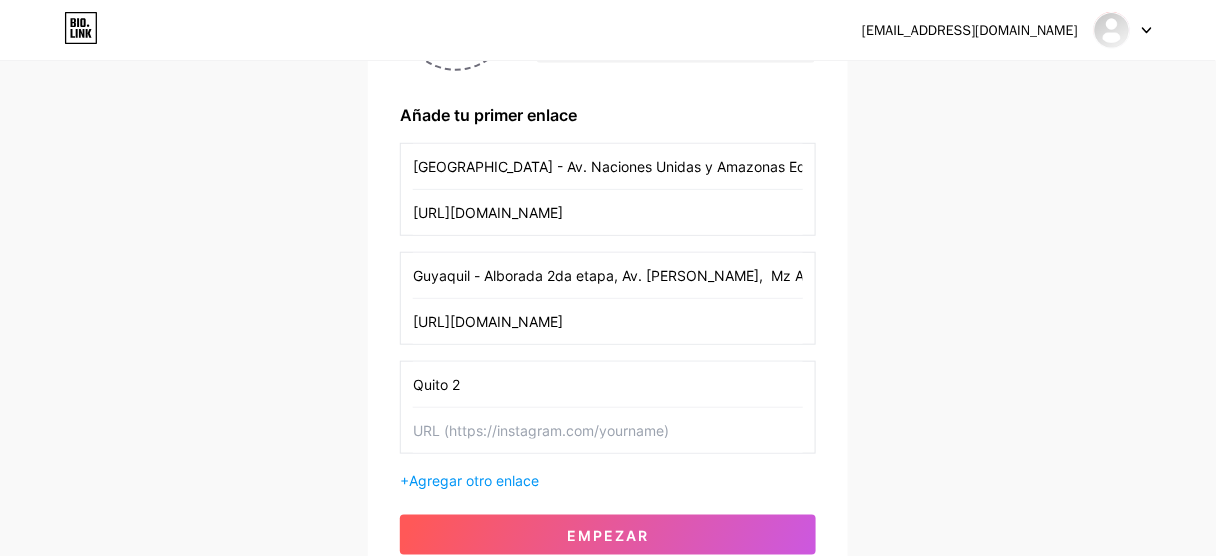 type on "Quito 2" 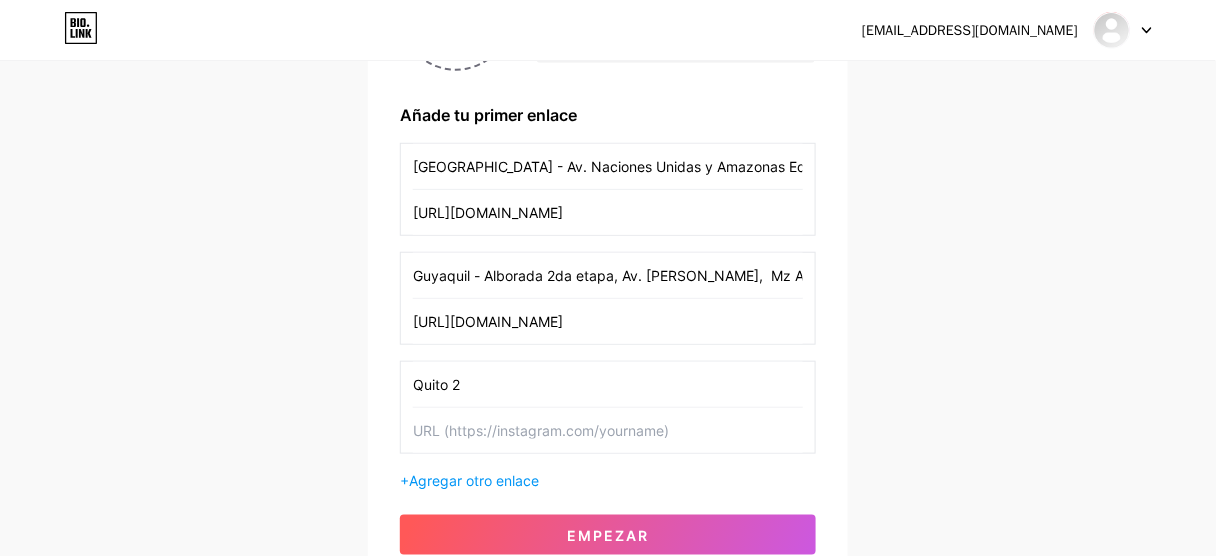 click on "[GEOGRAPHIC_DATA] - Av. Naciones Unidas y Amazonas Edificio UNIQUE" at bounding box center [608, 166] 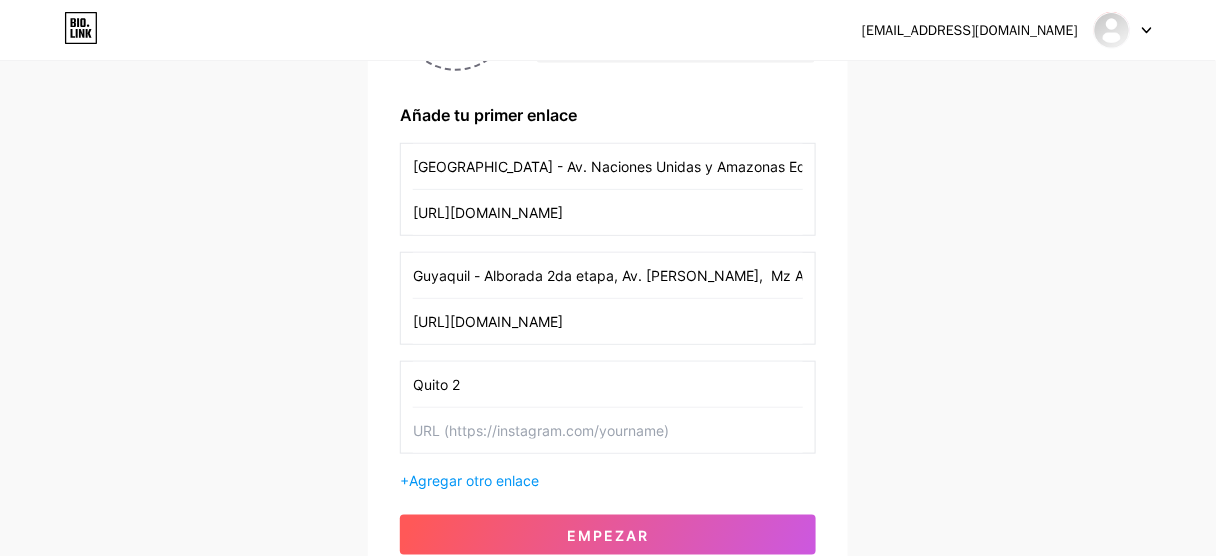 click on "[GEOGRAPHIC_DATA] - Av. Naciones Unidas y Amazonas Edificio UNIQUE" at bounding box center [608, 166] 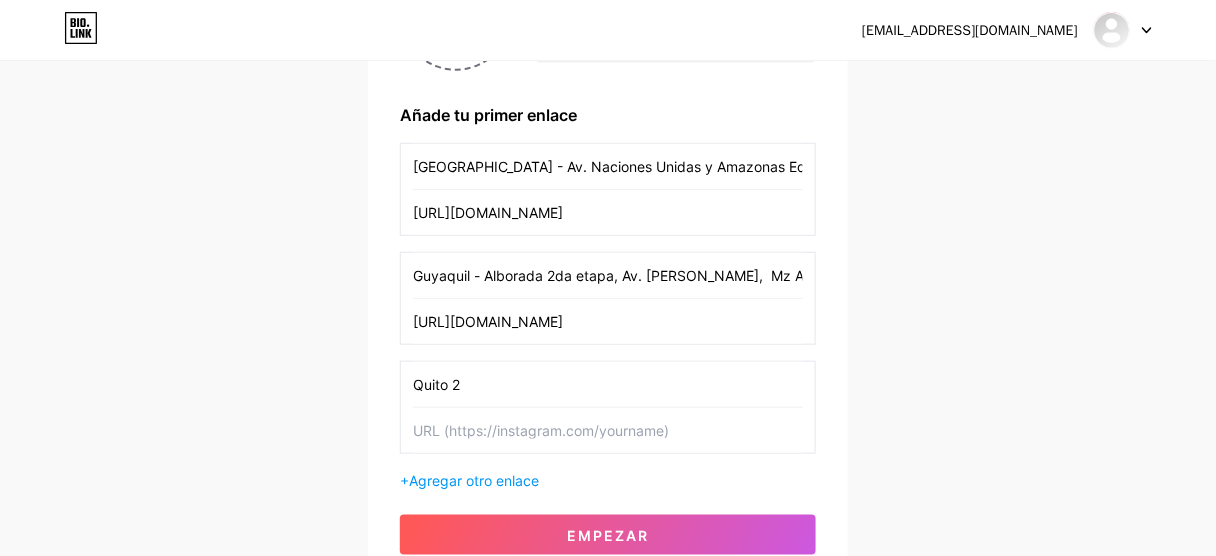 drag, startPoint x: 462, startPoint y: 164, endPoint x: 913, endPoint y: 195, distance: 452.06415 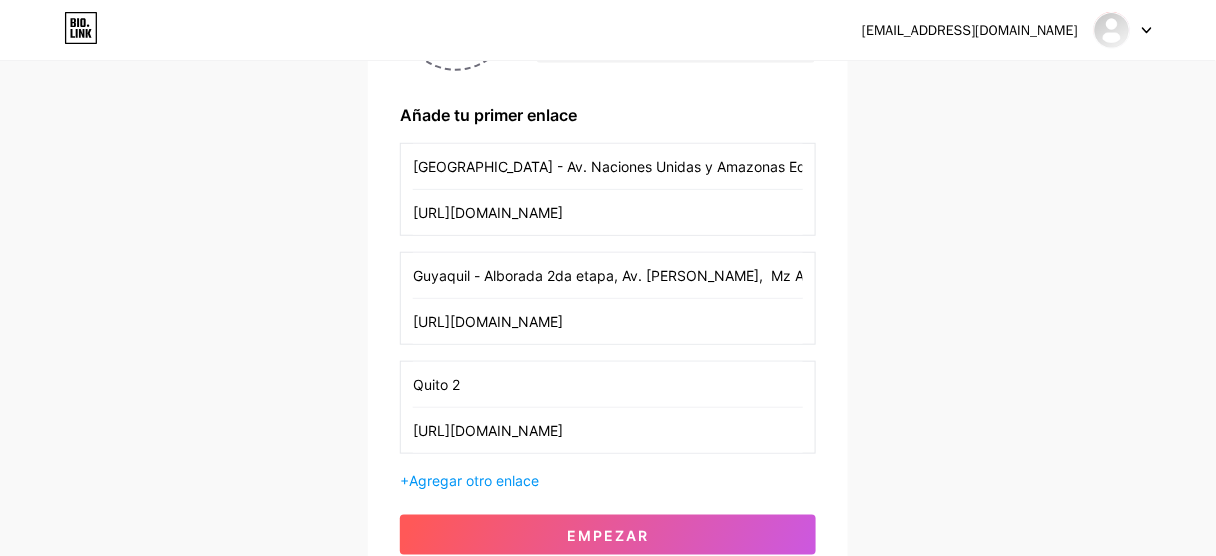 type on "[URL][DOMAIN_NAME]" 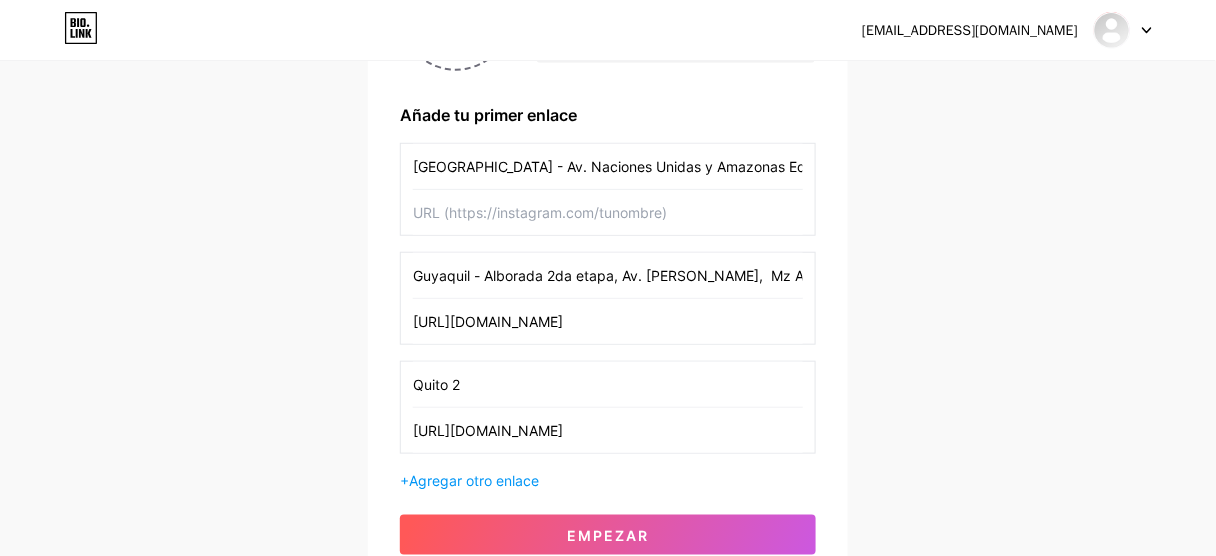 click at bounding box center (608, 212) 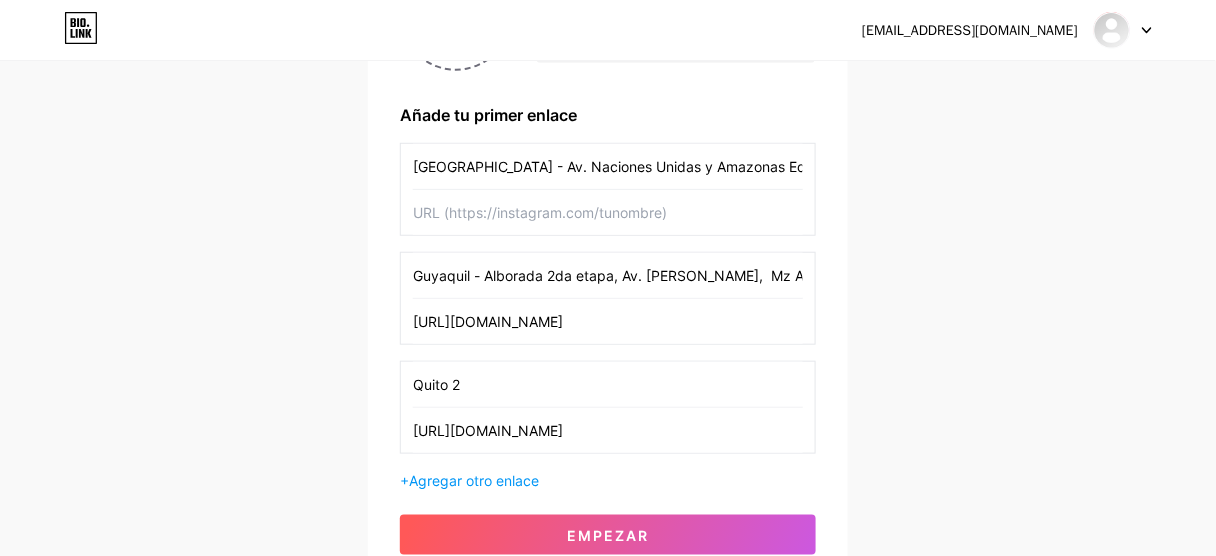 paste on "[URL][DOMAIN_NAME]" 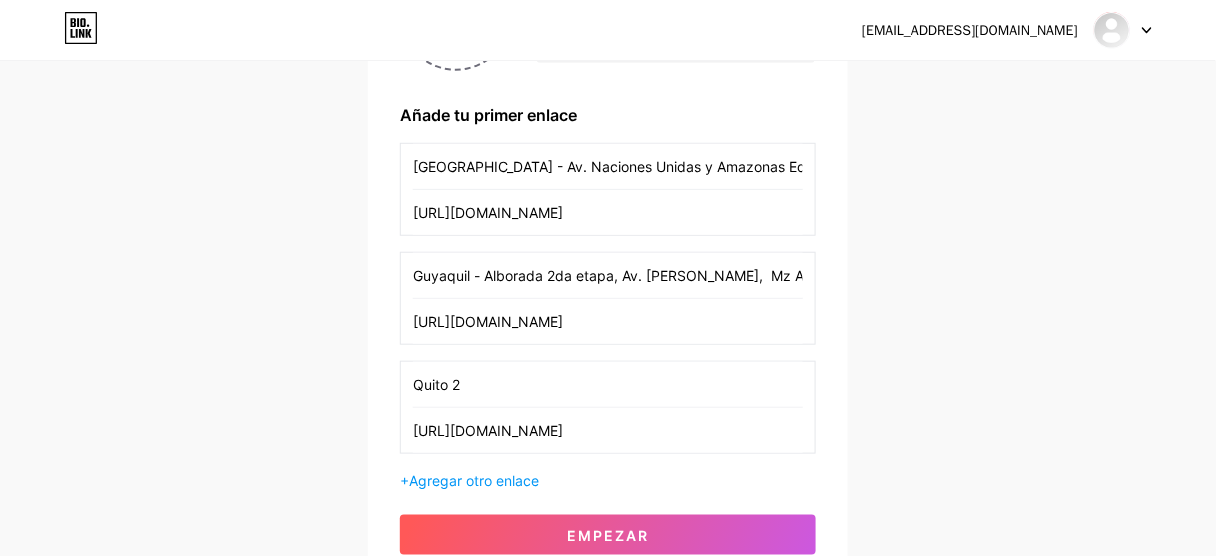 type on "[URL][DOMAIN_NAME]" 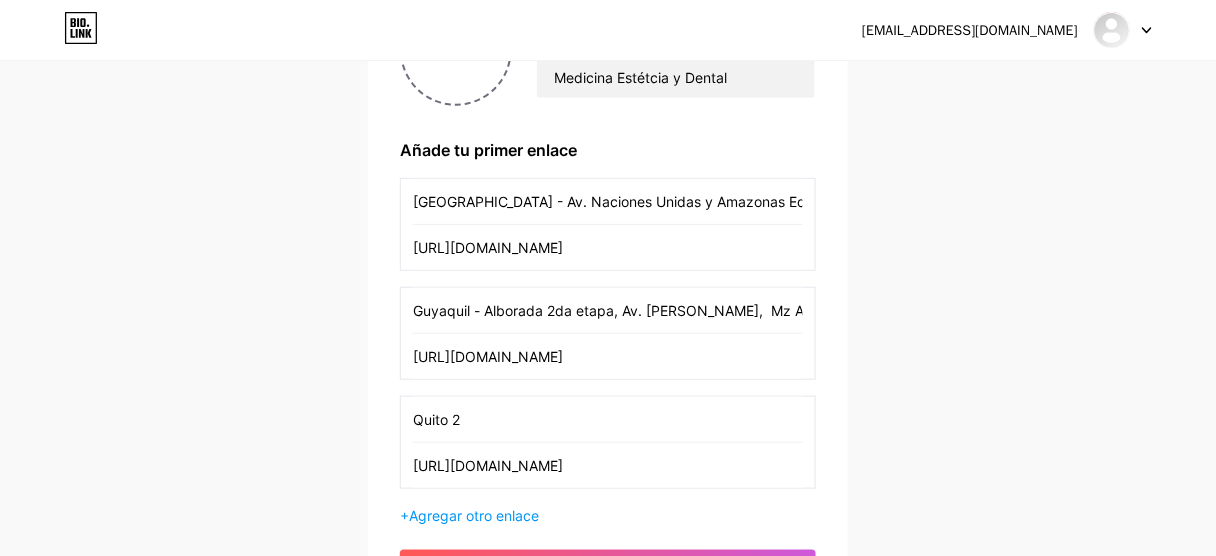 scroll, scrollTop: 360, scrollLeft: 0, axis: vertical 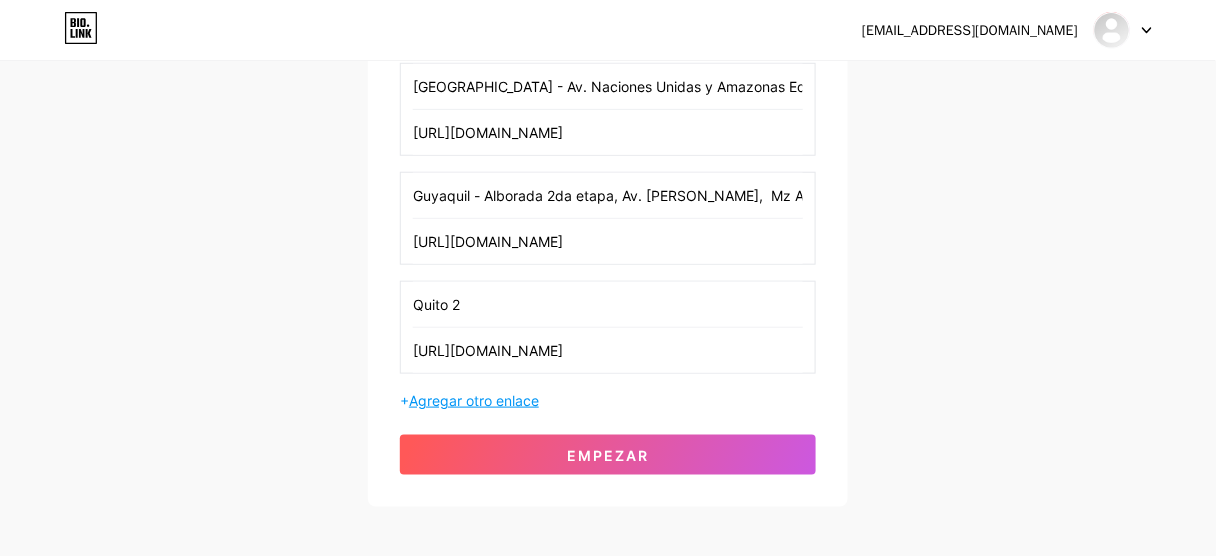 click on "Agregar otro enlace" at bounding box center [474, 400] 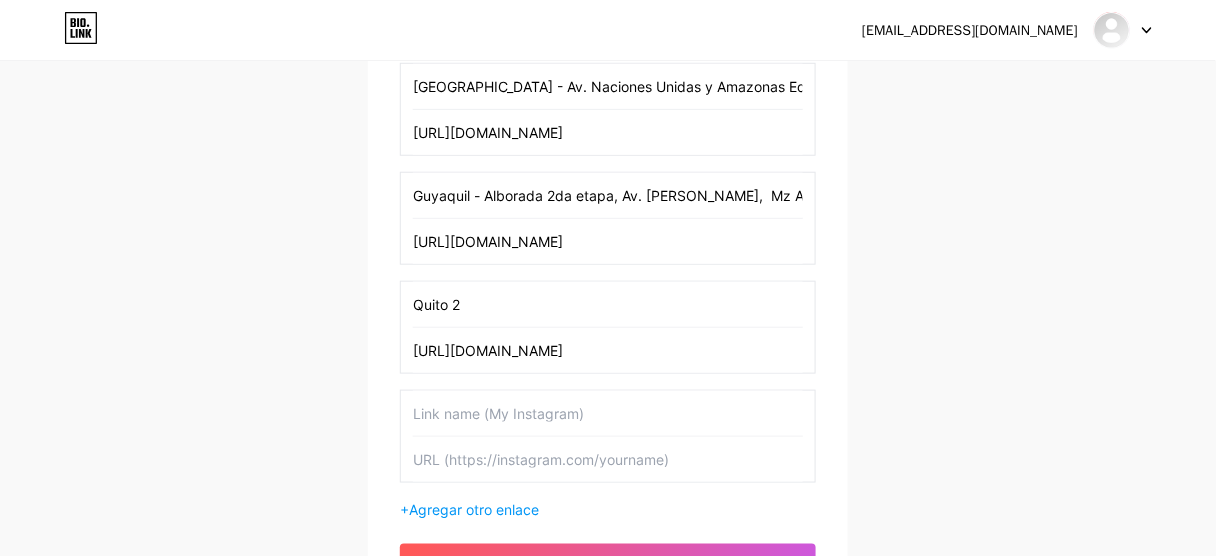 click at bounding box center [608, 413] 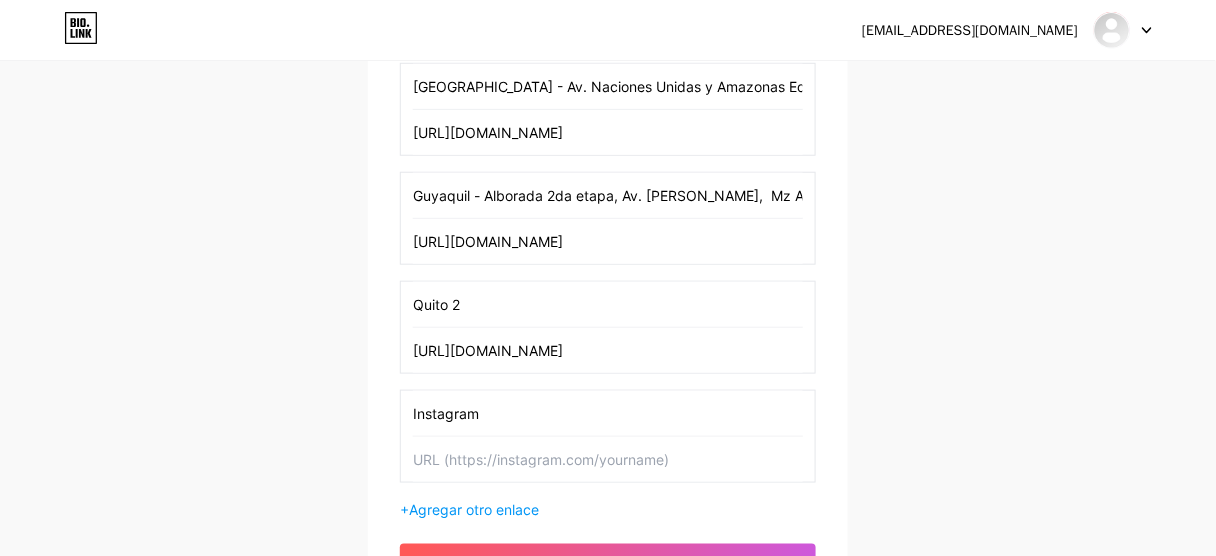 type on "Instagram" 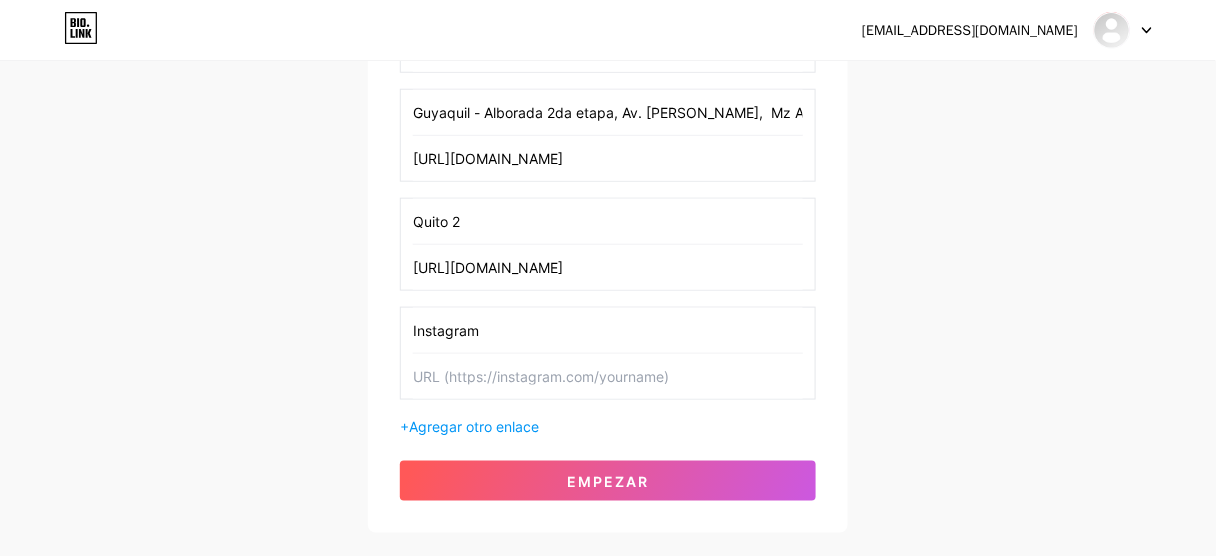scroll, scrollTop: 520, scrollLeft: 0, axis: vertical 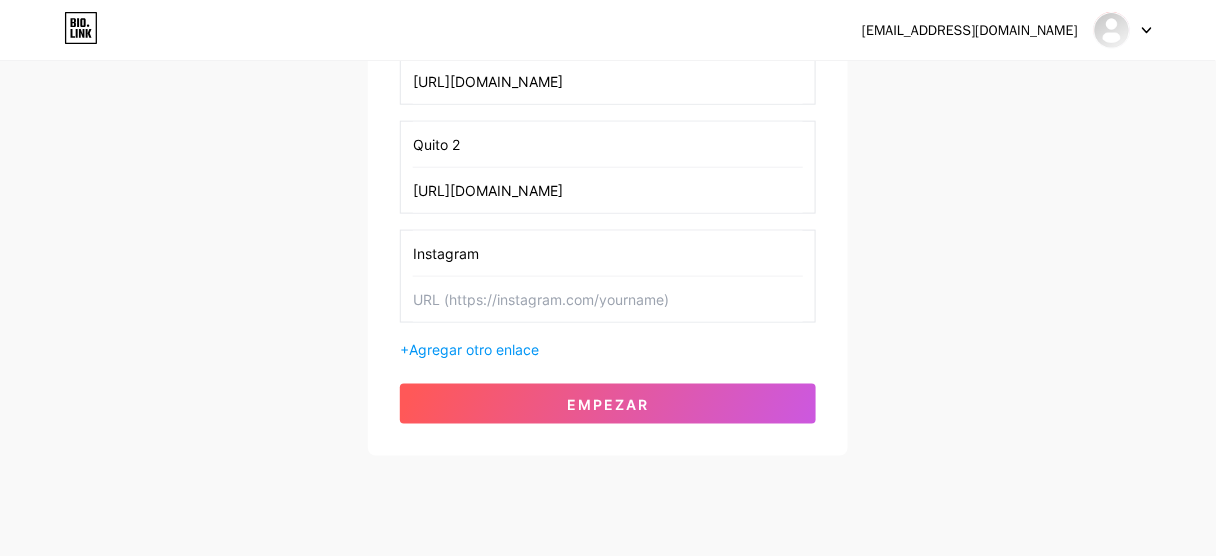 click at bounding box center (608, 299) 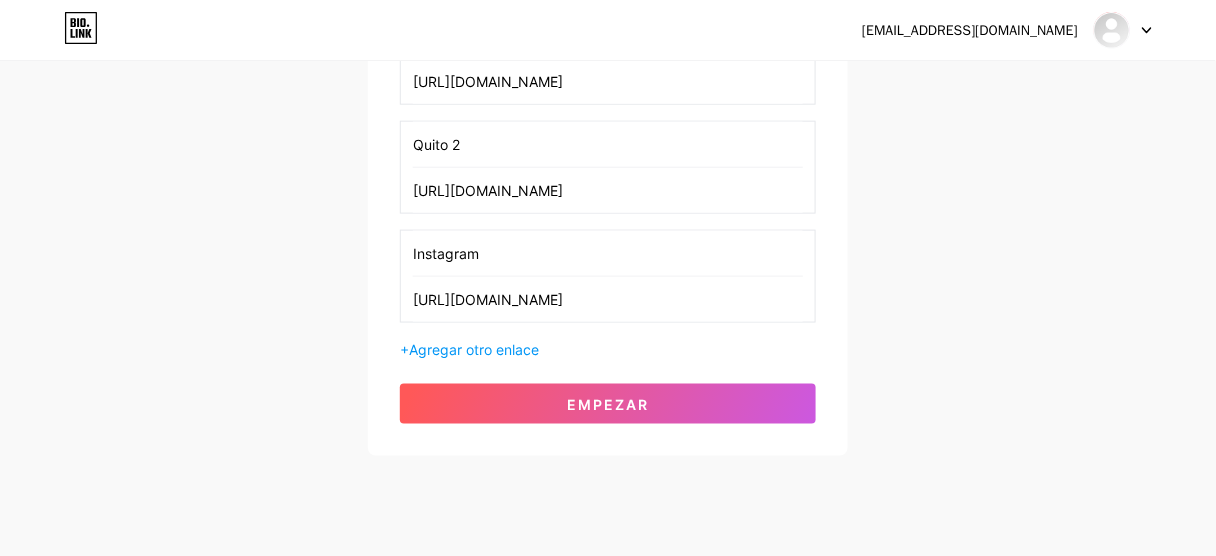 scroll, scrollTop: 0, scrollLeft: 65, axis: horizontal 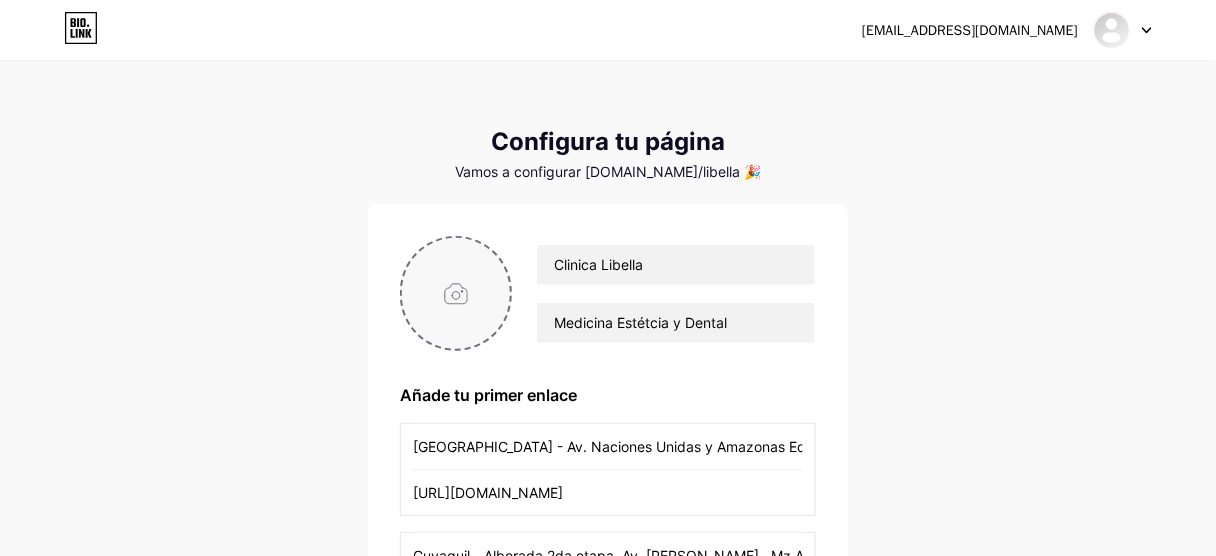 click at bounding box center [456, 293] 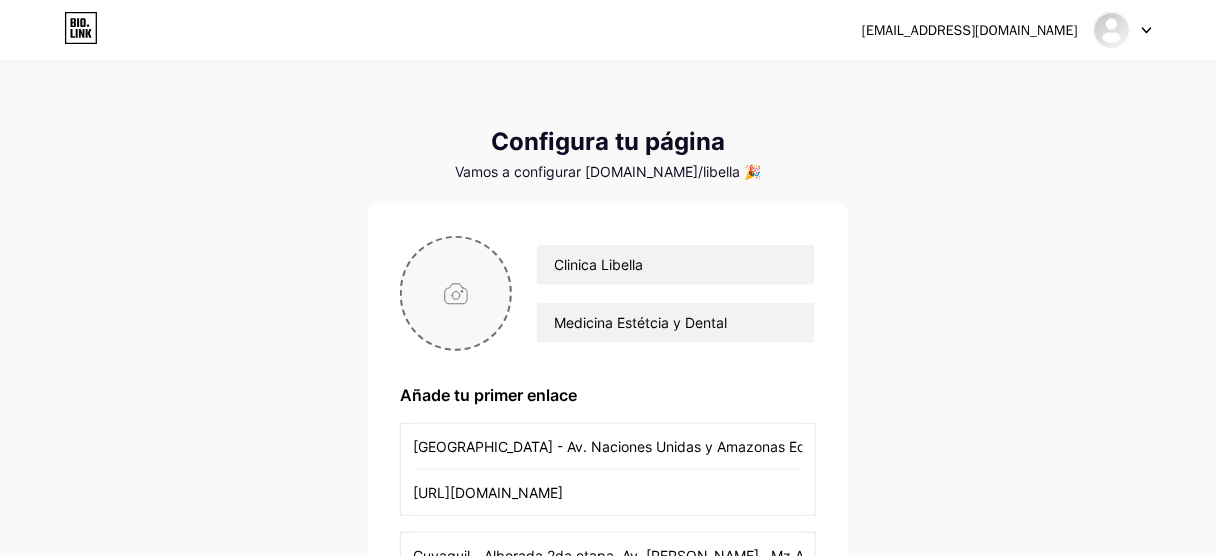 type on "C:\fakepath\Beige Modern Fashion Logo.jpg" 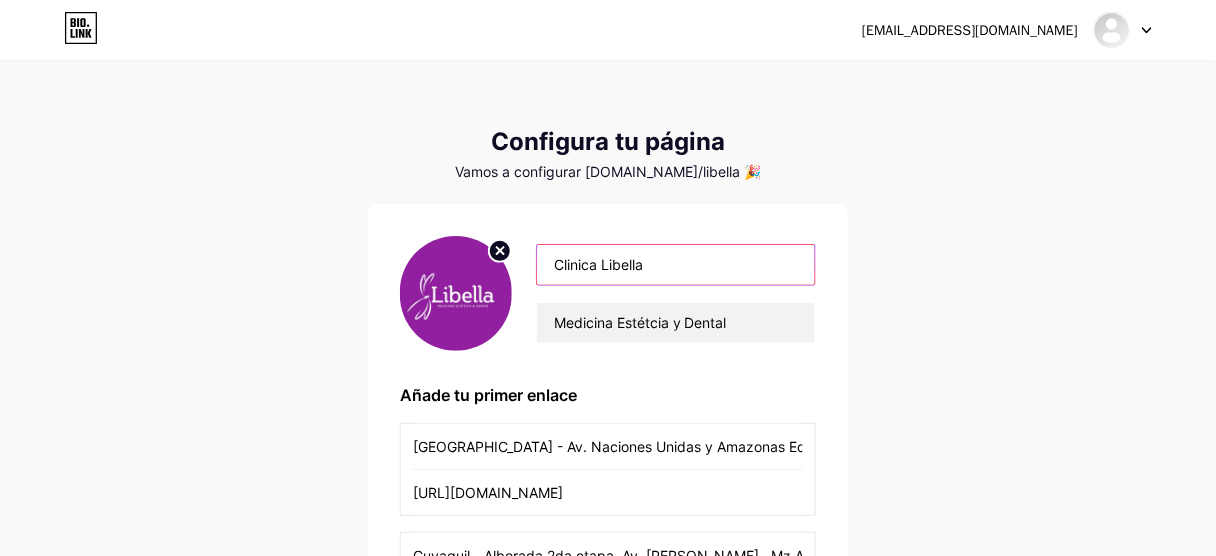 click on "Clinica Libella" at bounding box center [676, 265] 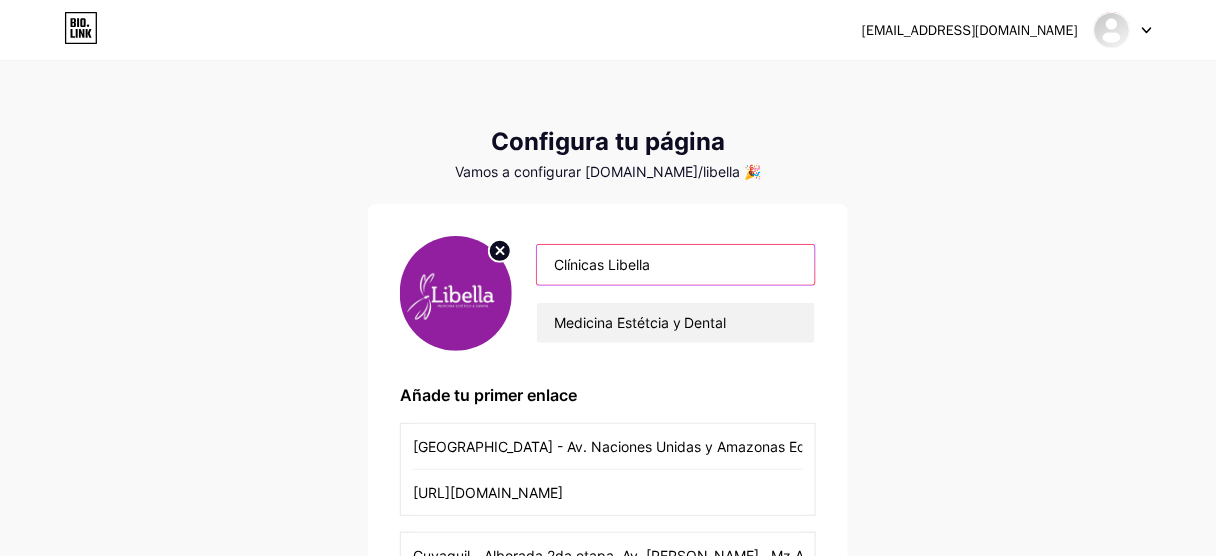 click on "Clínicas Libella" at bounding box center [676, 265] 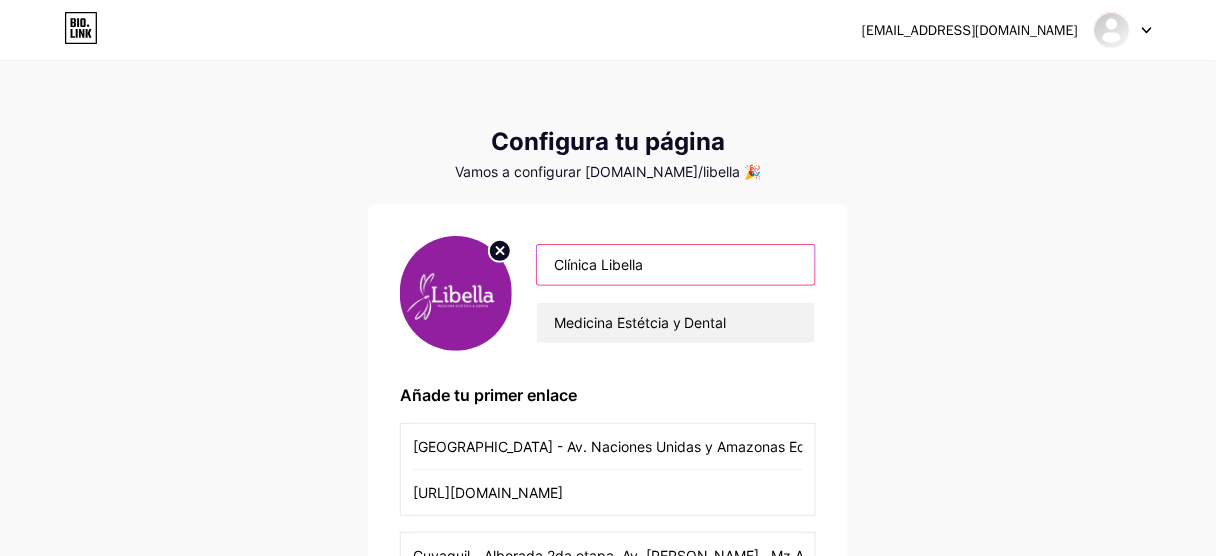 type on "Clínica Libella" 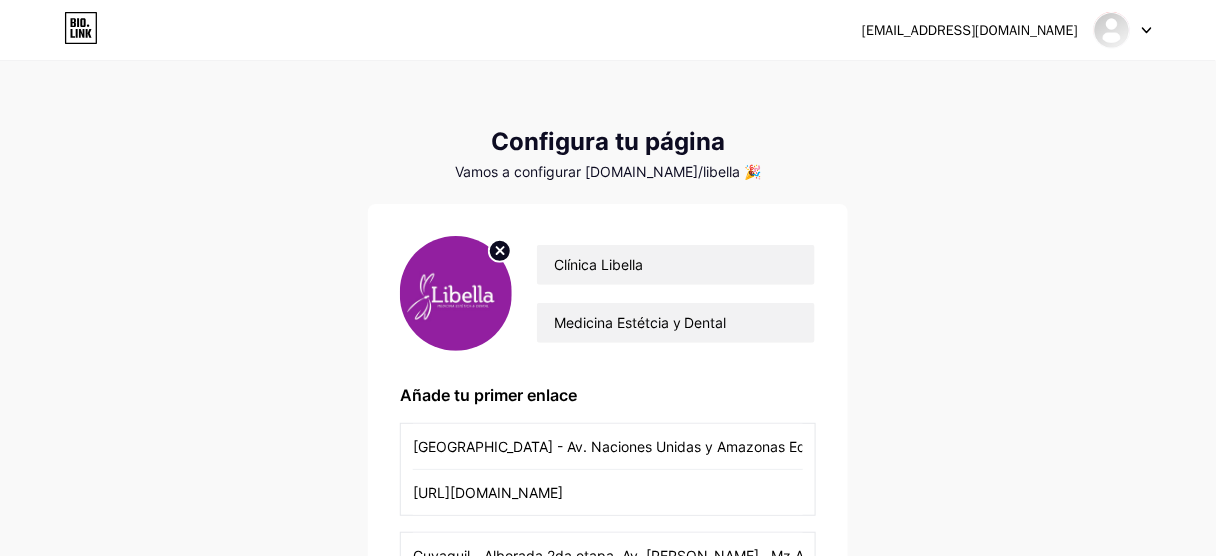 click on "clinicibellauio@gmail.com           Panel     Cerrar sesión   Configura tu página   Vamos a configurar bio.link/libella 🎉               Clínica Libella     Medicina Estétcia y Dental     Añade tu primer enlace   Quito - Av. Naciones Unidas y Amazonas Edificio UNIQUE   https://wa.link/eb8627   Guyaquil - Alborada 2da etapa, Av. Rolando Pareja,  Mz AL, Solar 7, 2do piso II   https://wa.link/7t0v1x   Quito 2   https://wa.link/rgmpmo   Instagram   https://www.instagram.com/clinicalibella?igsh=ejd0MWU4dXRqdmkz
+  Agregar otro enlace     Empezar" at bounding box center (608, 520) 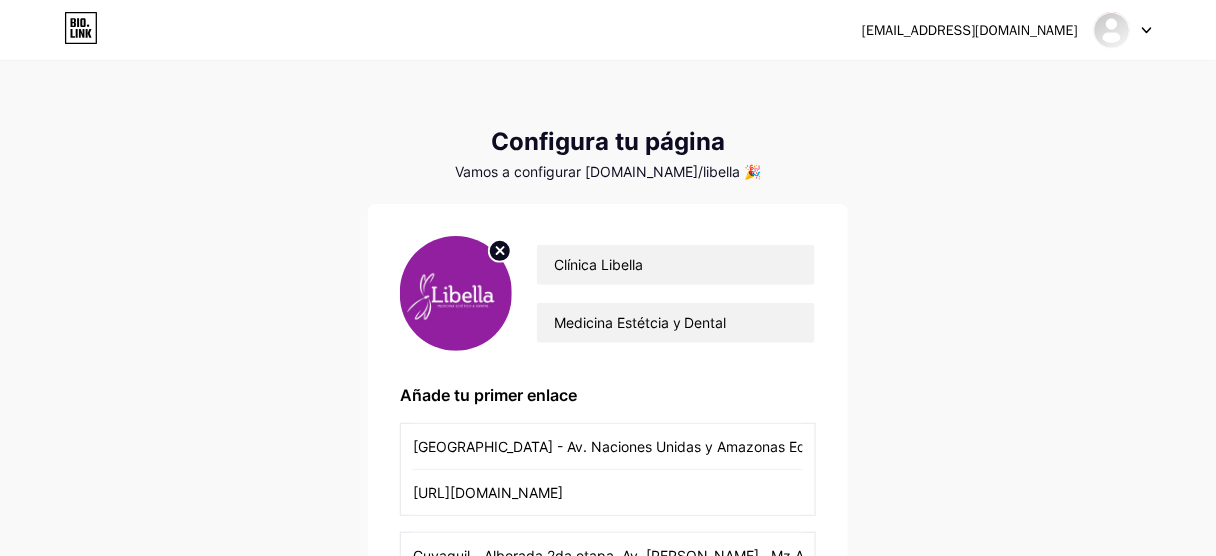 scroll, scrollTop: 80, scrollLeft: 0, axis: vertical 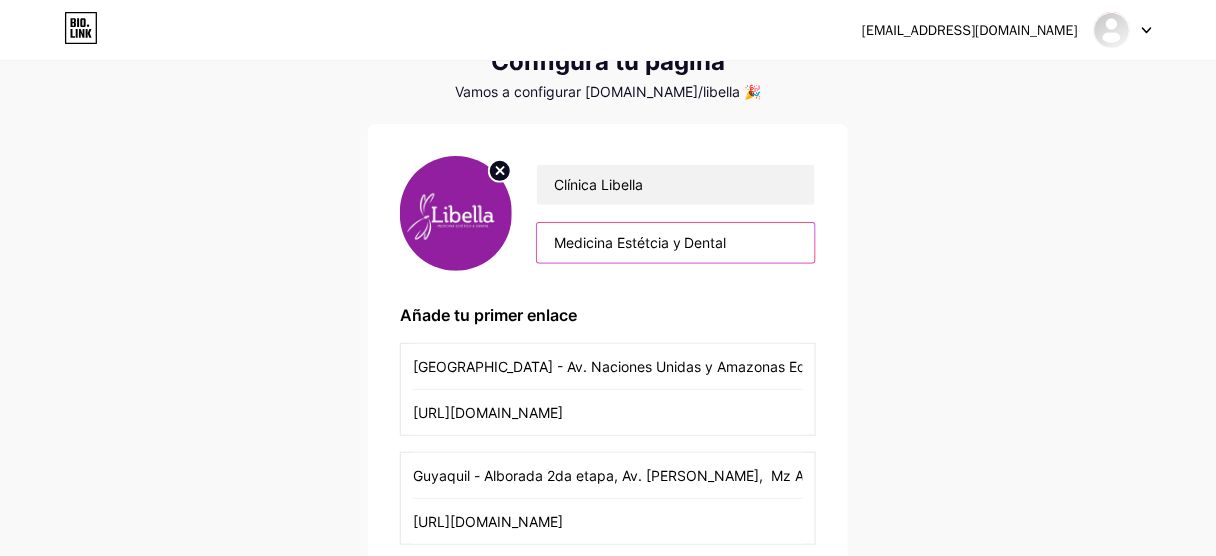 click on "Medicina Estétcia y Dental" at bounding box center (676, 243) 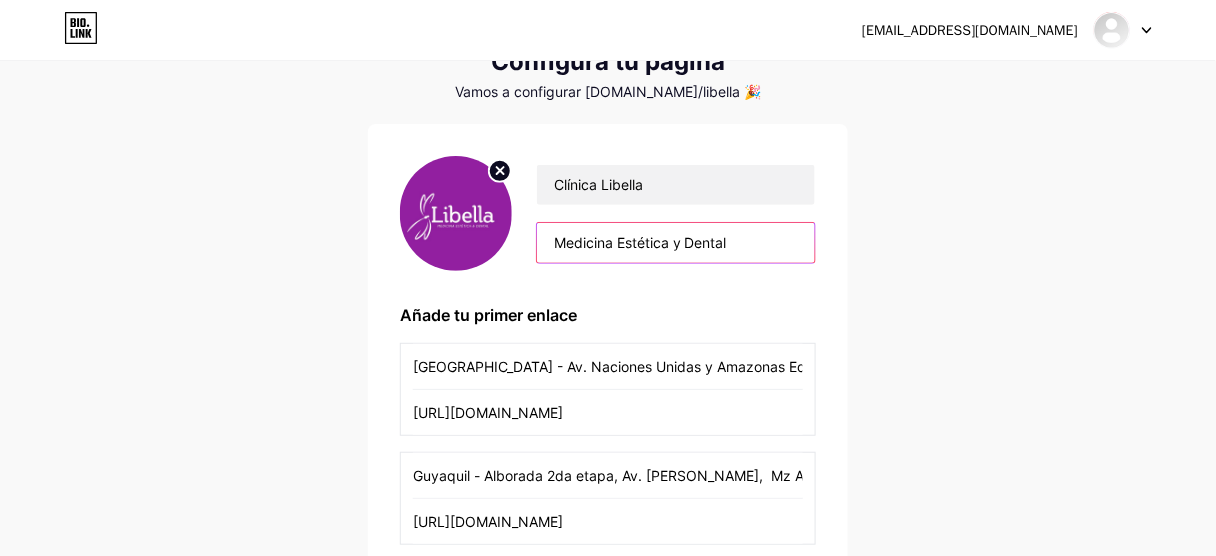 type on "Medicina Estética y Dental" 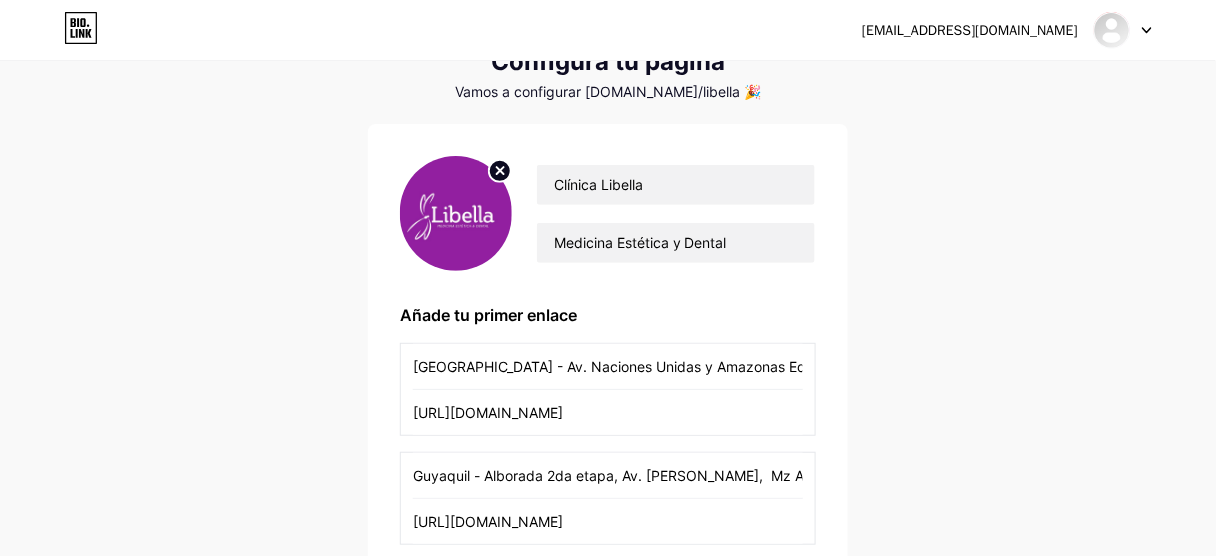 click on "clinicibellauio@gmail.com           Panel     Cerrar sesión   Configura tu página   Vamos a configurar bio.link/libella 🎉               Clínica Libella     Medicina Estética y Dental     Añade tu primer enlace   Quito - Av. Naciones Unidas y Amazonas Edificio UNIQUE   https://wa.link/eb8627   Guyaquil - Alborada 2da etapa, Av. Rolando Pareja,  Mz AL, Solar 7, 2do piso II   https://wa.link/7t0v1x   Quito 2   https://wa.link/rgmpmo   Instagram   https://www.instagram.com/clinicalibella?igsh=ejd0MWU4dXRqdmkz
+  Agregar otro enlace     Empezar" at bounding box center (608, 440) 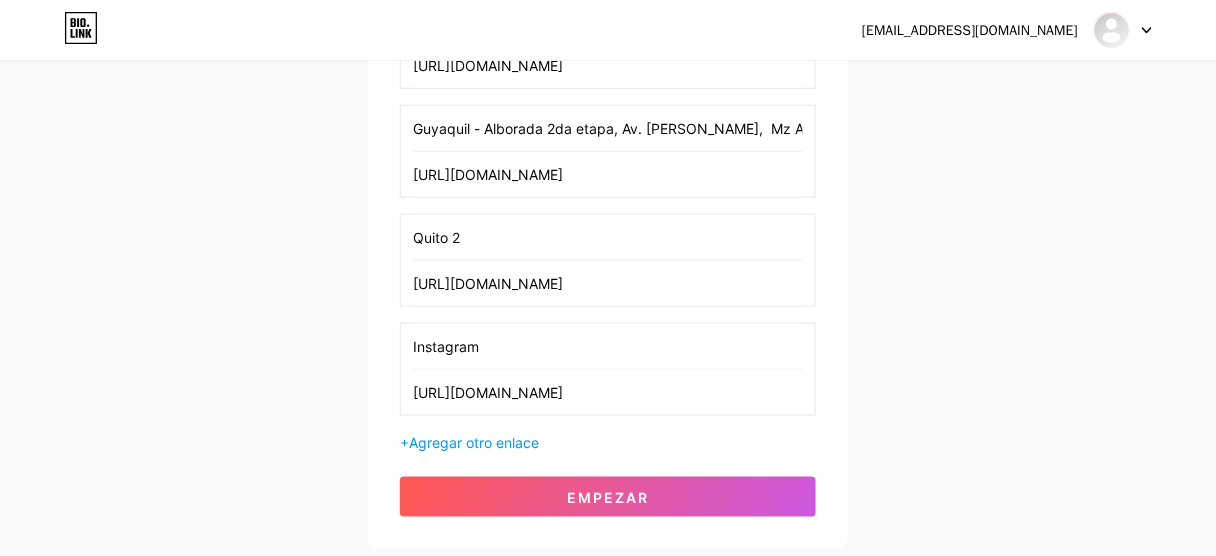 scroll, scrollTop: 399, scrollLeft: 0, axis: vertical 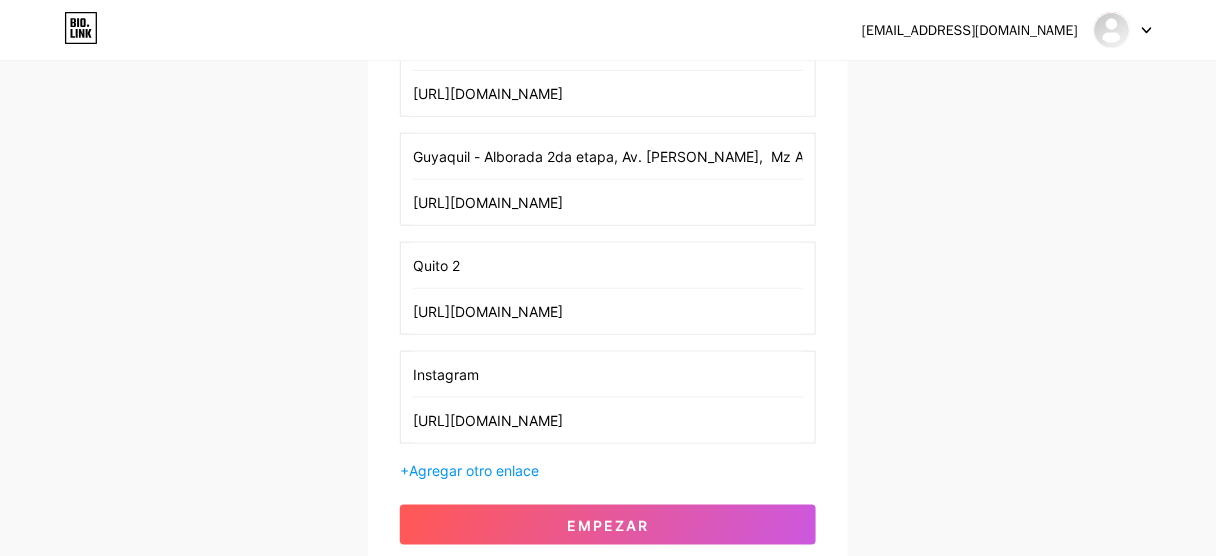 click on "Guyaquil - Alborada 2da etapa, Av. Rolando Pareja,  Mz AL, Solar 7, 2do piso II" at bounding box center [608, 156] 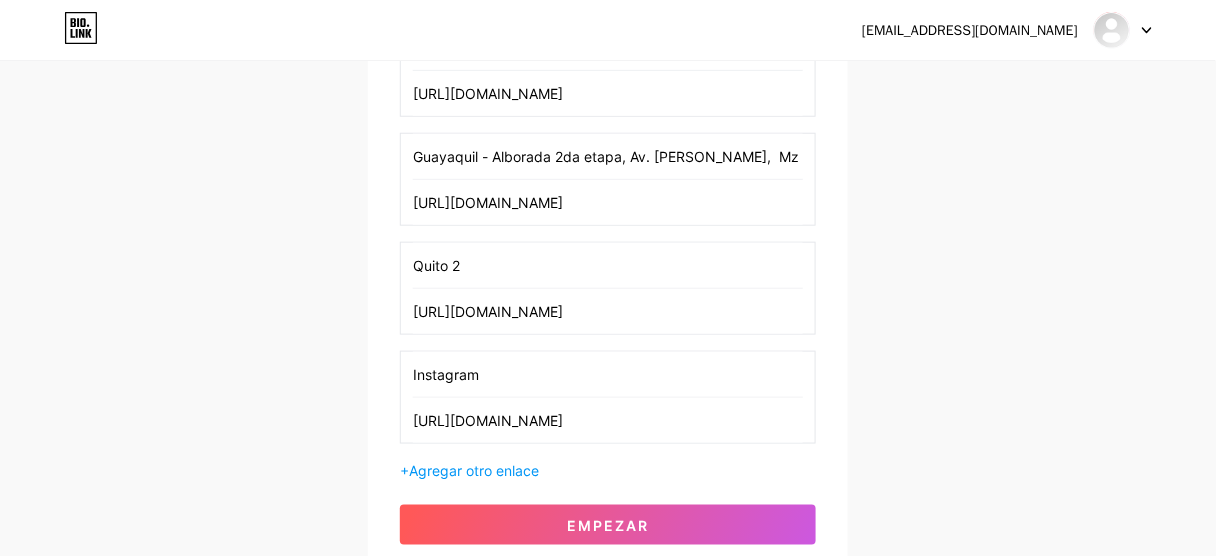 click on "Guayaquil - Alborada 2da etapa, Av. Rolando Pareja,  Mz AL, Solar 7, 2do piso II" at bounding box center (608, 156) 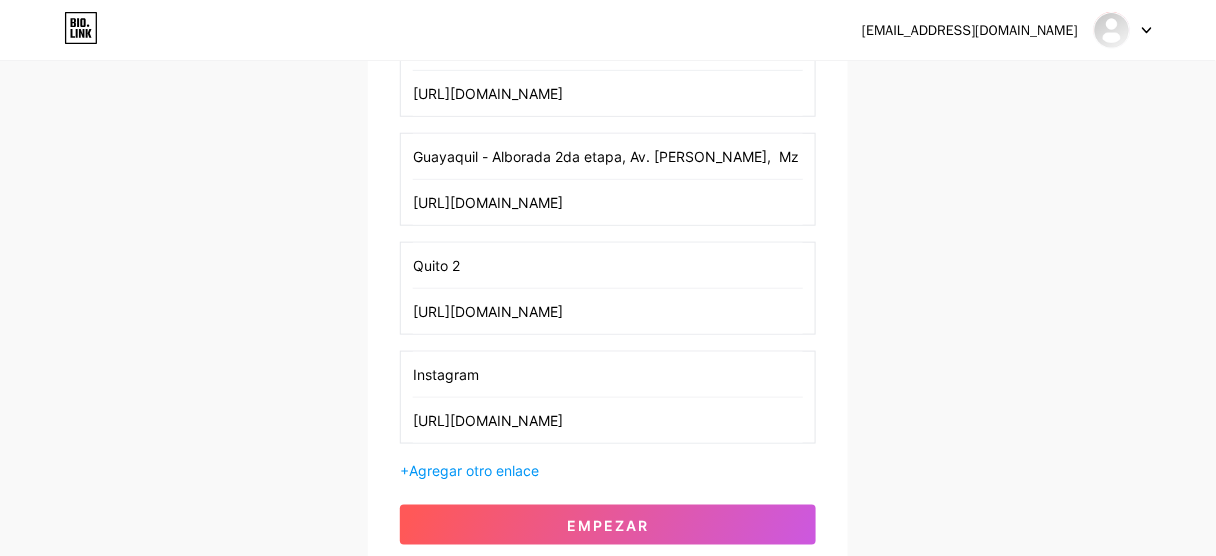 paste 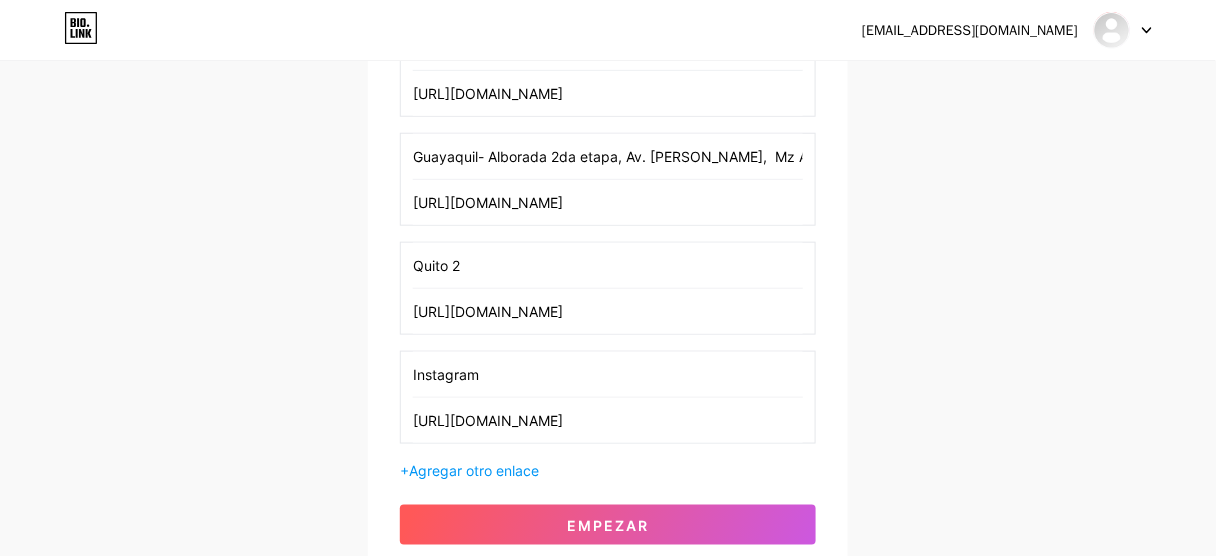 type on "Guayaquil - Alborada 2da etapa, Av. Rolando Pareja,  Mz AL, Solar 7, 2do piso II" 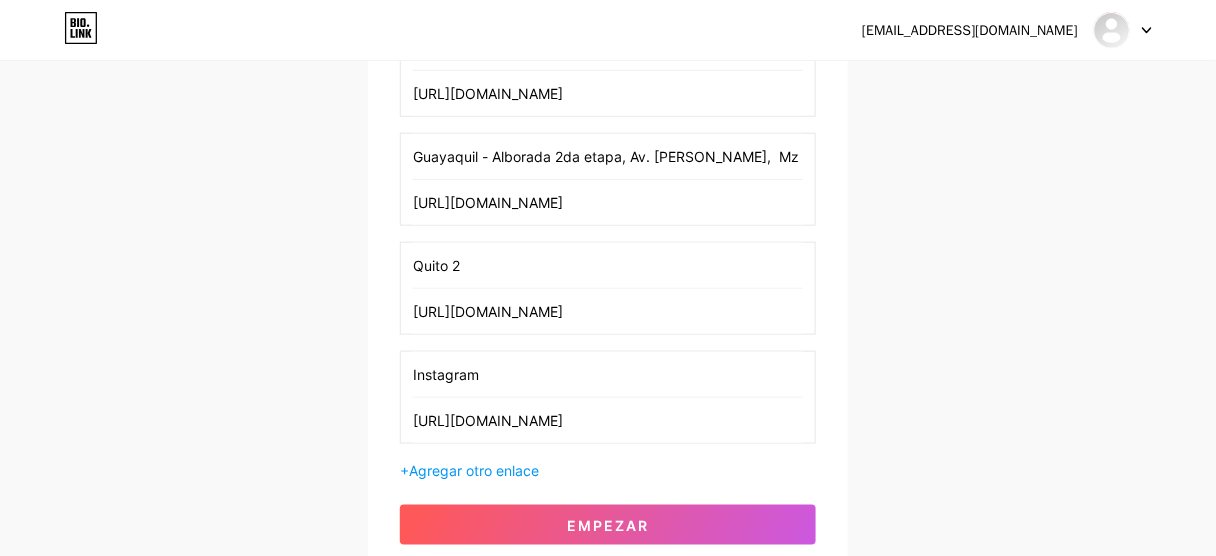 click on "clinicibellauio@gmail.com           Panel     Cerrar sesión   Configura tu página   Vamos a configurar bio.link/libella 🎉               Clínica Libella     Medicina Estética y Dental     Añade tu primer enlace   Quito - Av. Naciones Unidas y Amazonas Edificio UNIQUE   https://wa.link/eb8627   Guayaquil - Alborada 2da etapa, Av. Rolando Pareja,  Mz AL, Solar 7, 2do piso II   https://wa.link/7t0v1x   Quito 2   https://wa.link/rgmpmo   Instagram   https://www.instagram.com/clinicalibella?igsh=ejd0MWU4dXRqdmkz
+  Agregar otro enlace     Empezar" at bounding box center [608, 121] 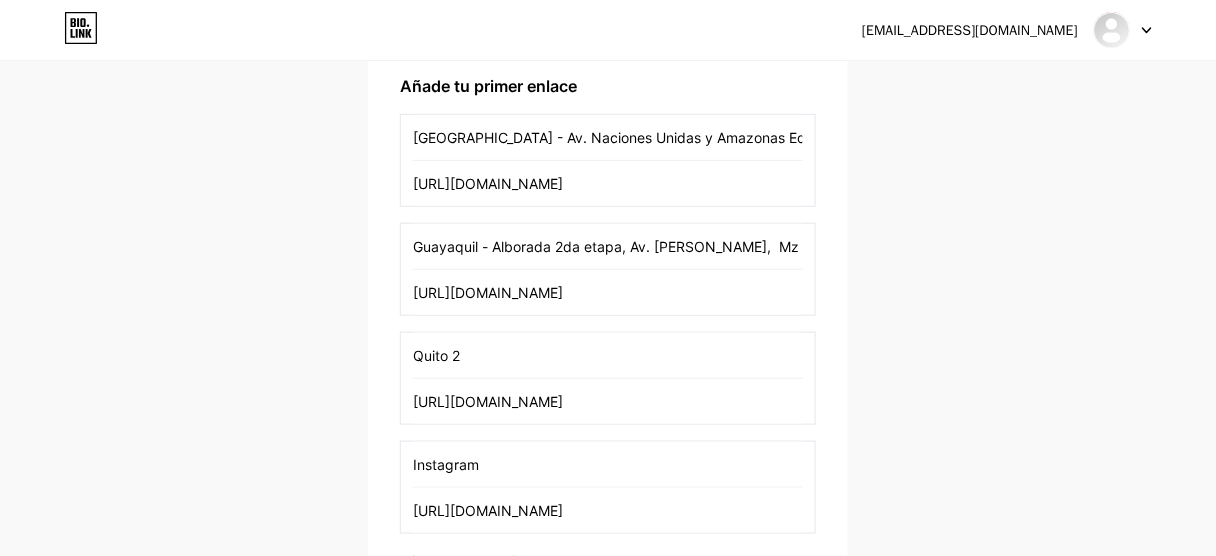 scroll, scrollTop: 559, scrollLeft: 0, axis: vertical 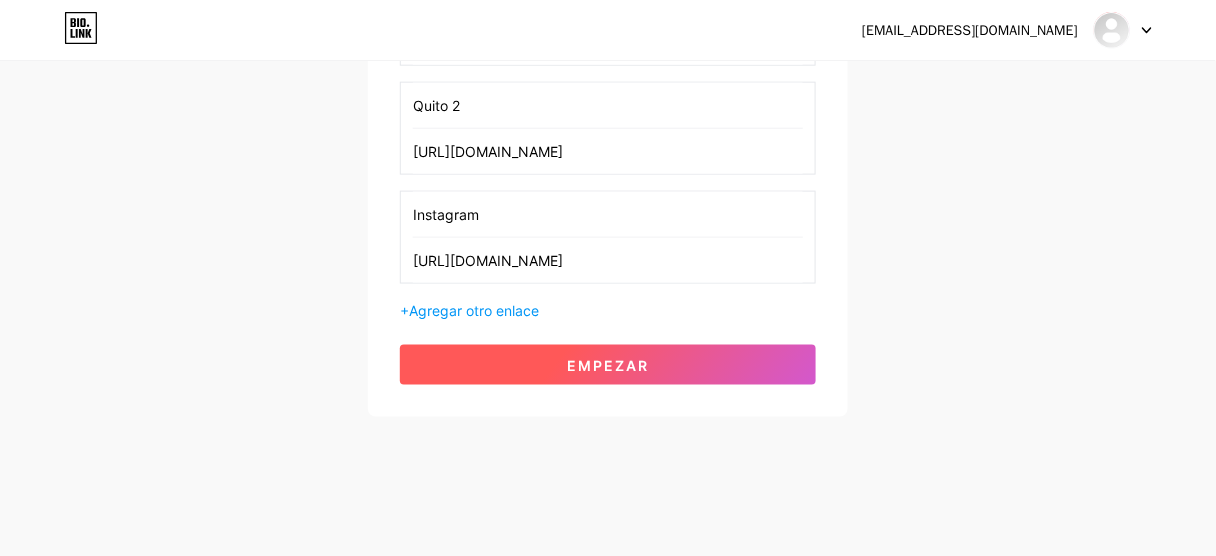 click on "Empezar" at bounding box center (608, 365) 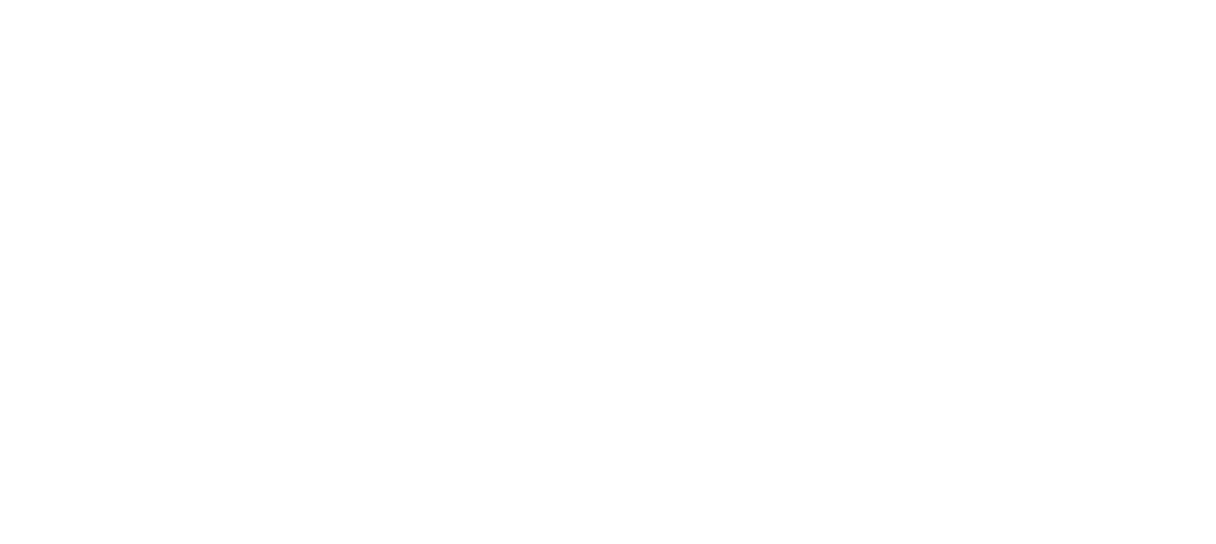 scroll, scrollTop: 0, scrollLeft: 0, axis: both 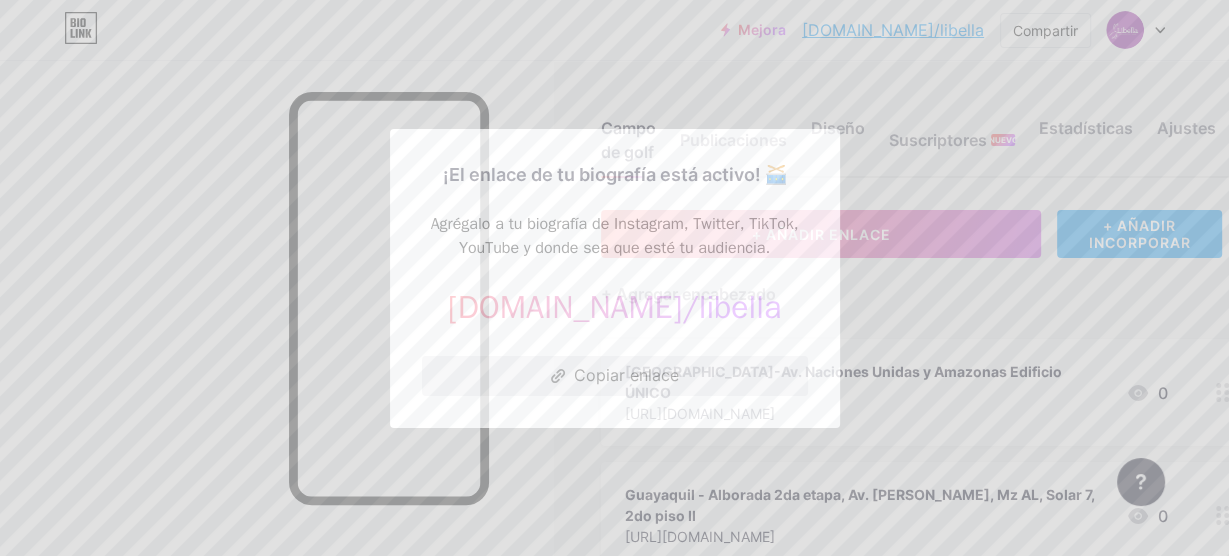 click on "Copiar enlace" at bounding box center (626, 375) 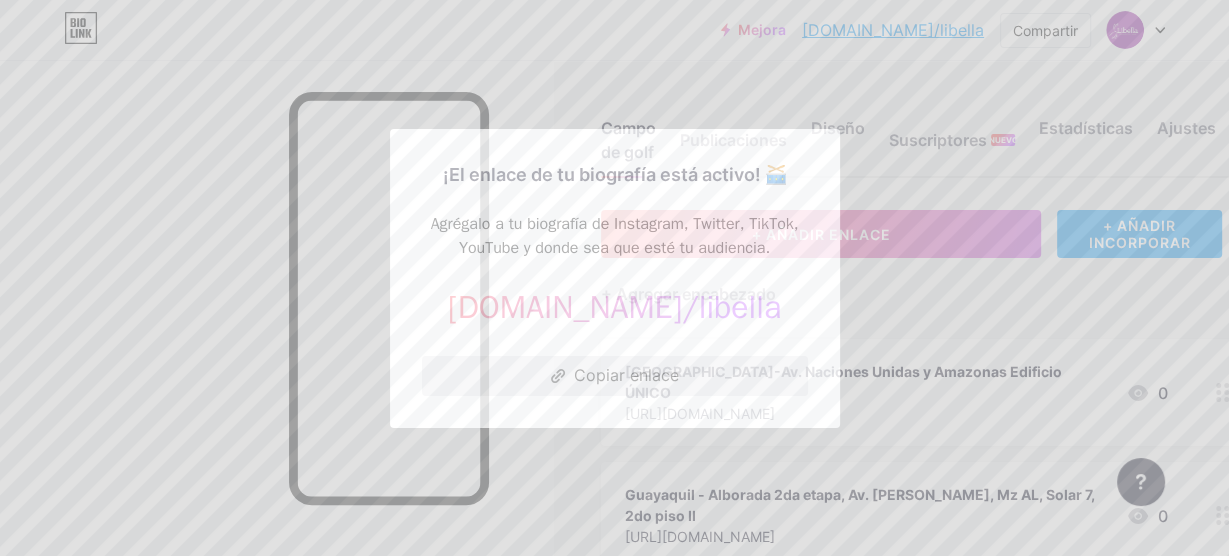 click on "Copiar enlace" at bounding box center (626, 375) 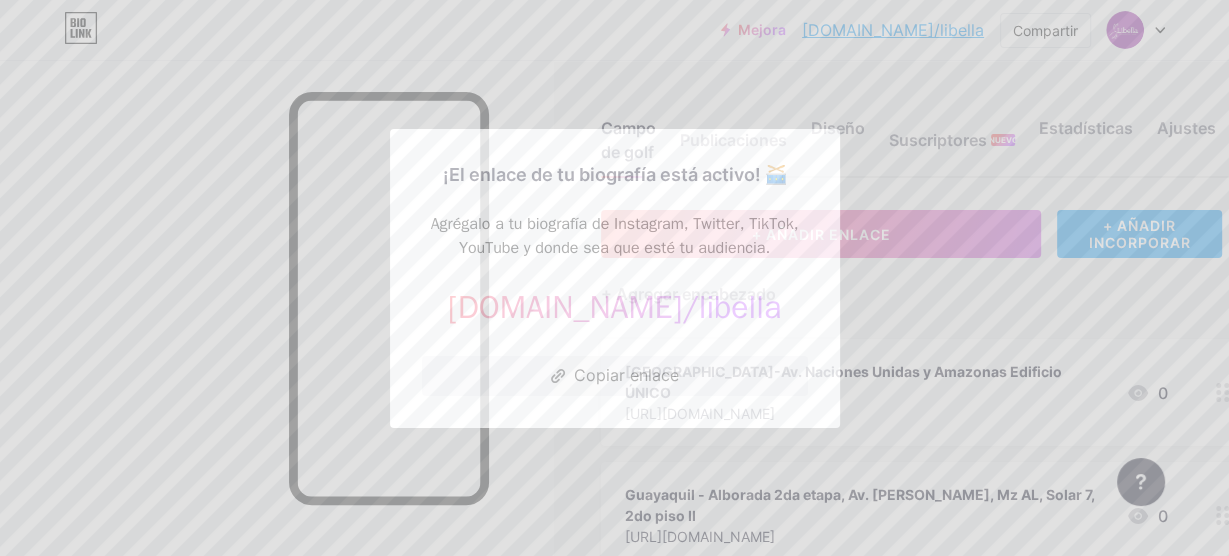 click at bounding box center (614, 278) 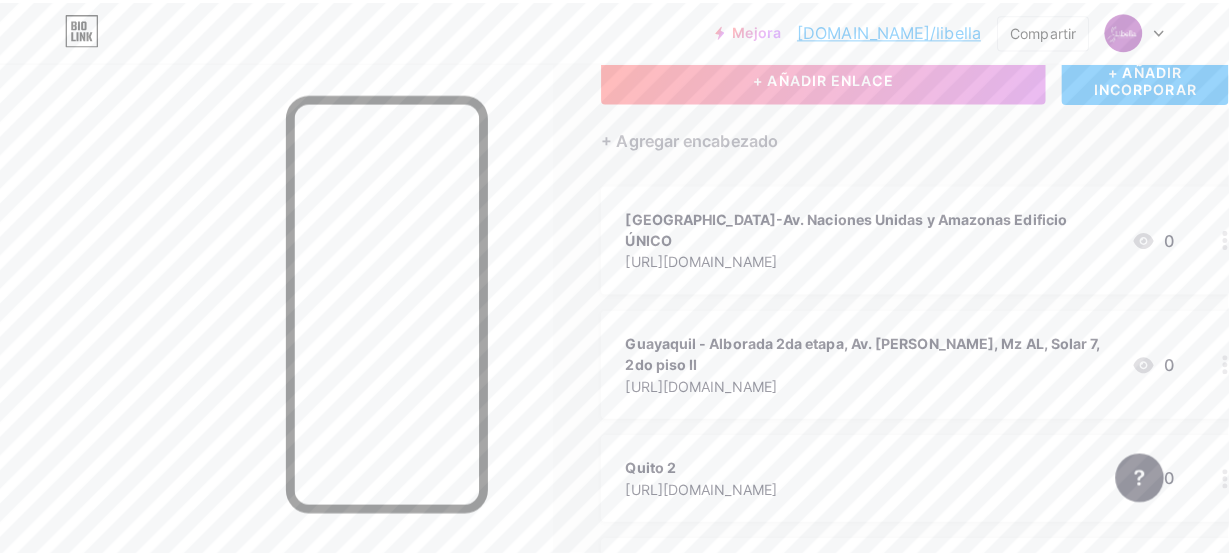 scroll, scrollTop: 160, scrollLeft: 0, axis: vertical 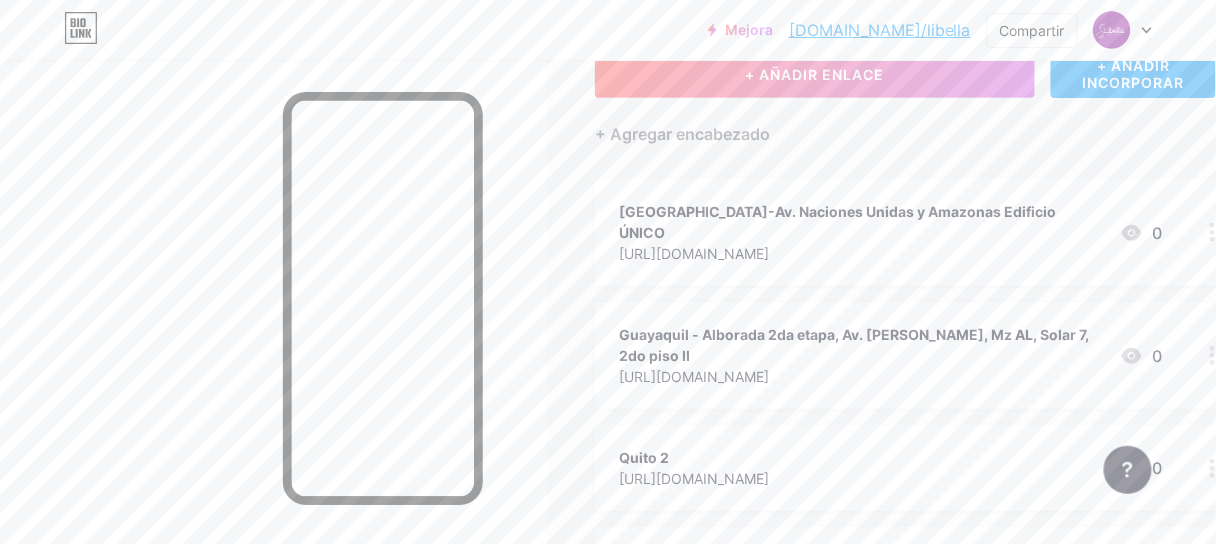 click on "Guayaquil - Alborada 2da etapa, Av. Rolando Pareja, Mz AL, Solar 7, 2do piso II" at bounding box center [854, 345] 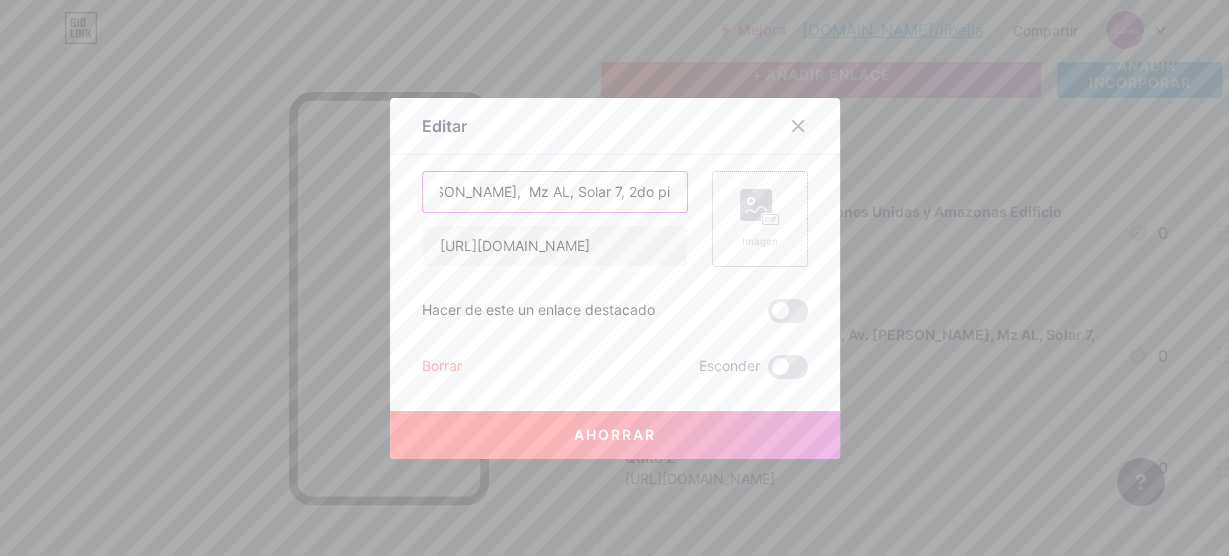 drag, startPoint x: 620, startPoint y: 186, endPoint x: 706, endPoint y: 191, distance: 86.145226 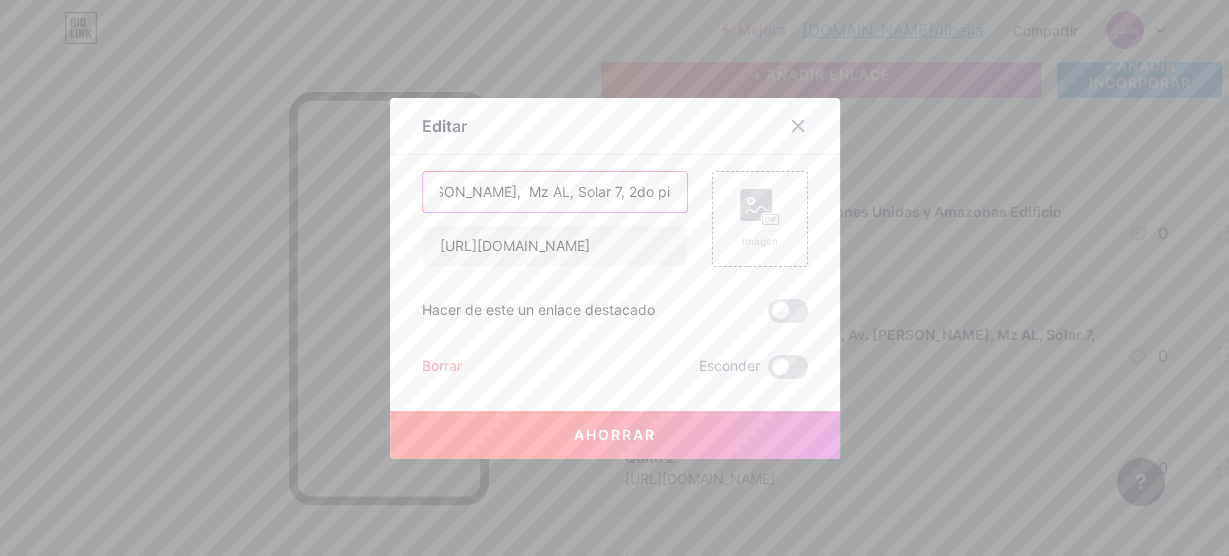 scroll, scrollTop: 0, scrollLeft: 288, axis: horizontal 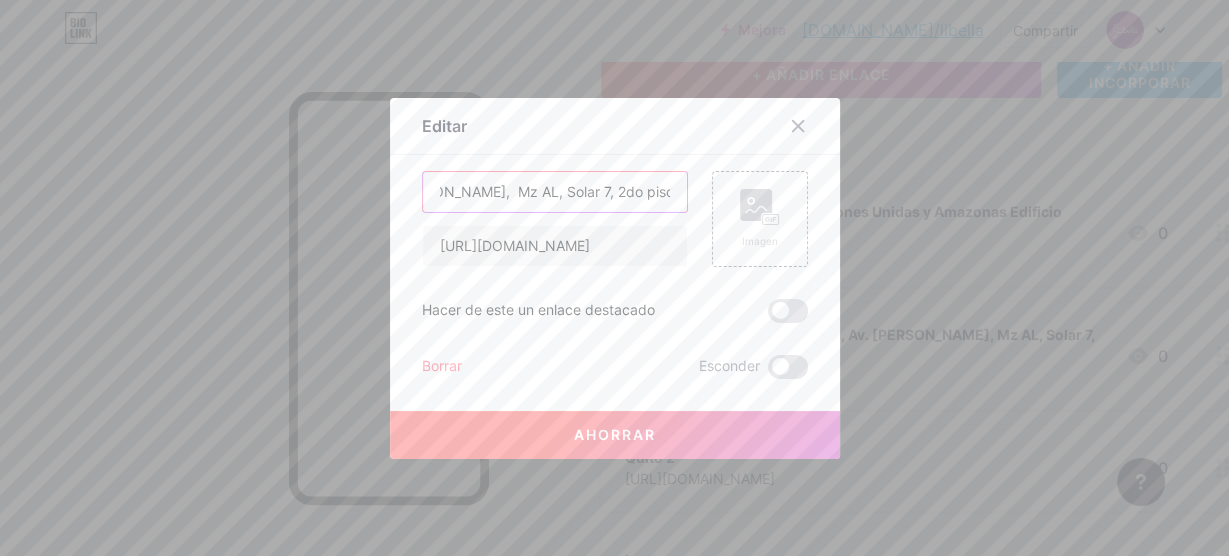 click on "Guayaquil - Alborada 2da etapa, Av. Rolando Pareja,  Mz AL, Solar 7, 2do piso II" at bounding box center (555, 192) 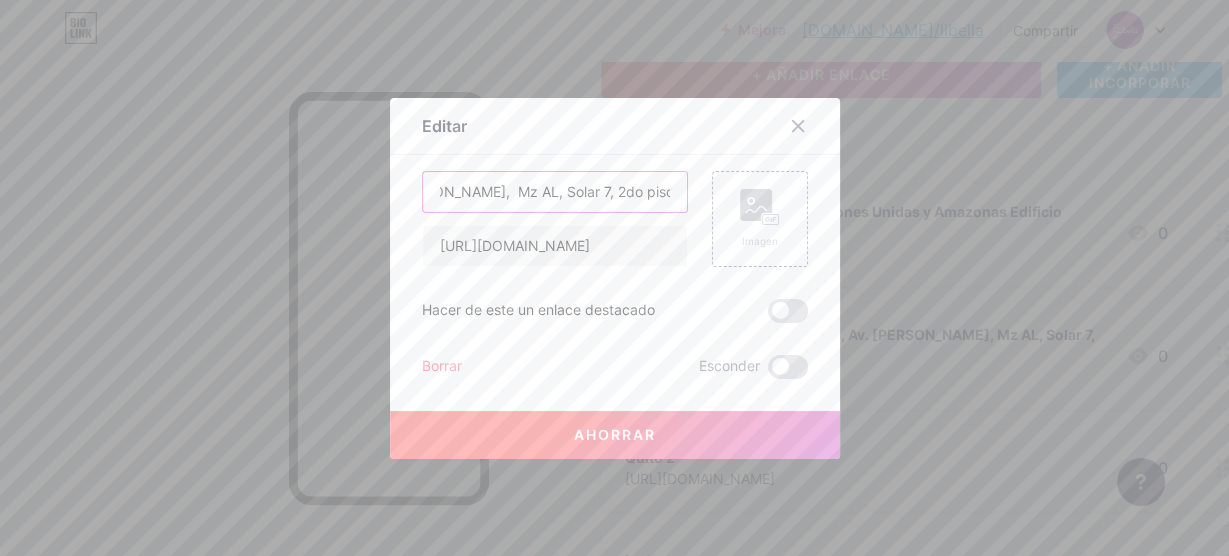 drag, startPoint x: 595, startPoint y: 189, endPoint x: 701, endPoint y: 189, distance: 106 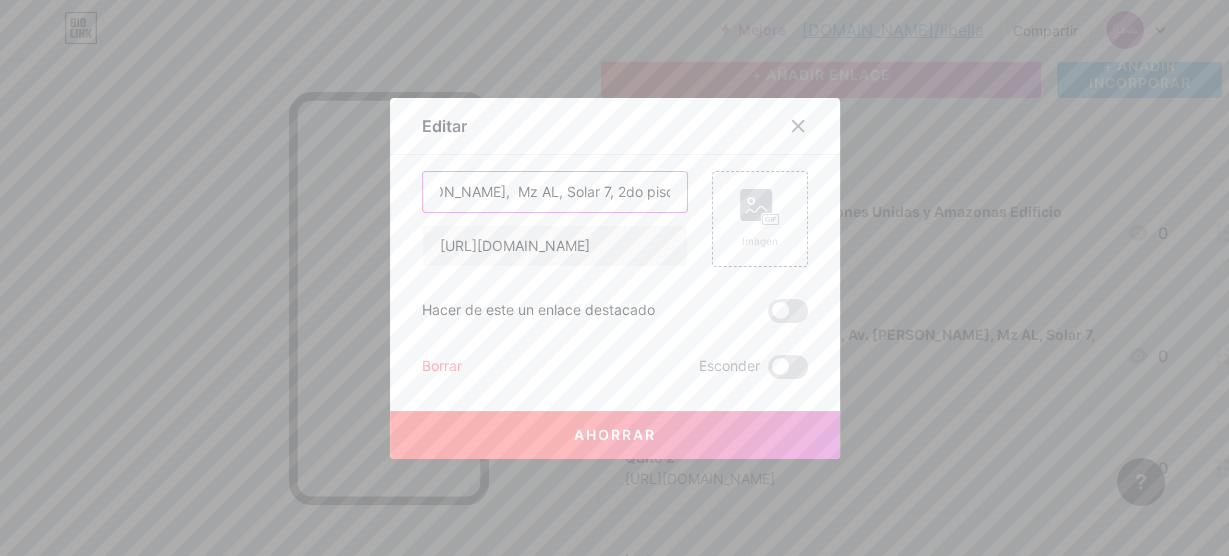 click on "Guayaquil - Alborada 2da etapa, Av. Rolando Pareja,  Mz AL, Solar 7, 2do piso II     https://wa.link/7t0v1x                     Imagen" at bounding box center (615, 219) 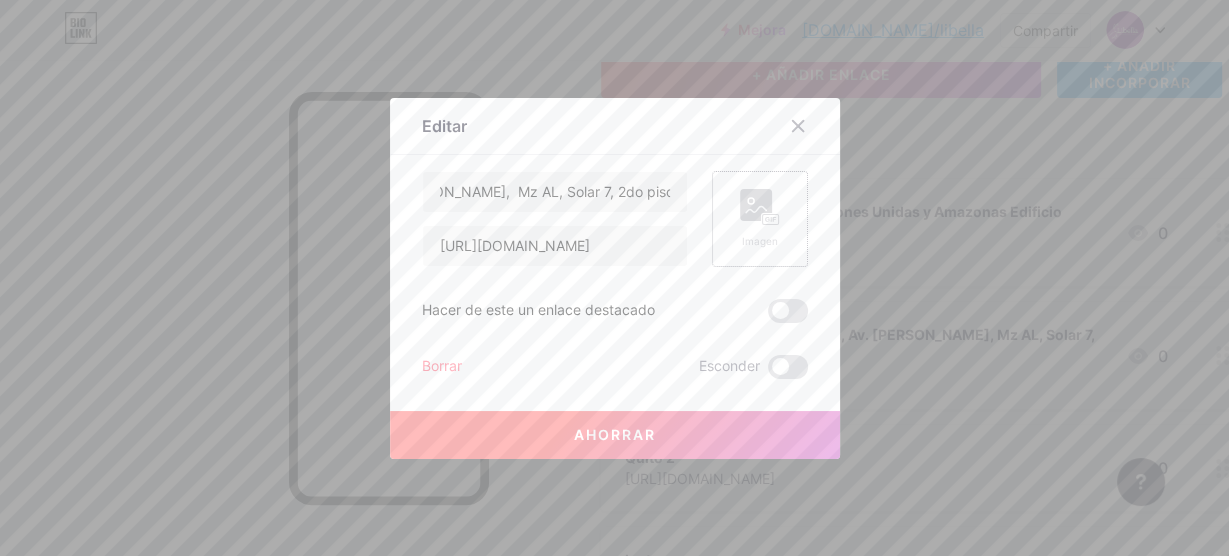 click 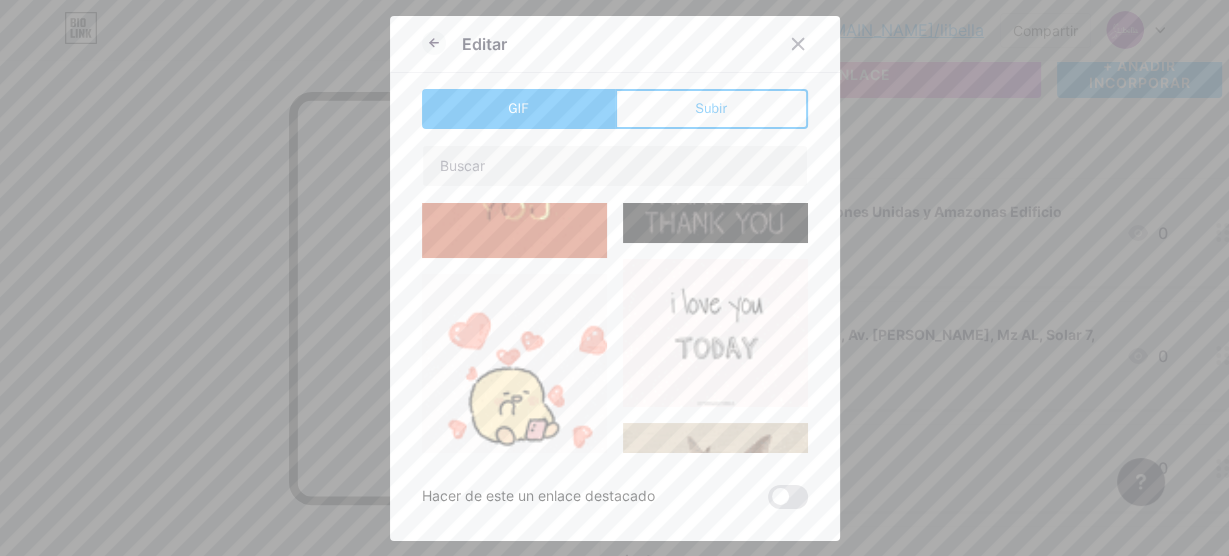 scroll, scrollTop: 0, scrollLeft: 0, axis: both 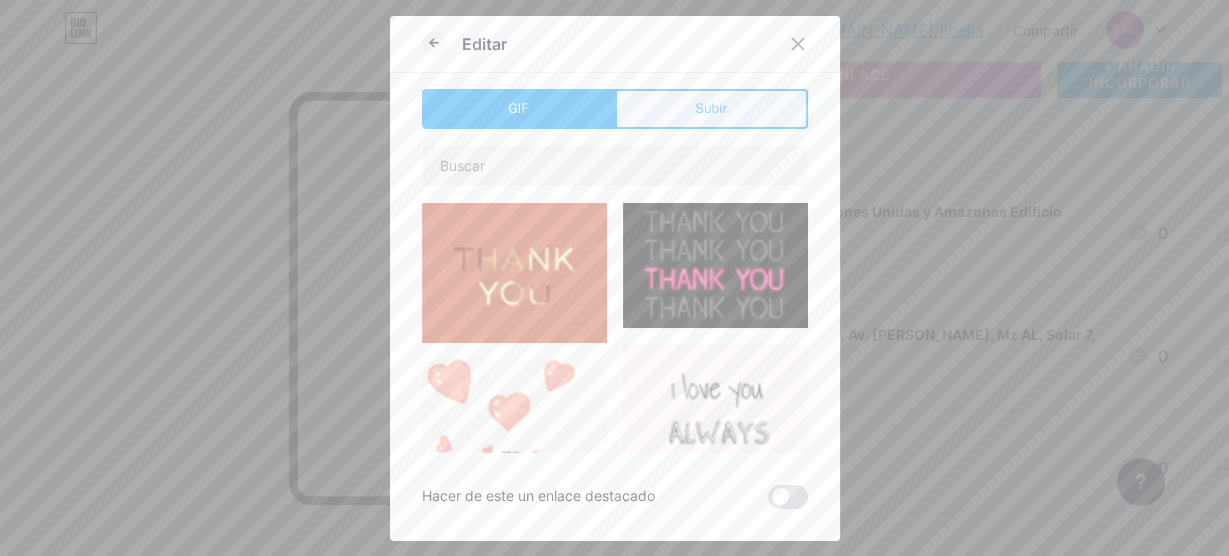 click on "Subir" at bounding box center (711, 109) 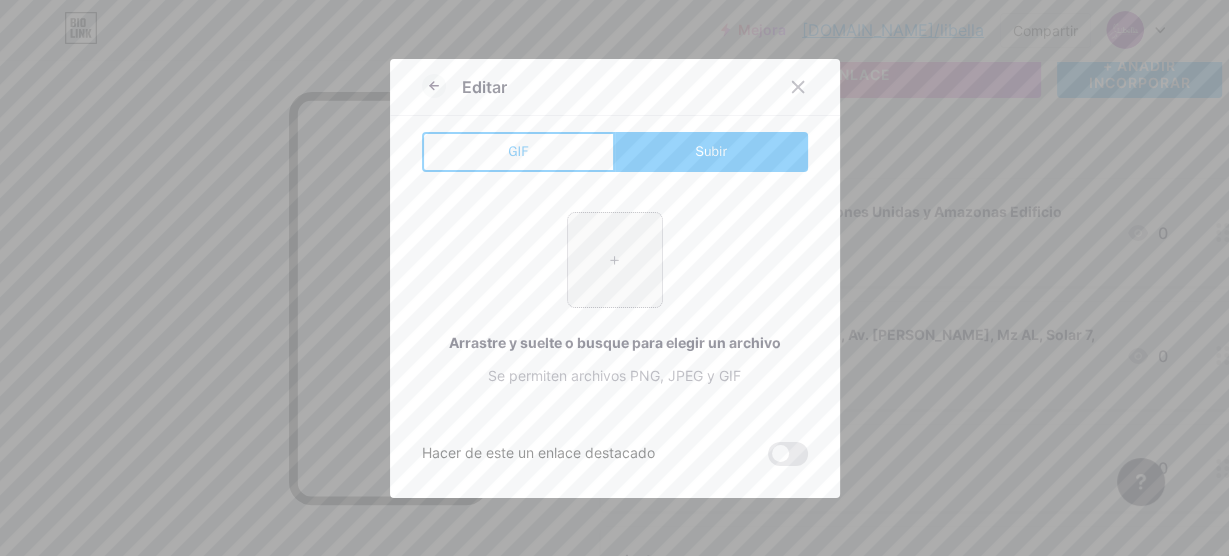 click at bounding box center [615, 260] 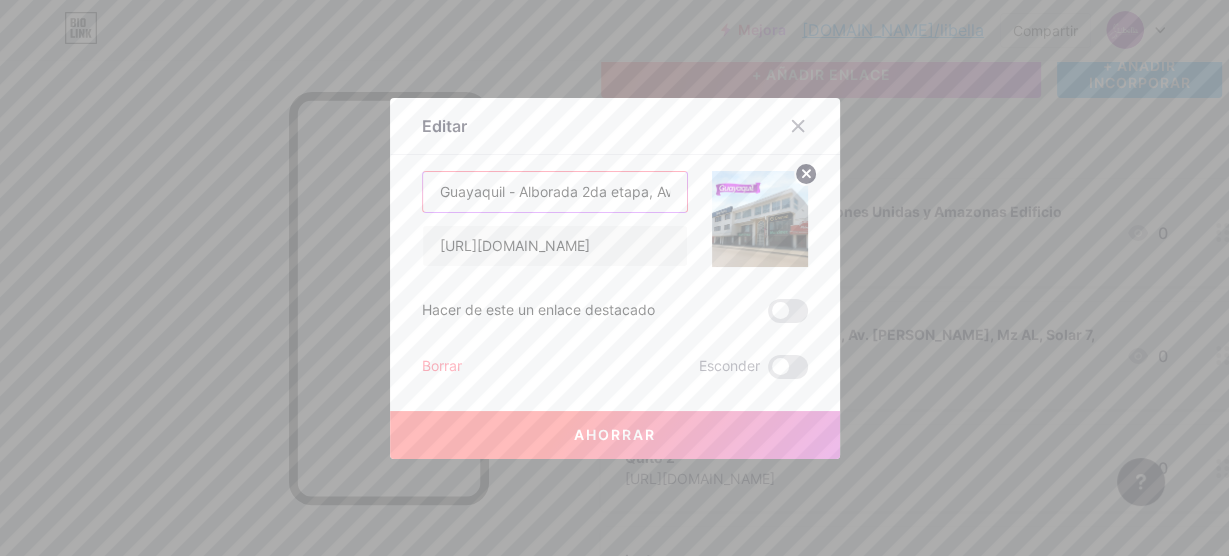click on "Guayaquil - Alborada 2da etapa, Av. Rolando Pareja,  Mz AL, Solar 7, 2do piso II" at bounding box center (555, 192) 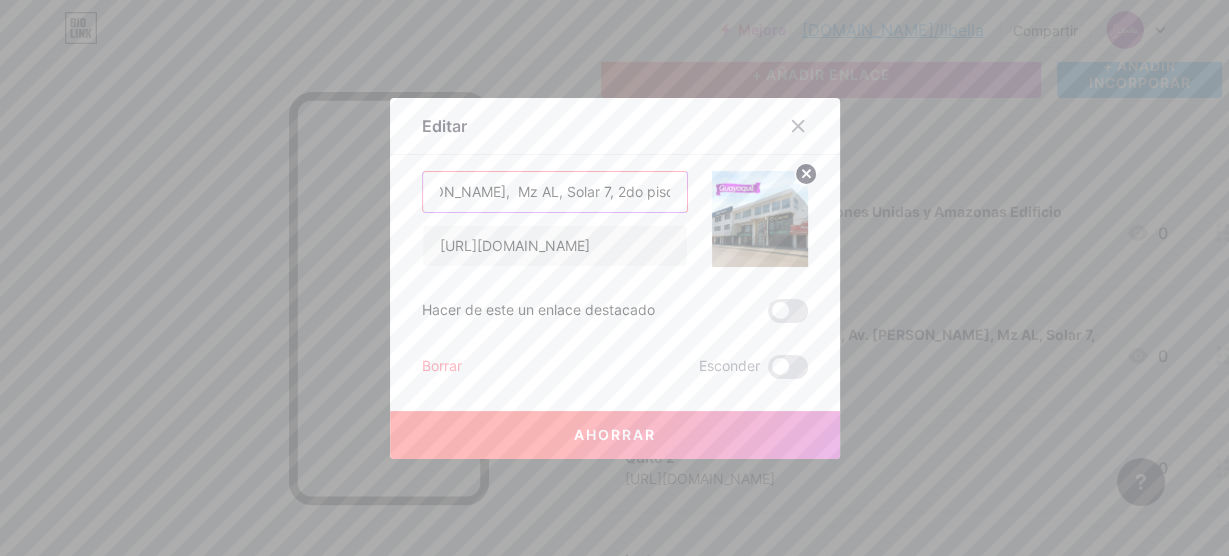 drag, startPoint x: 569, startPoint y: 193, endPoint x: 675, endPoint y: 193, distance: 106 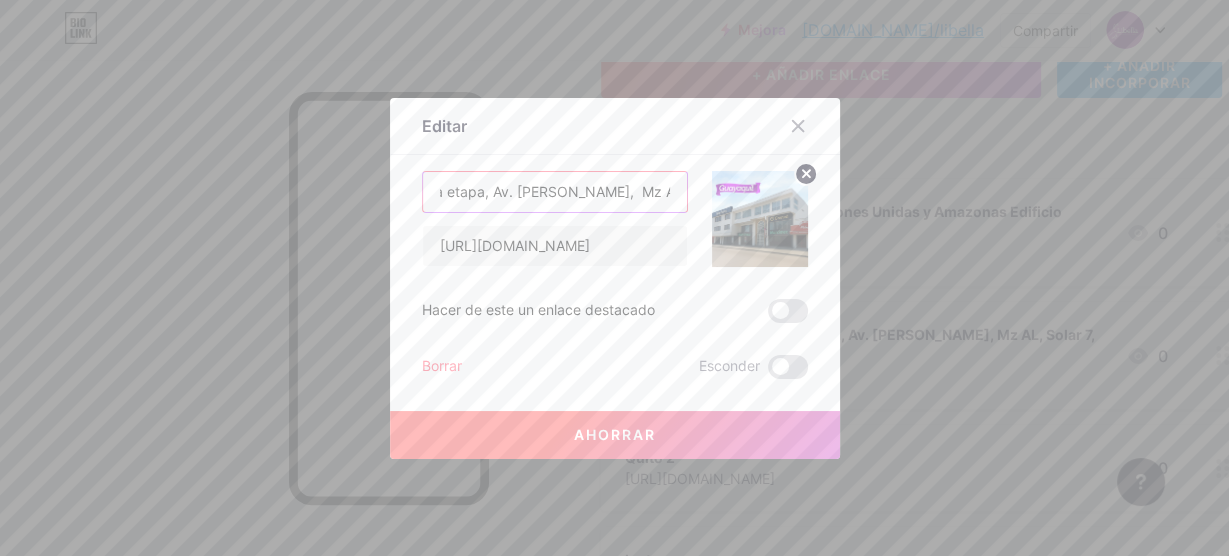 scroll, scrollTop: 0, scrollLeft: 160, axis: horizontal 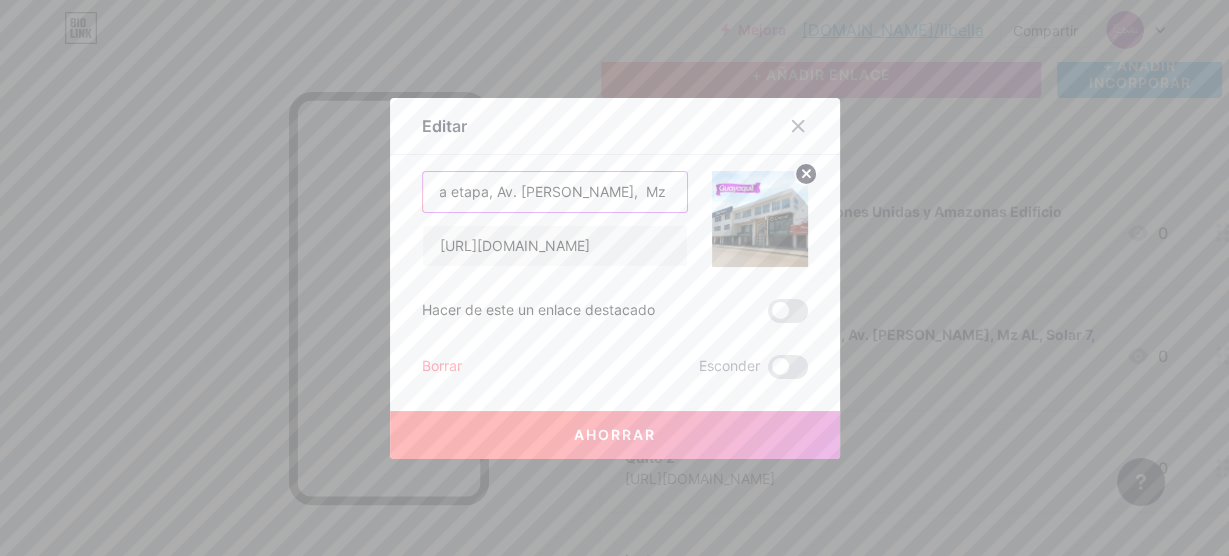 click on "Guayaquil - Alborada 2da etapa, Av. Rolando Pareja,  Mz AL, Solar 7, 2do piso II" at bounding box center [555, 192] 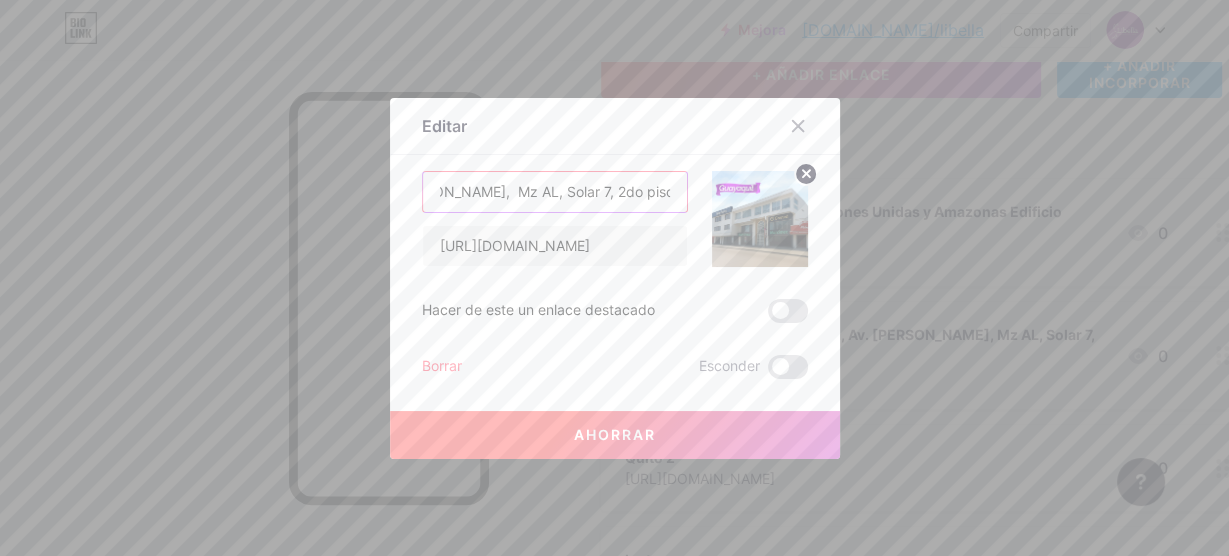 drag, startPoint x: 632, startPoint y: 191, endPoint x: 650, endPoint y: 189, distance: 18.110771 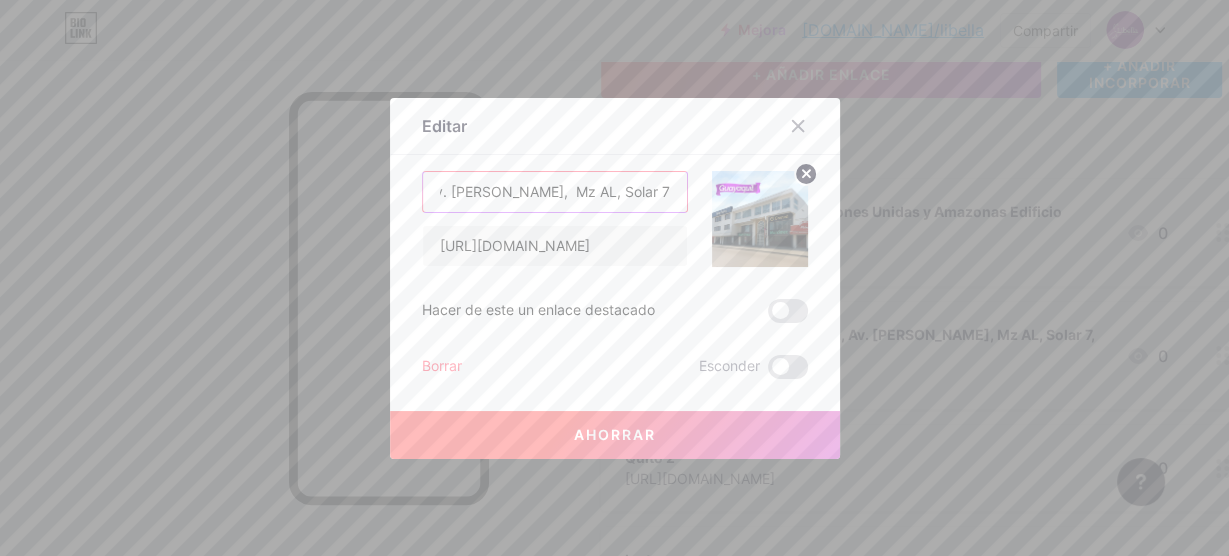 scroll, scrollTop: 0, scrollLeft: 214, axis: horizontal 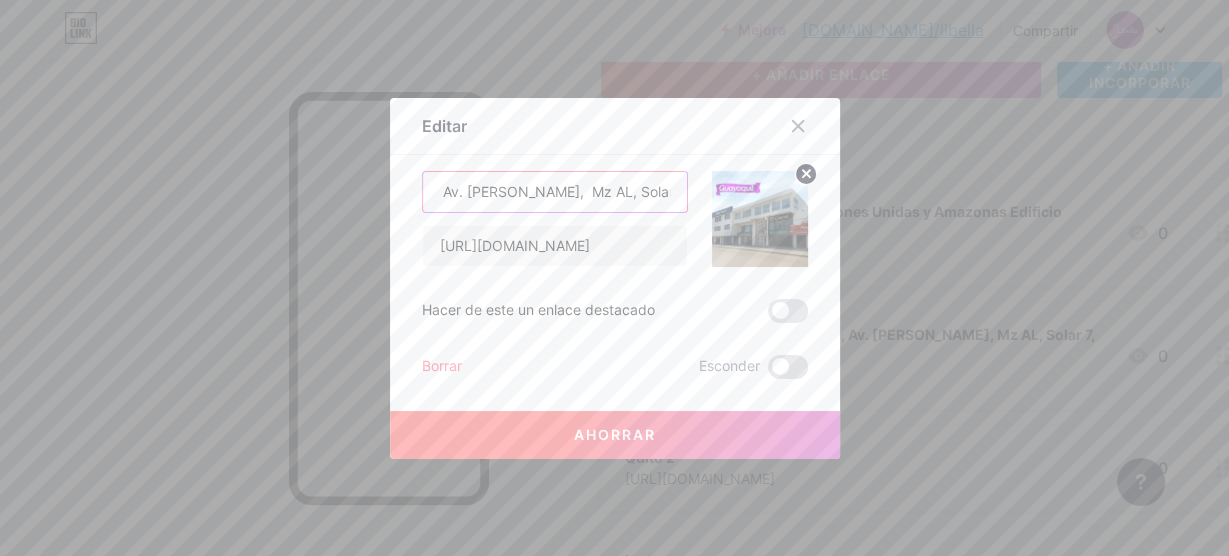 type on "Guayaquil - Alborada 2da etapa, Av. [PERSON_NAME],  Mz AL, Solar 7" 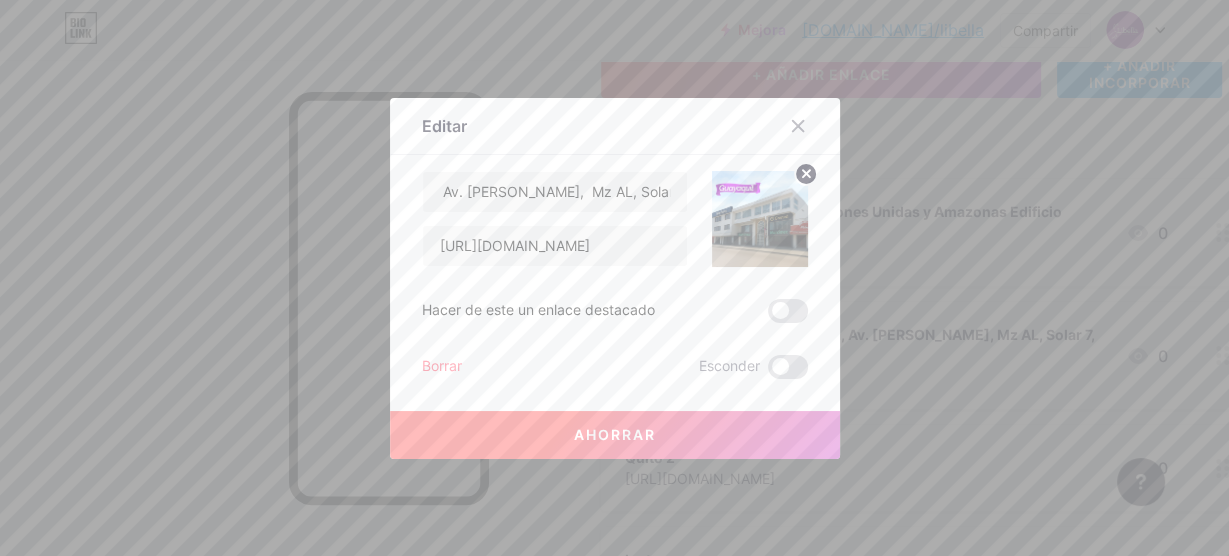 click on "Ahorrar" at bounding box center (615, 435) 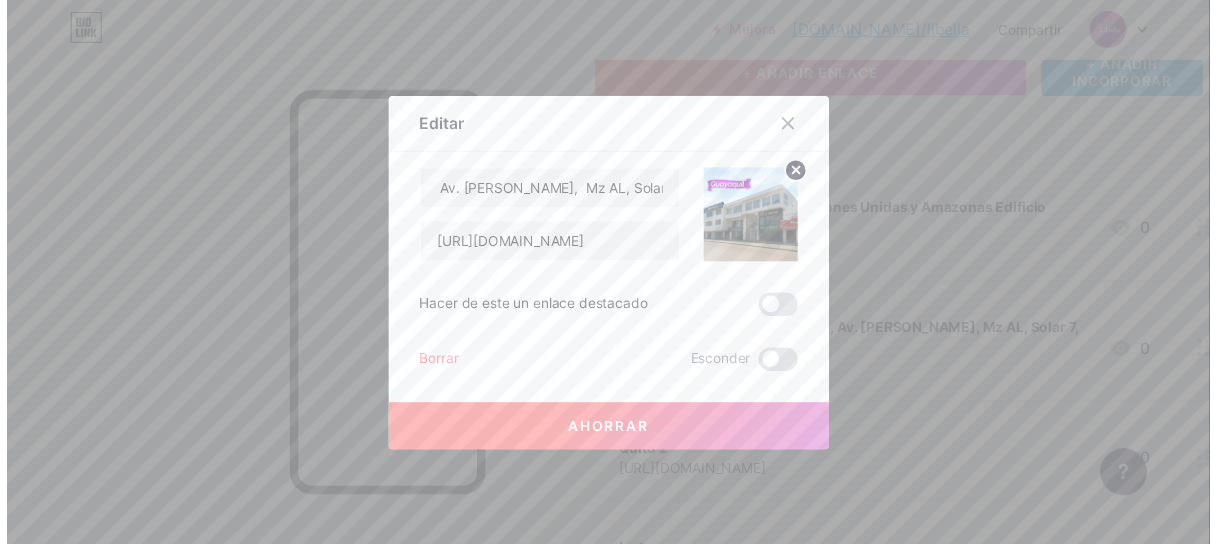 scroll, scrollTop: 0, scrollLeft: 0, axis: both 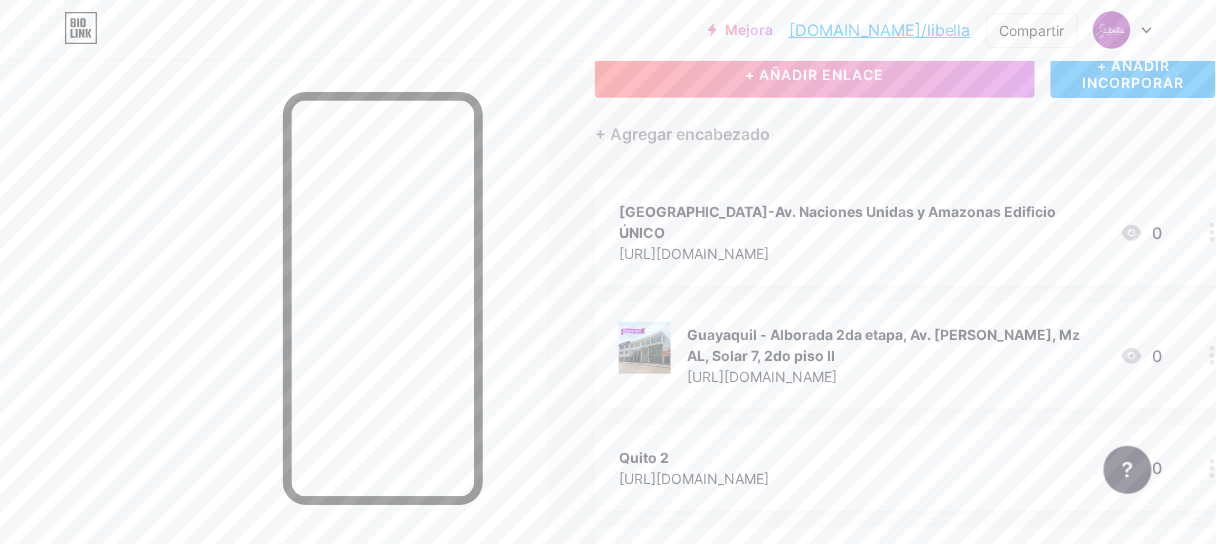 click on "[GEOGRAPHIC_DATA]-Av. Naciones Unidas y Amazonas Edificio ÚNICO" at bounding box center [861, 222] 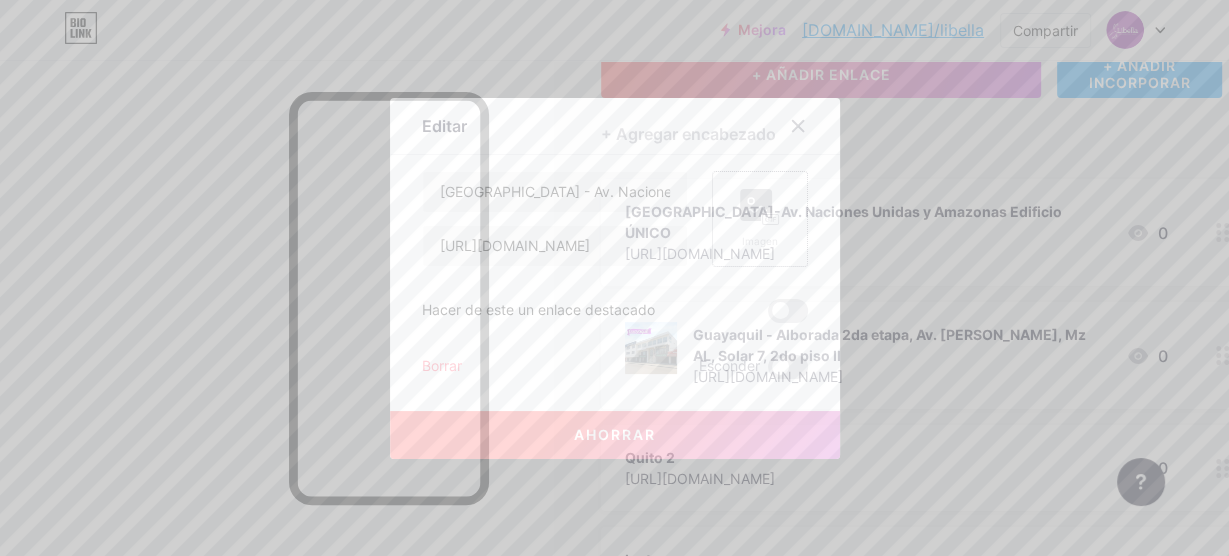 click 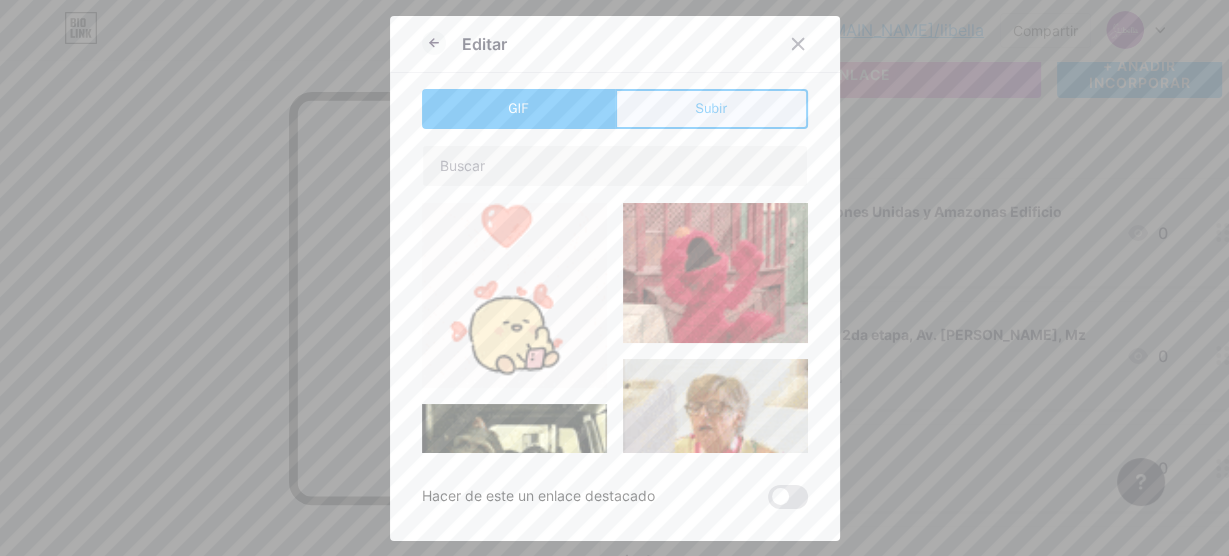 click on "Subir" at bounding box center [711, 109] 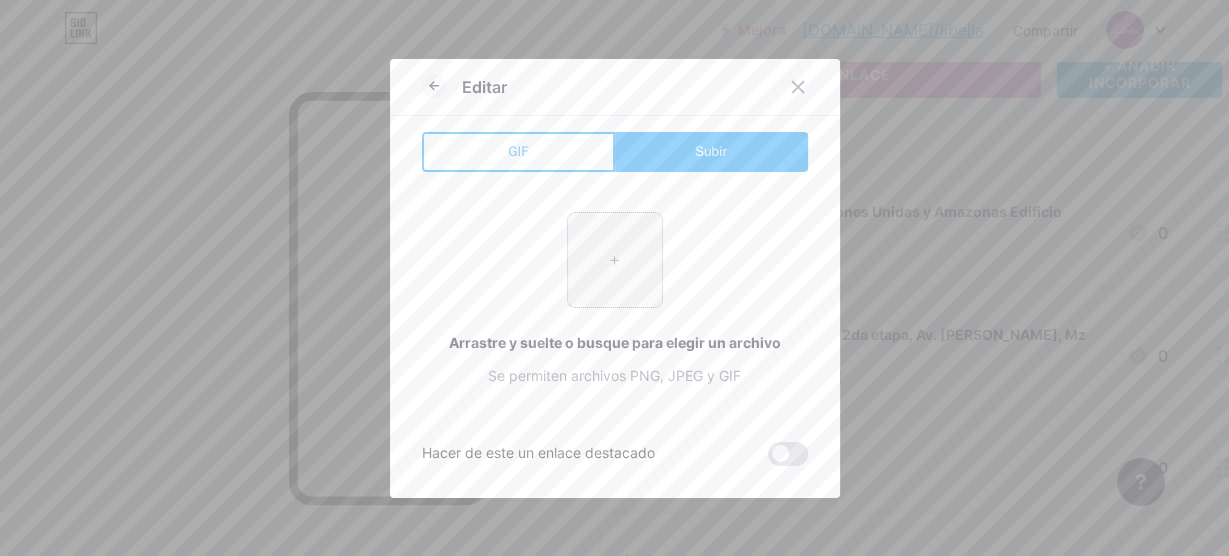 click at bounding box center (615, 260) 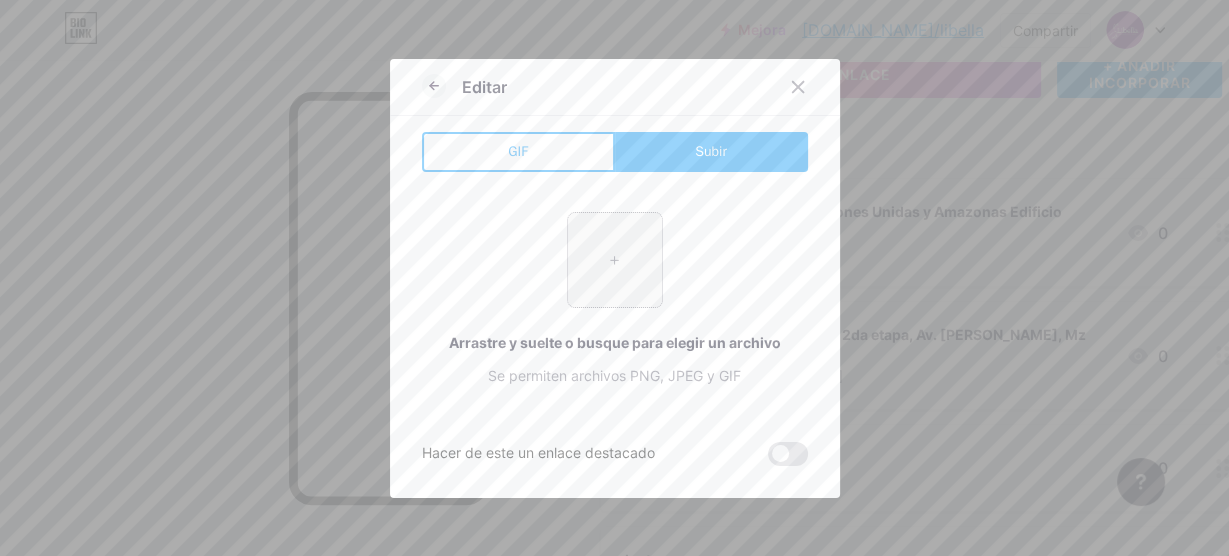 type on "C:\fakepath\q.jpg" 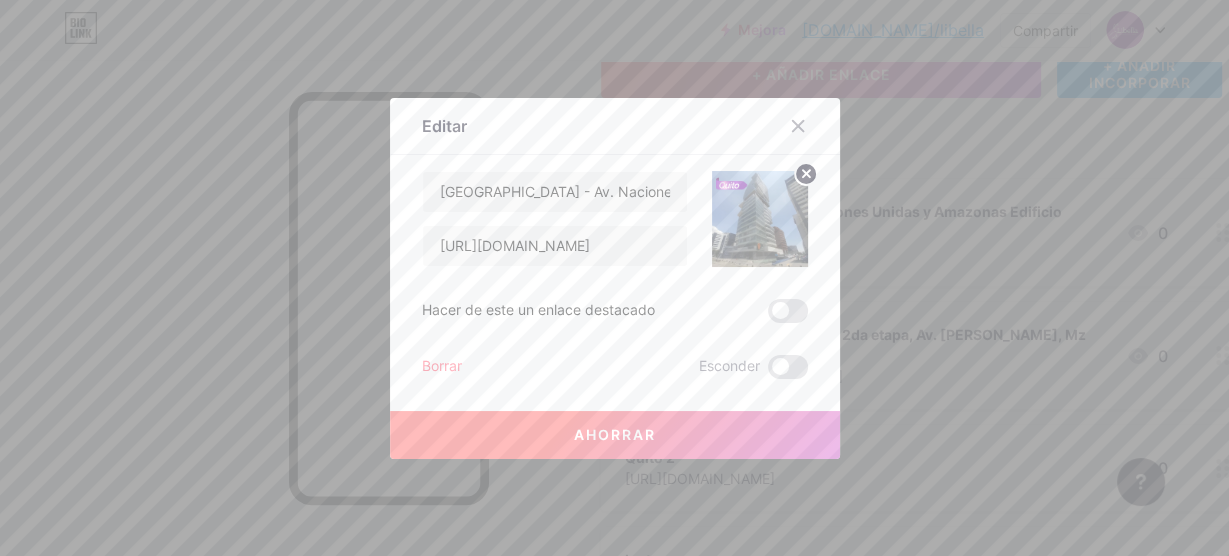 click on "Ahorrar" at bounding box center [615, 435] 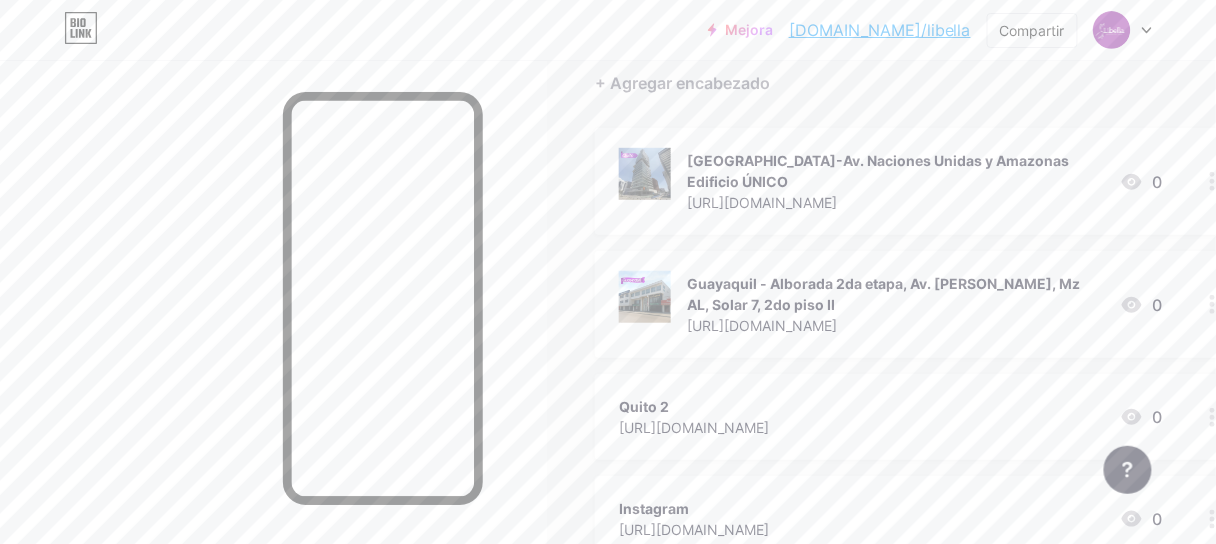 scroll, scrollTop: 240, scrollLeft: 0, axis: vertical 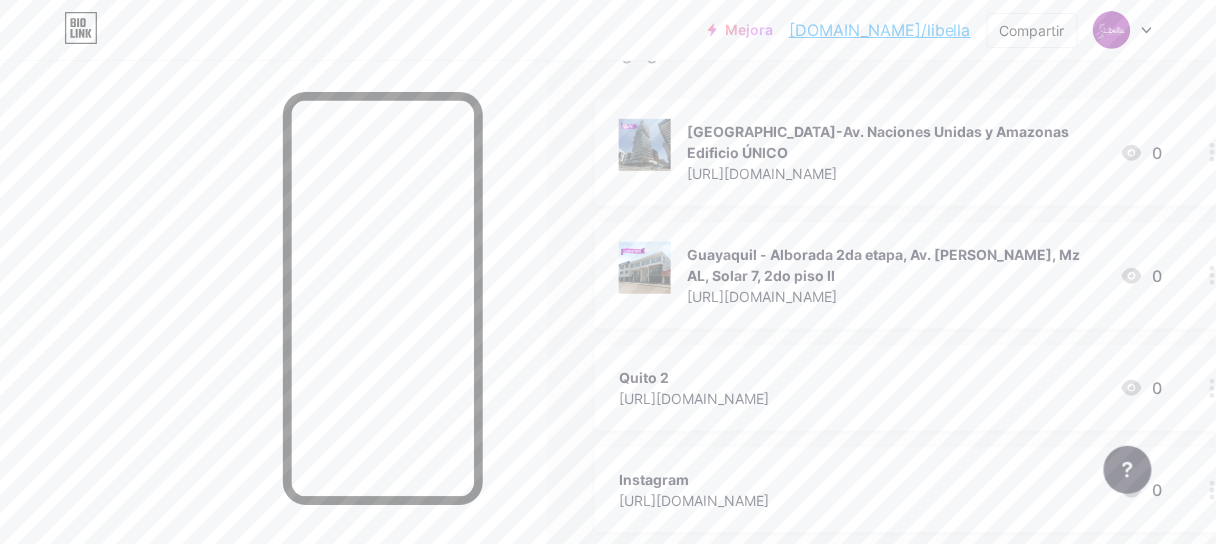click on "Quito 2
https://wa.link/rgmpmo
0" at bounding box center (890, 388) 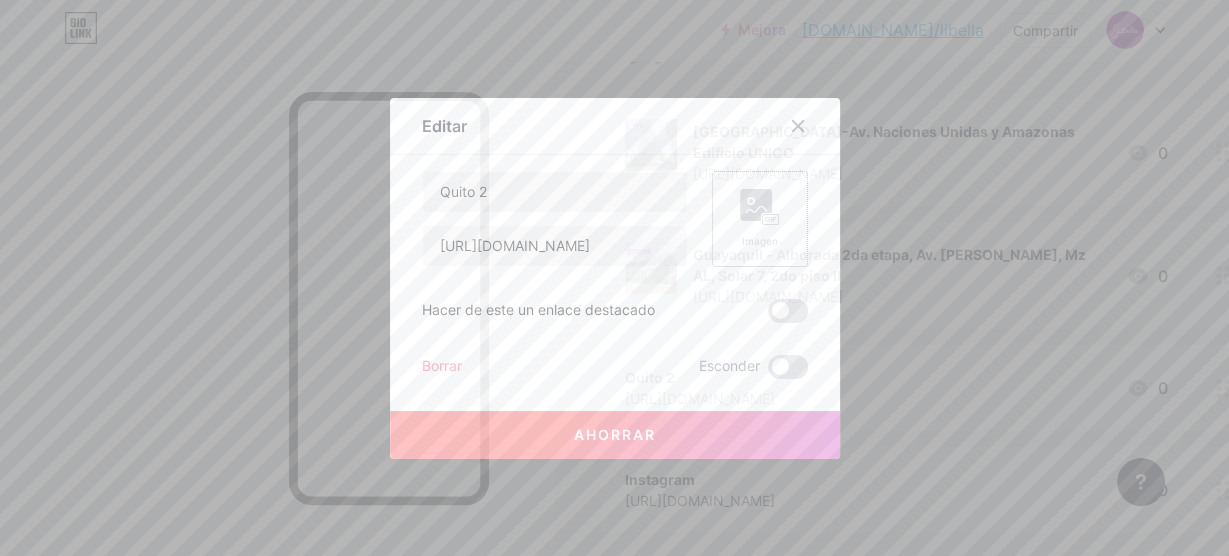 click on "Imagen" at bounding box center (760, 219) 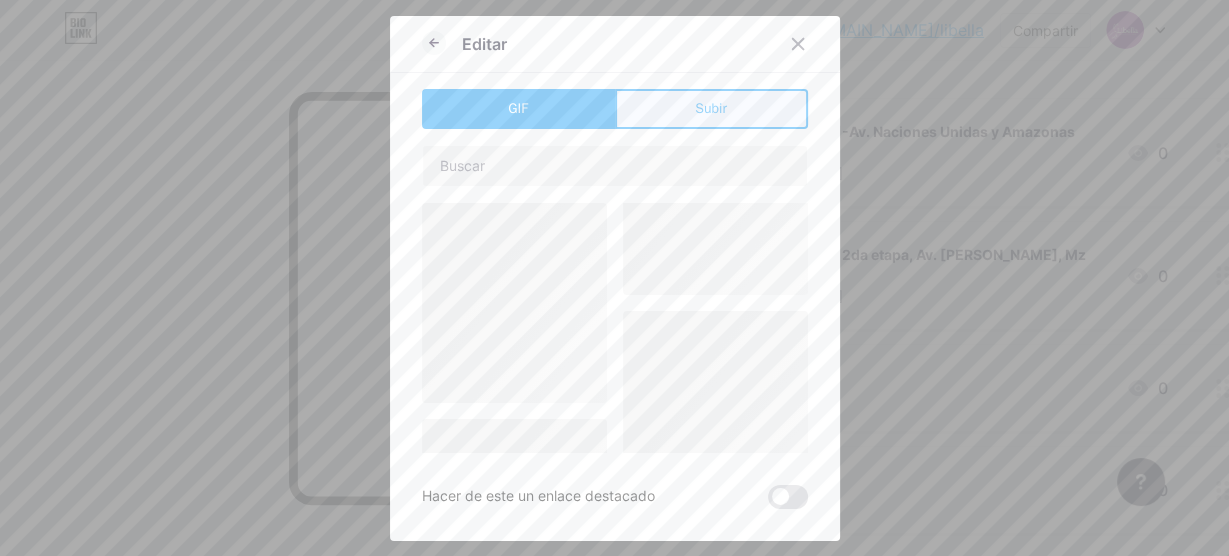 click on "Subir" at bounding box center [711, 109] 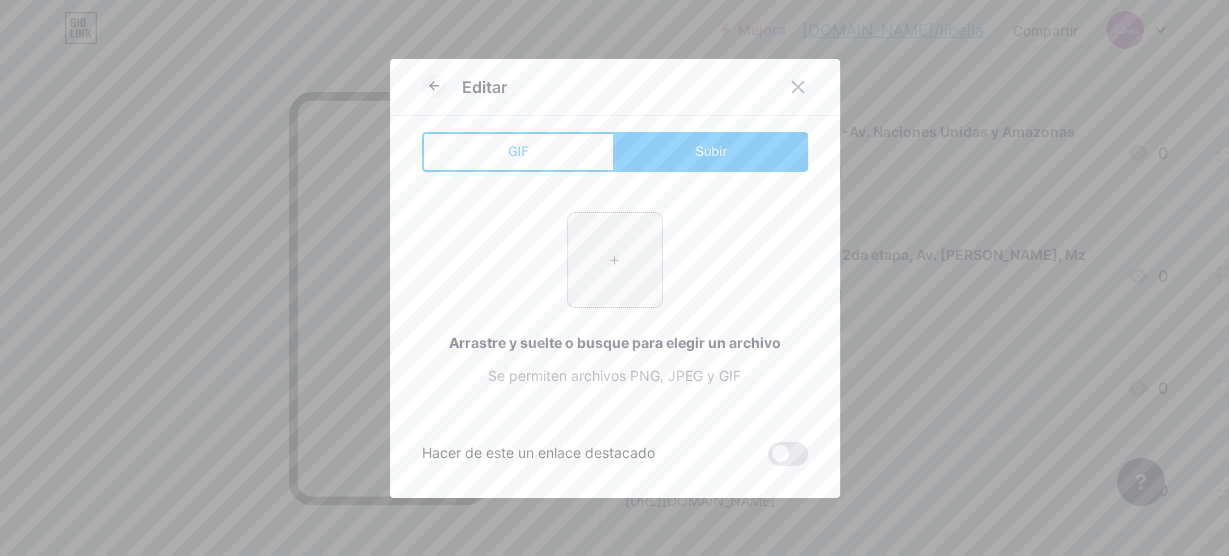 click at bounding box center [615, 260] 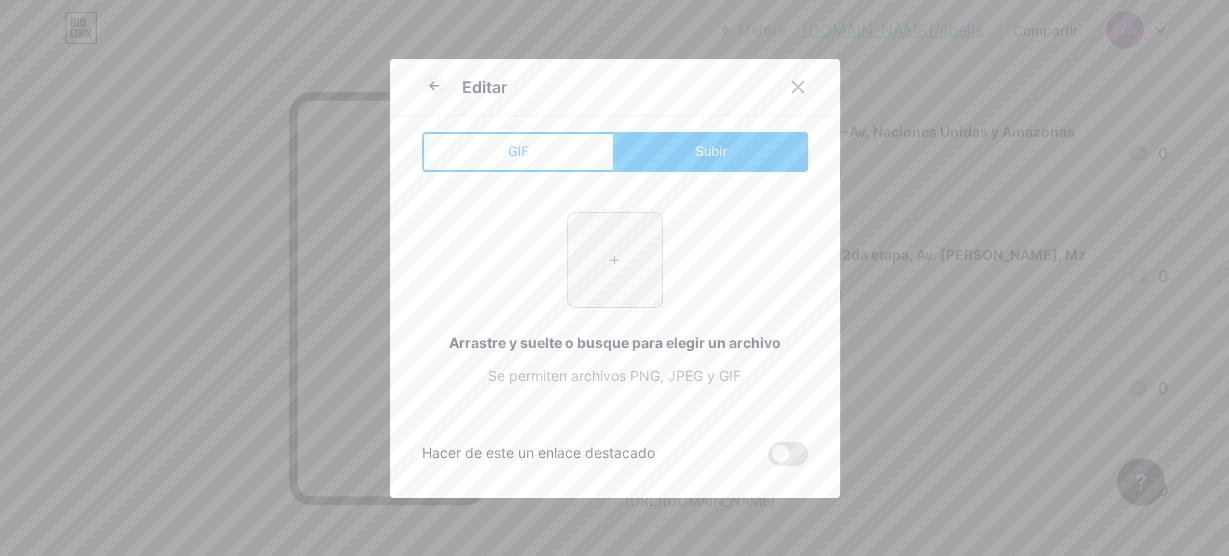 type on "C:\fakepath\q.jpg" 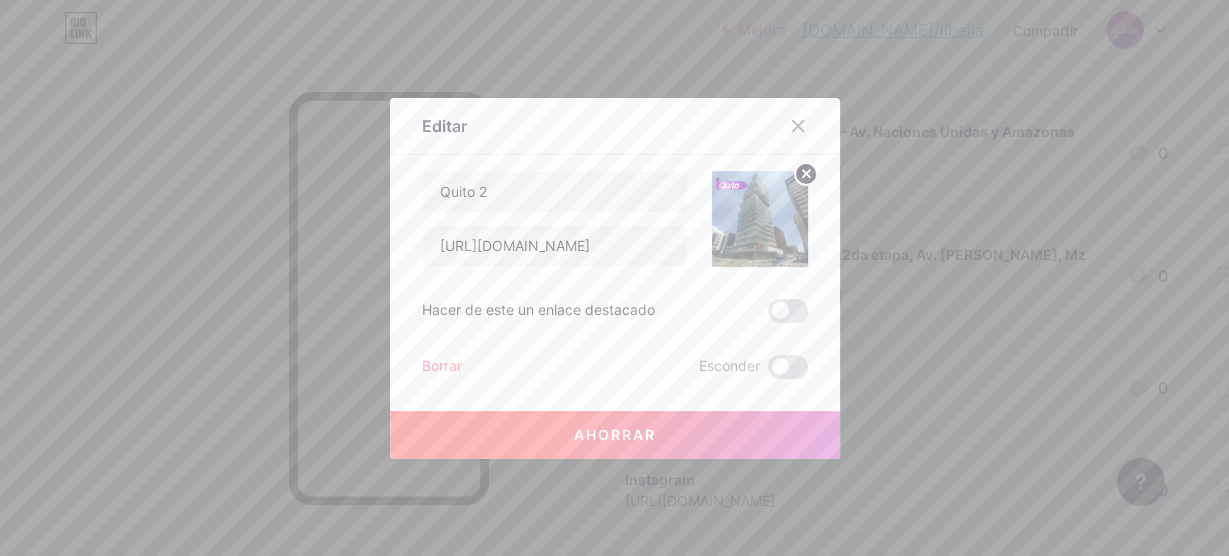 click on "Ahorrar" at bounding box center [615, 435] 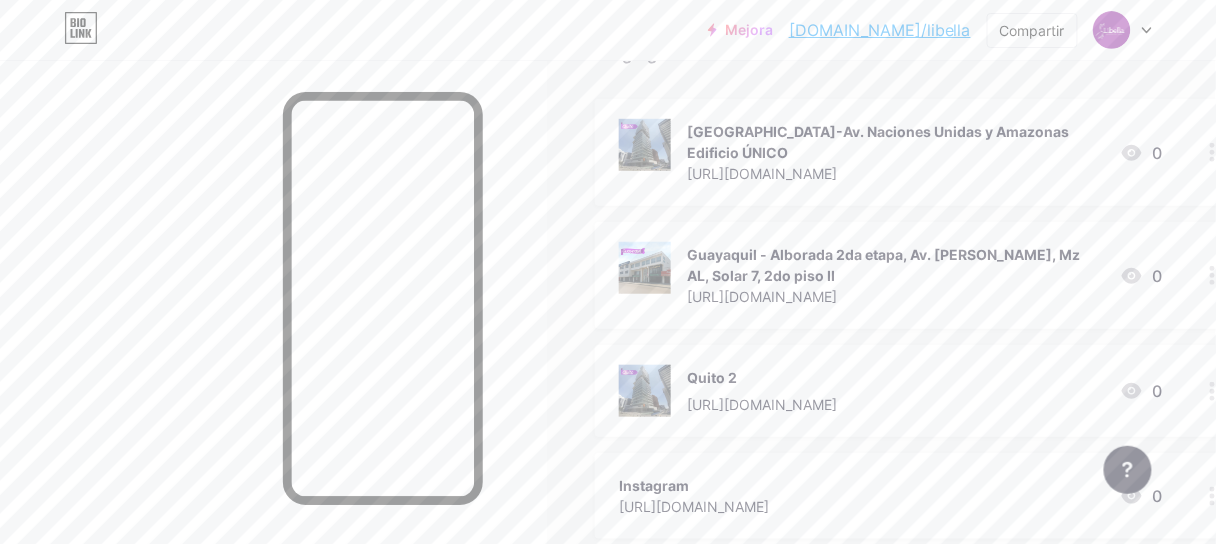 drag, startPoint x: 1191, startPoint y: 253, endPoint x: 1192, endPoint y: 128, distance: 125.004 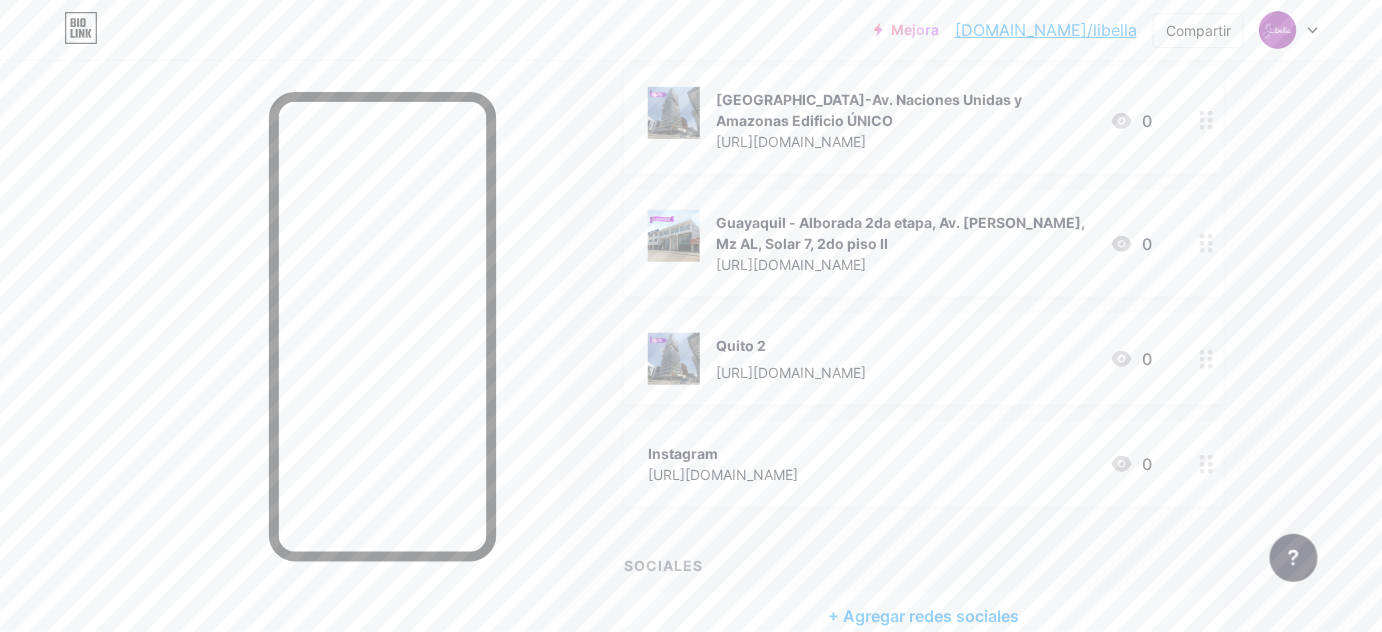 scroll, scrollTop: 181, scrollLeft: 0, axis: vertical 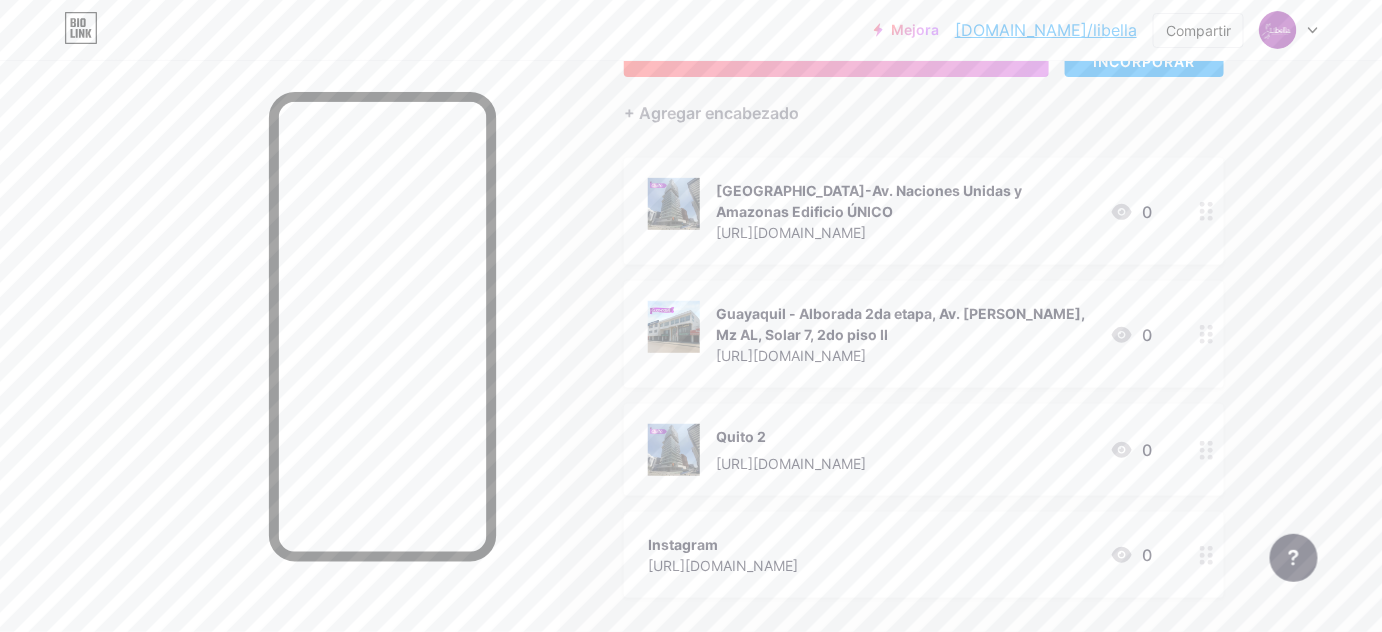 type 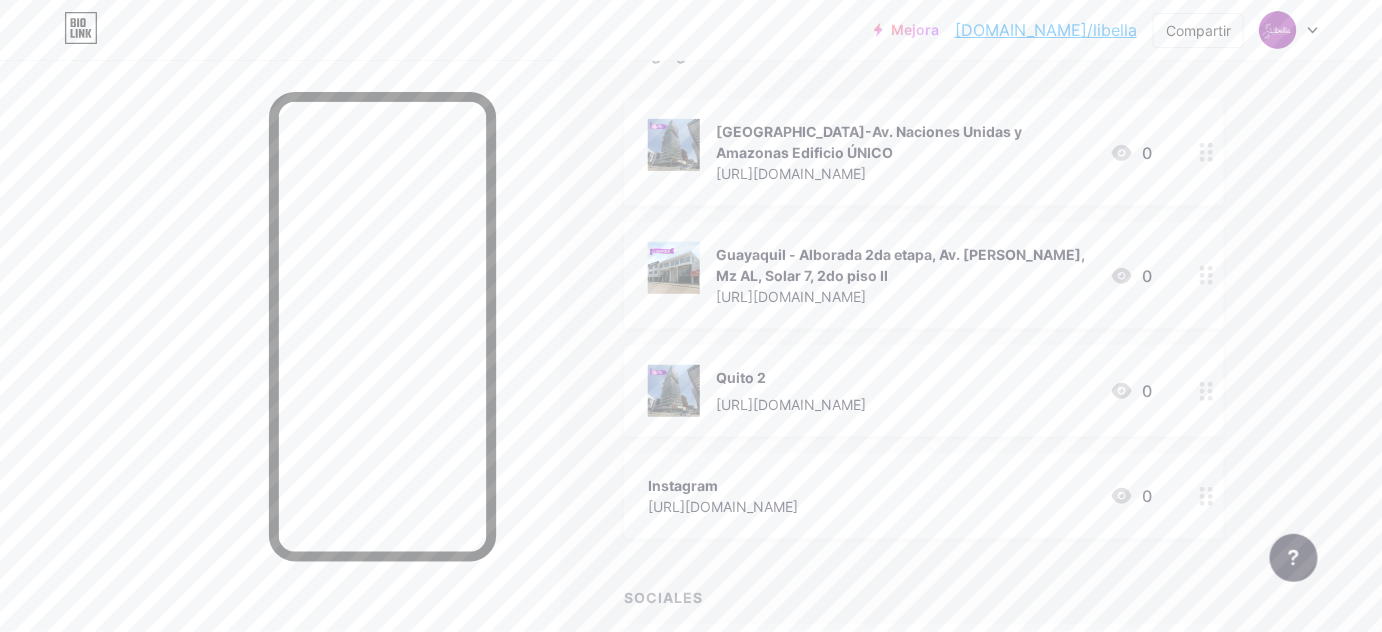 scroll, scrollTop: 272, scrollLeft: 0, axis: vertical 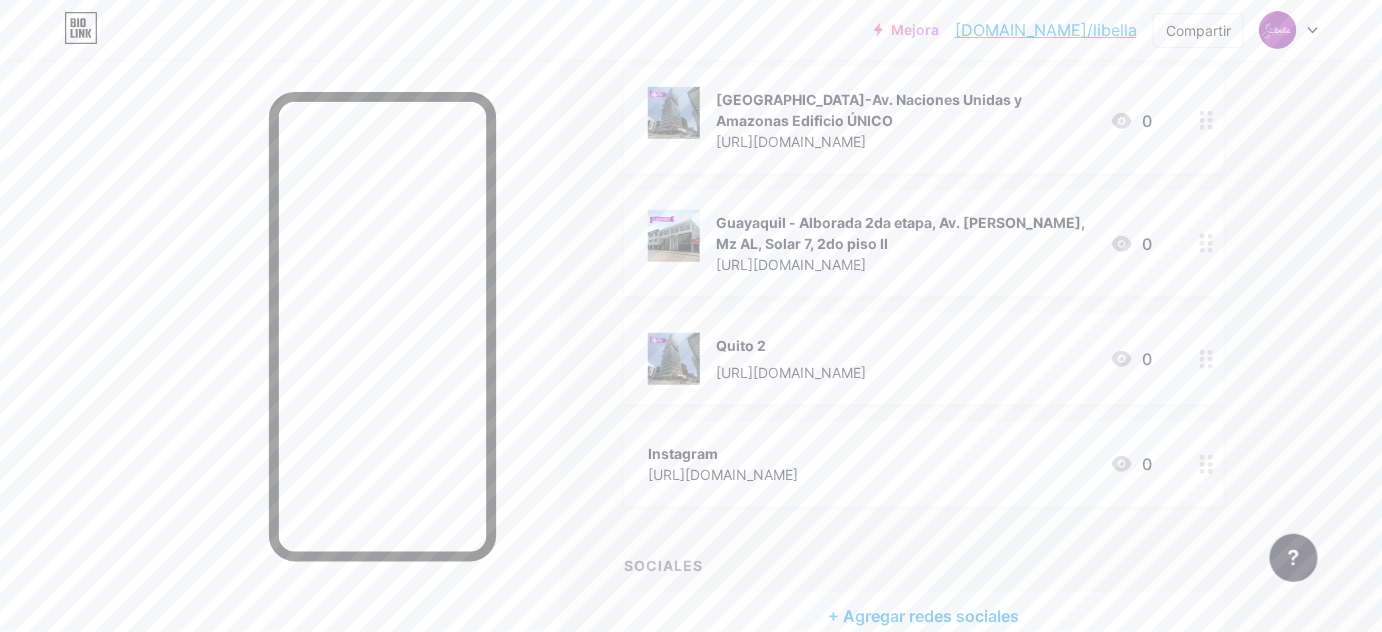 click on "0" at bounding box center [1147, 464] 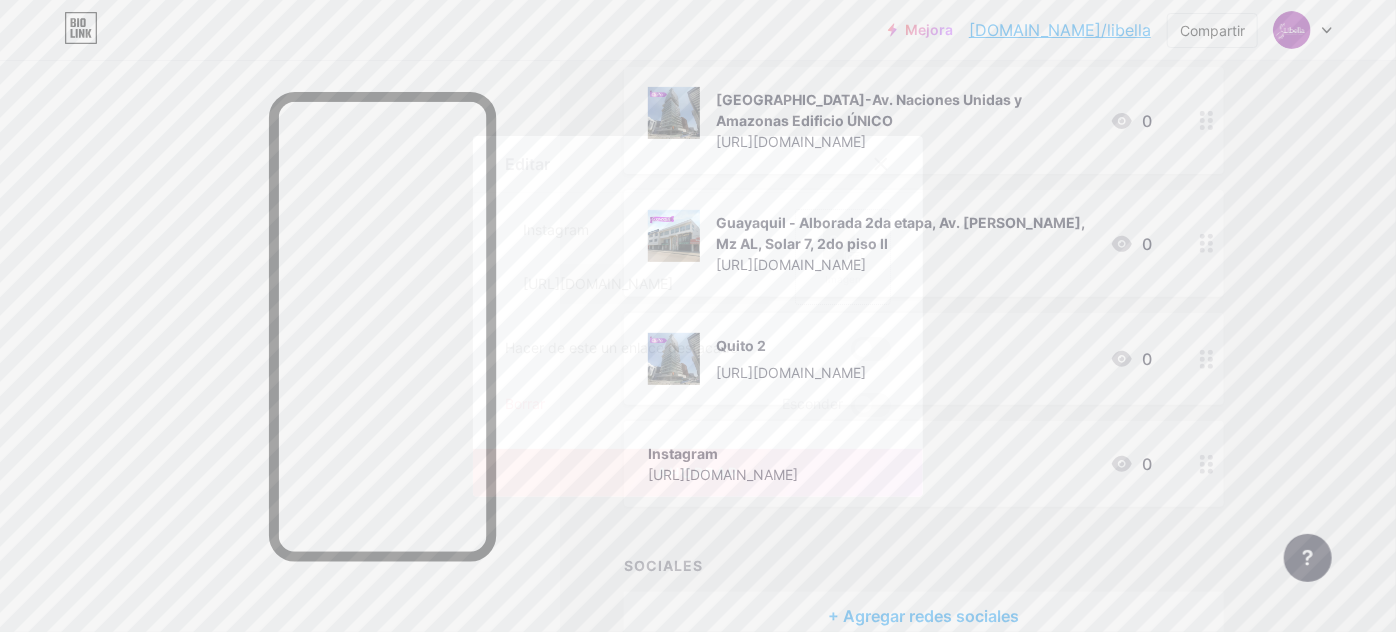click on "Imagen" at bounding box center [843, 257] 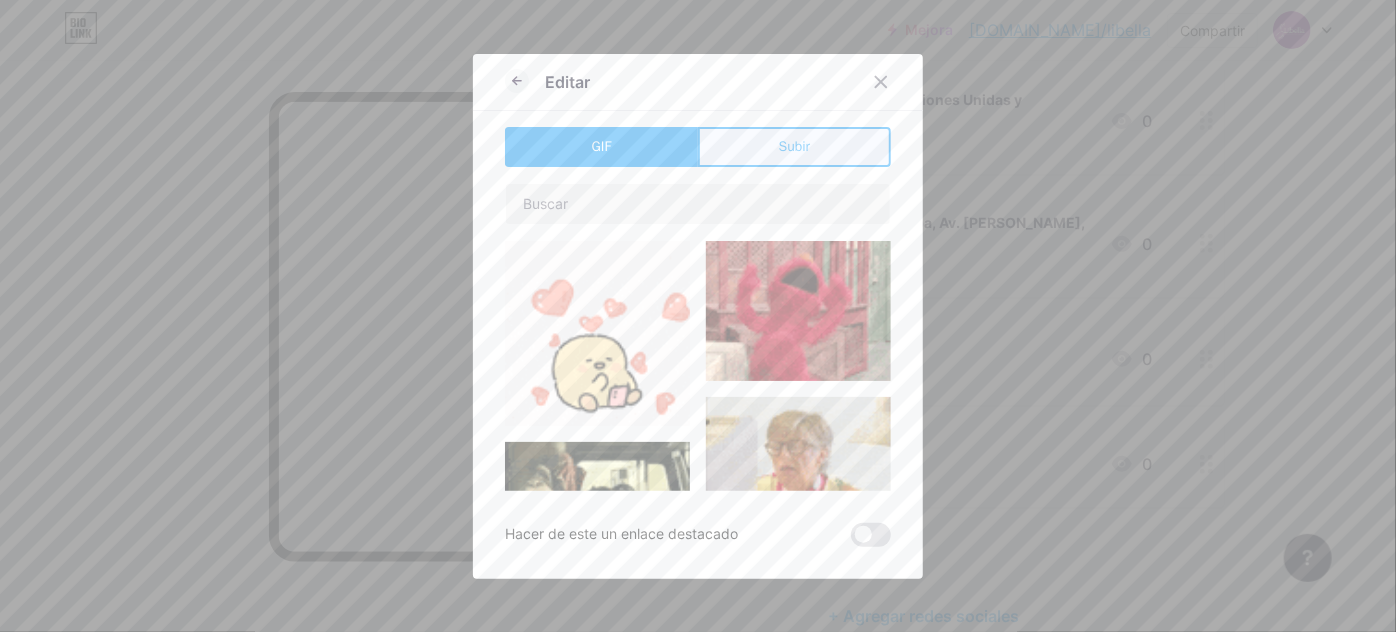 click on "Subir" at bounding box center (795, 146) 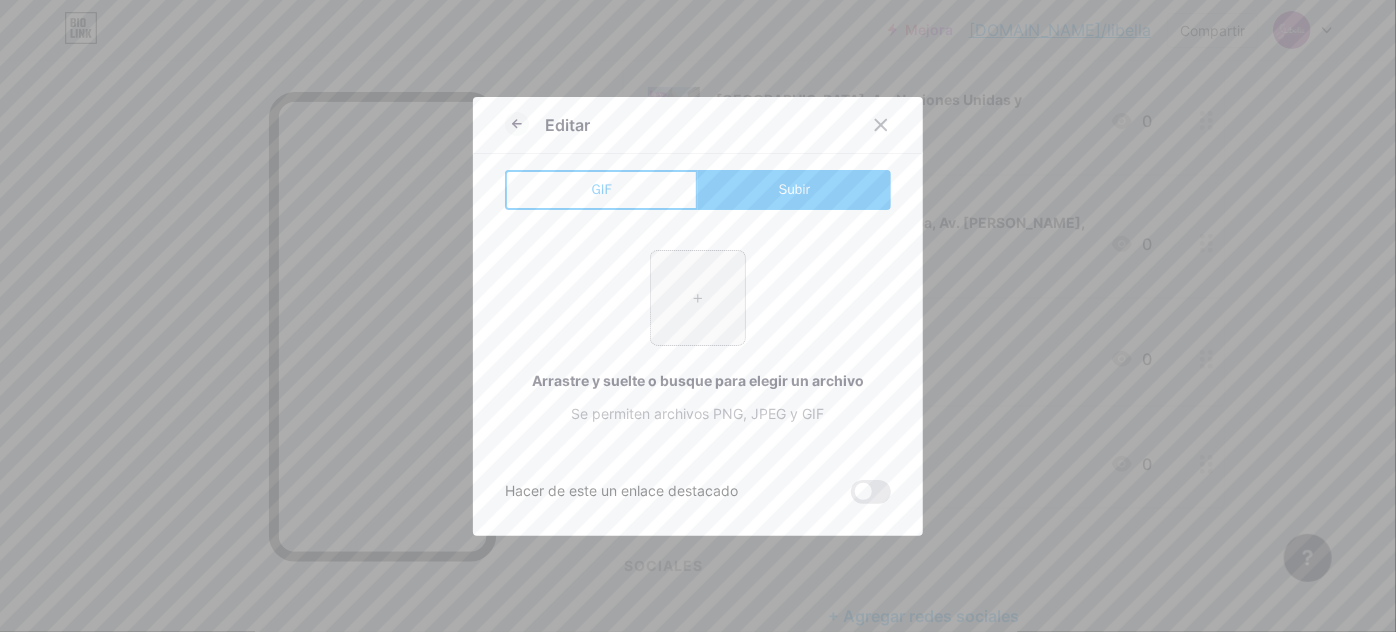 click at bounding box center [698, 298] 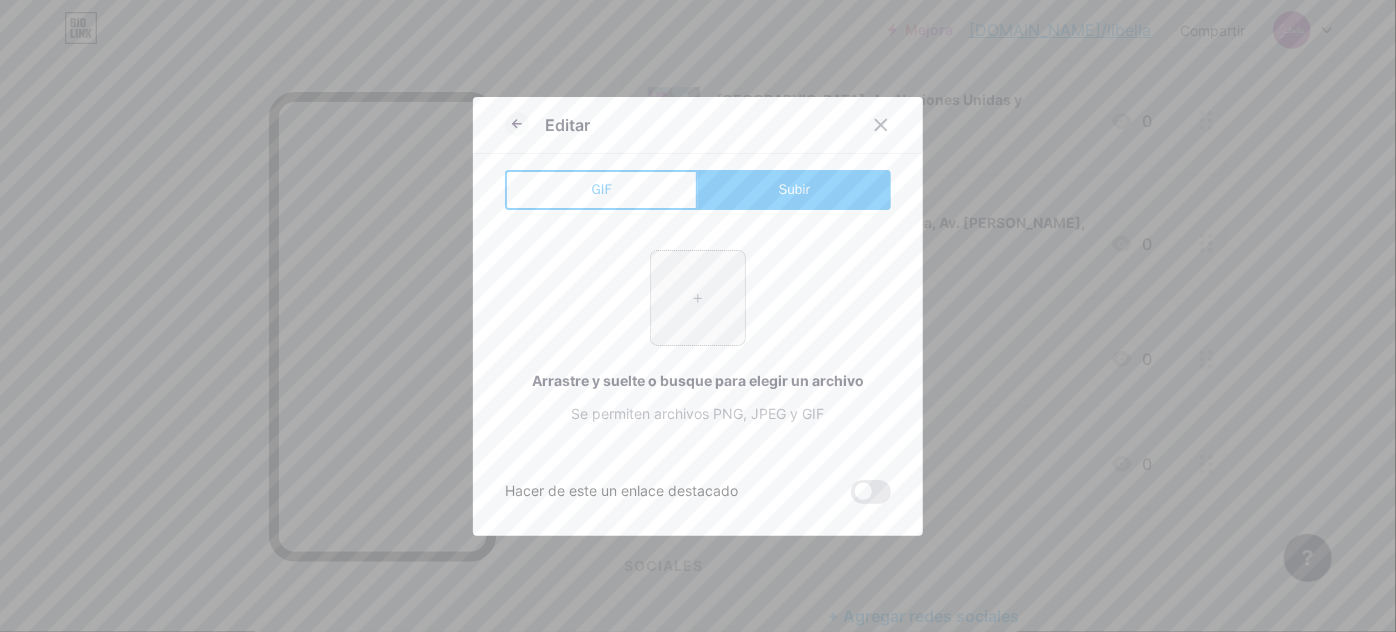 type on "C:\fakepath\Beige Modern Fashion Logo.jpg" 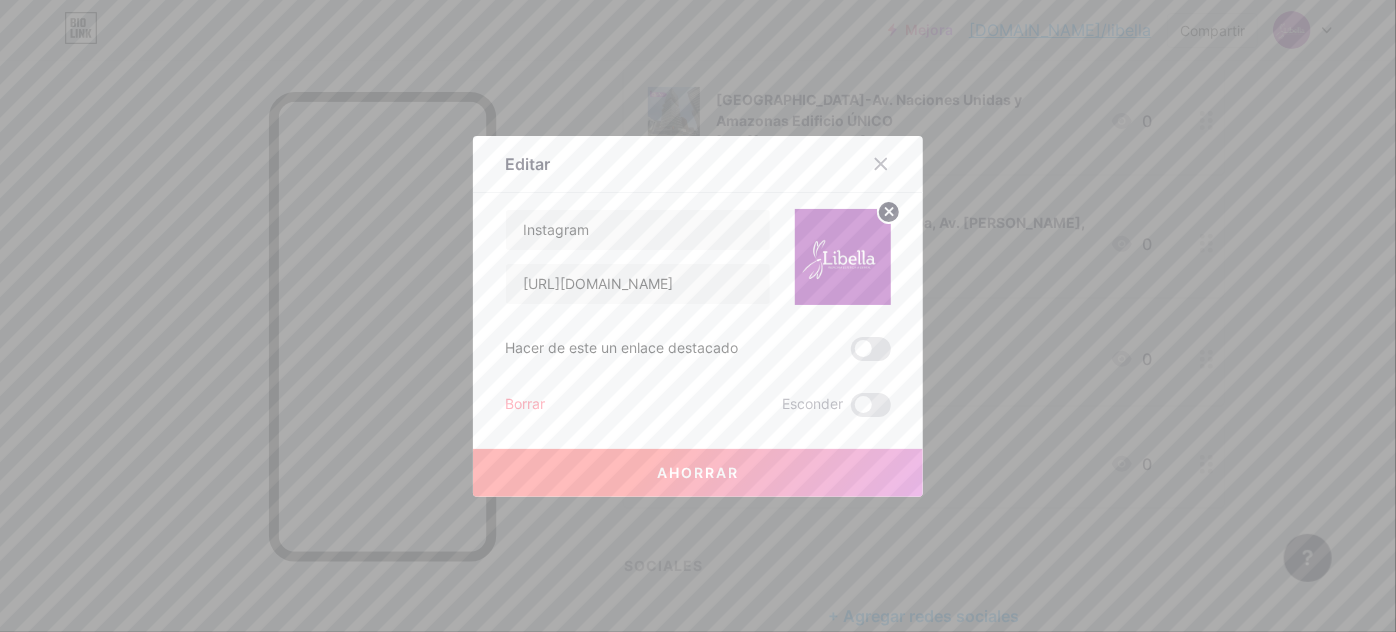 click on "Ahorrar" at bounding box center (698, 473) 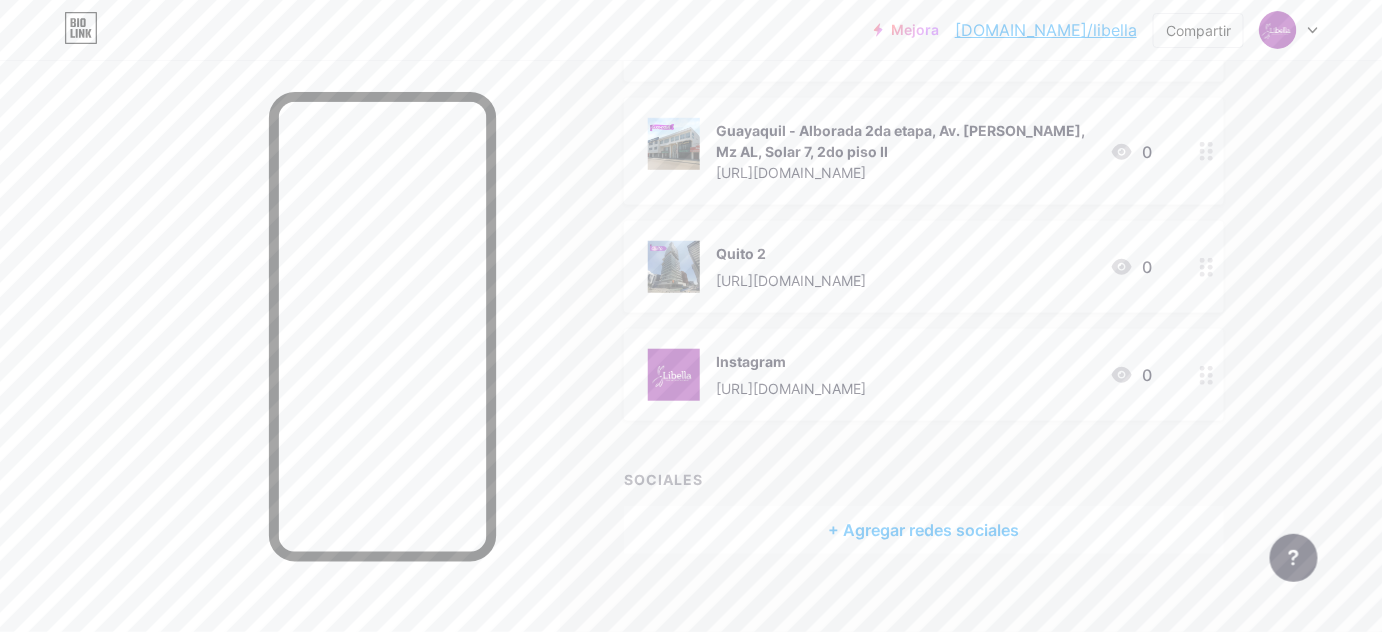 scroll, scrollTop: 369, scrollLeft: 0, axis: vertical 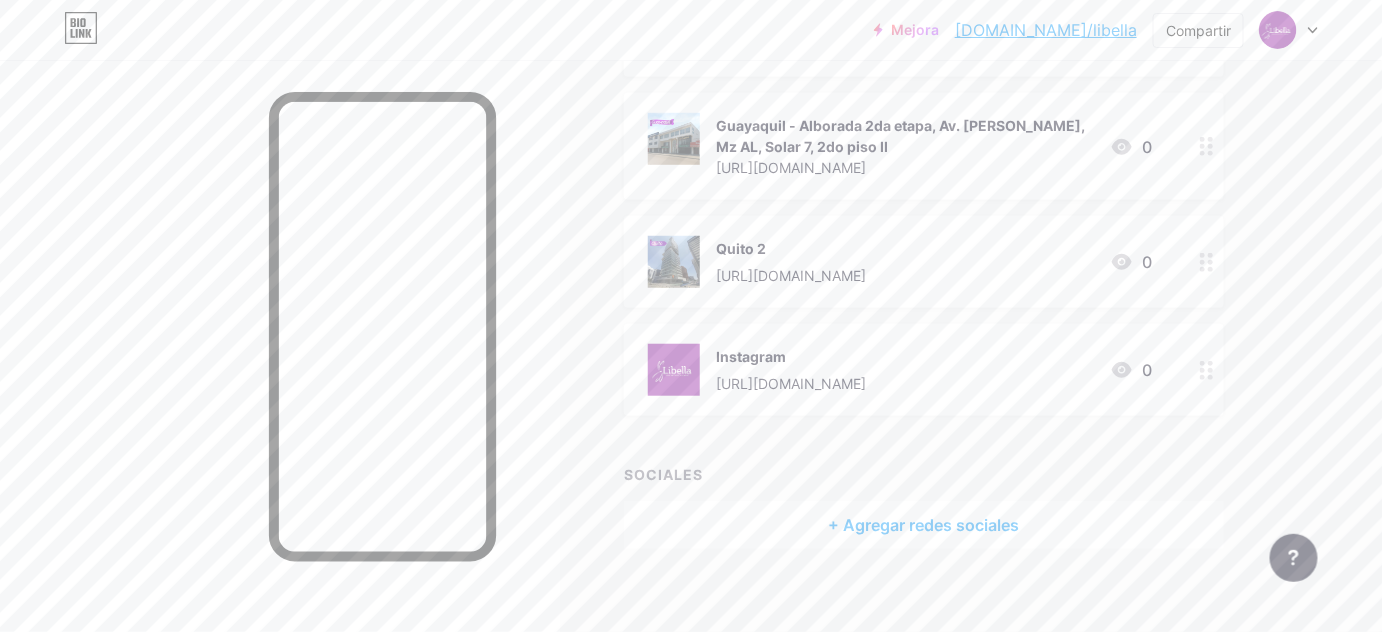 click on "+ AÑADIR ENLACE     + AÑADIR INCORPORAR
+ Agregar encabezado
Quito-Av. Naciones Unidas y Amazonas Edificio ÚNICO
https://wa.link/eb8627
0
Guayaquil - Alborada 2da etapa, Av. Rolando Pareja, Mz AL, Solar 7, 2do piso II
https://wa.link/7t0v1x
0
Quito 2
https://wa.link/rgmpmo
0
Instagram
https://www.instagram.com/clinicalibella?igsh=ejd0MWU4dXRqdmkz
0
SOCIALES     + Agregar redes sociales" at bounding box center (961, 195) 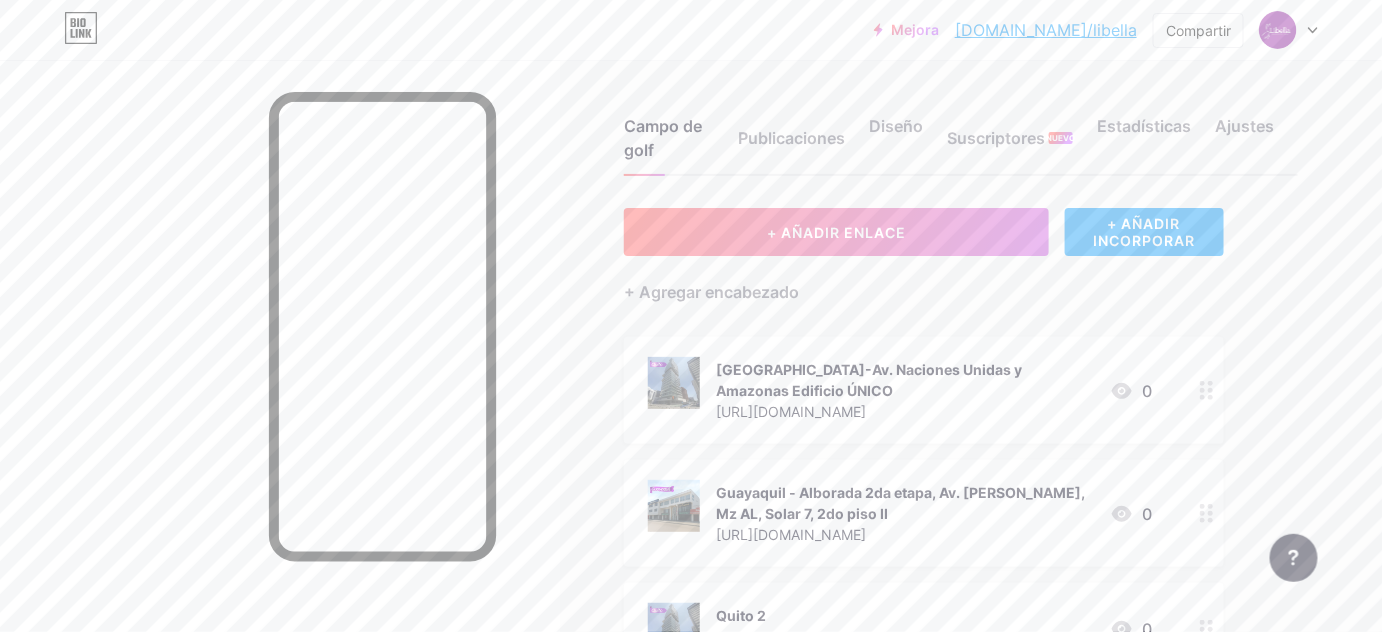 scroll, scrollTop: 0, scrollLeft: 0, axis: both 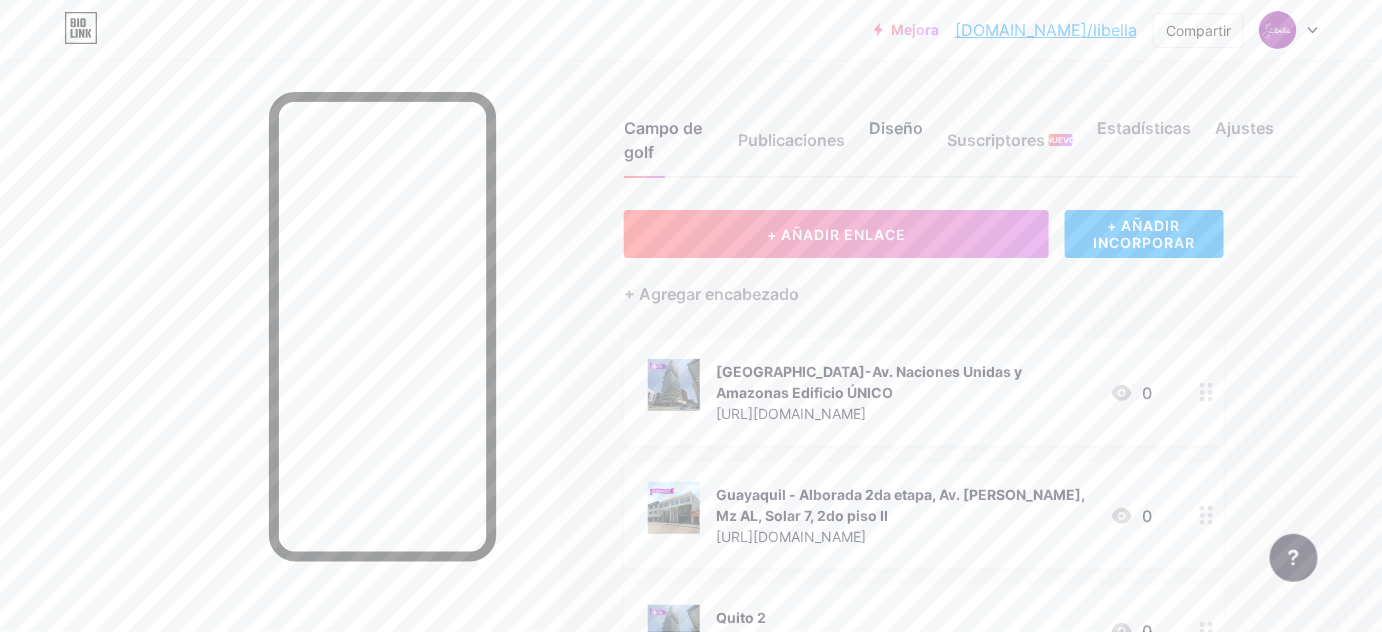 click on "Diseño" at bounding box center [896, 146] 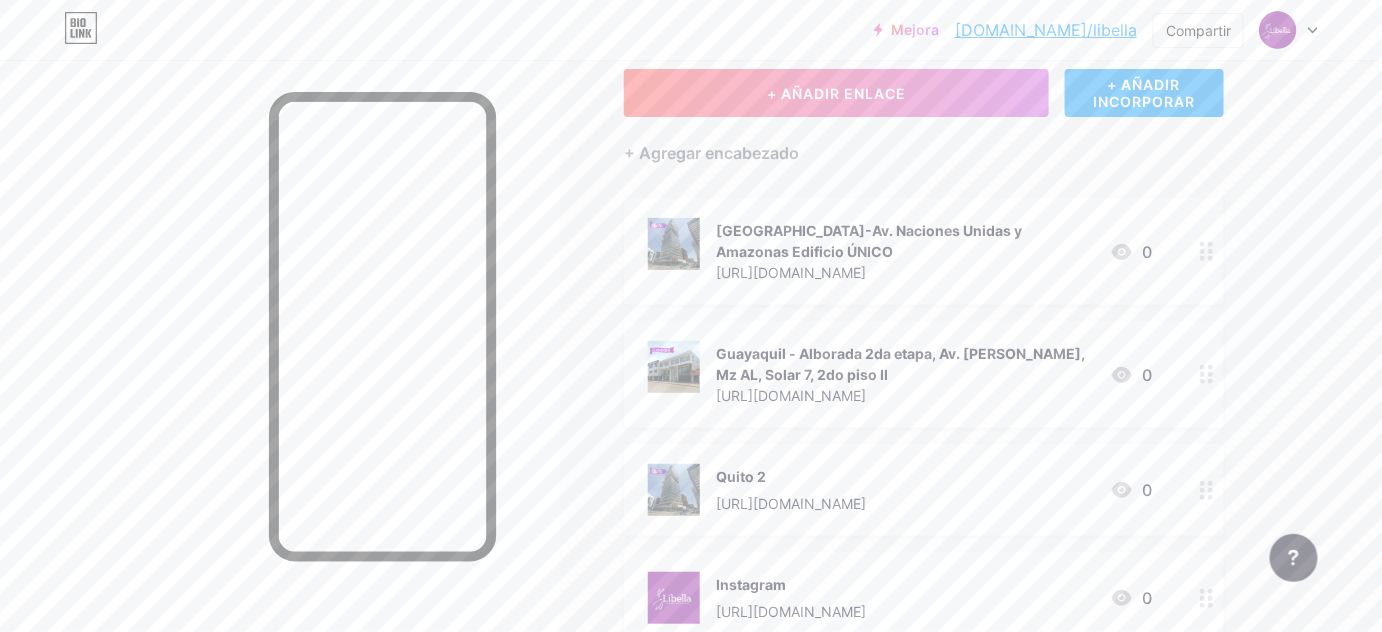 scroll, scrollTop: 0, scrollLeft: 0, axis: both 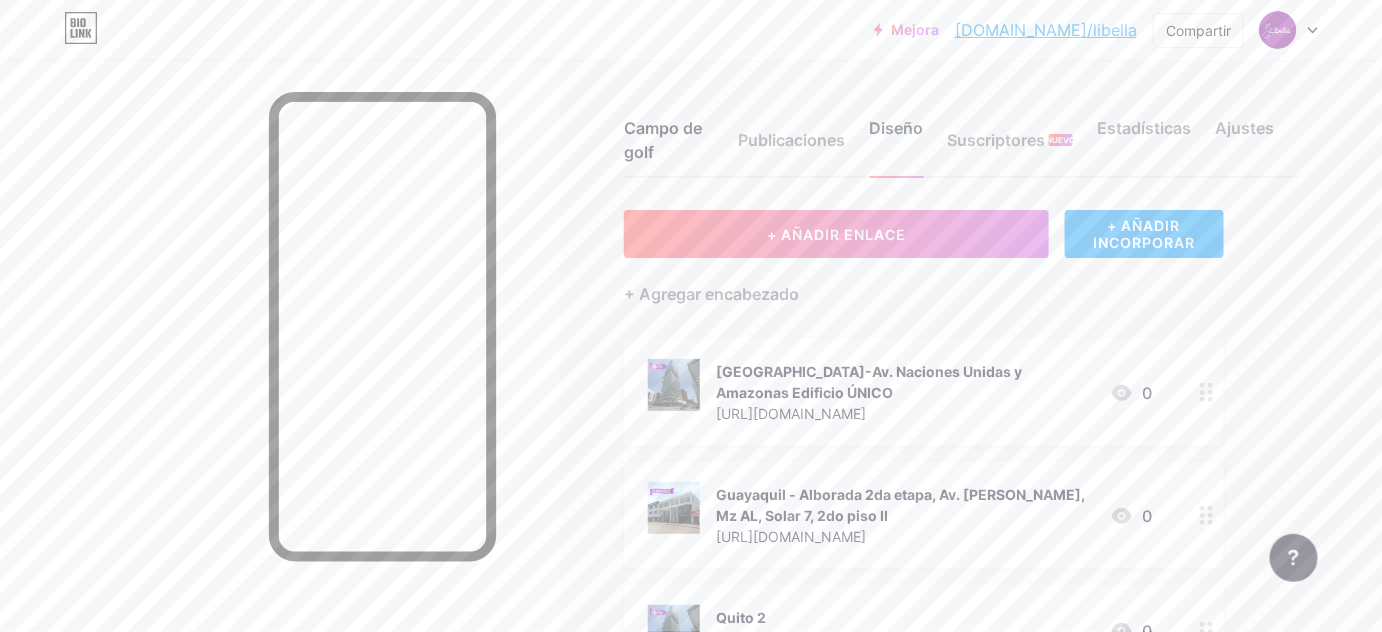 click on "Diseño" at bounding box center (896, 128) 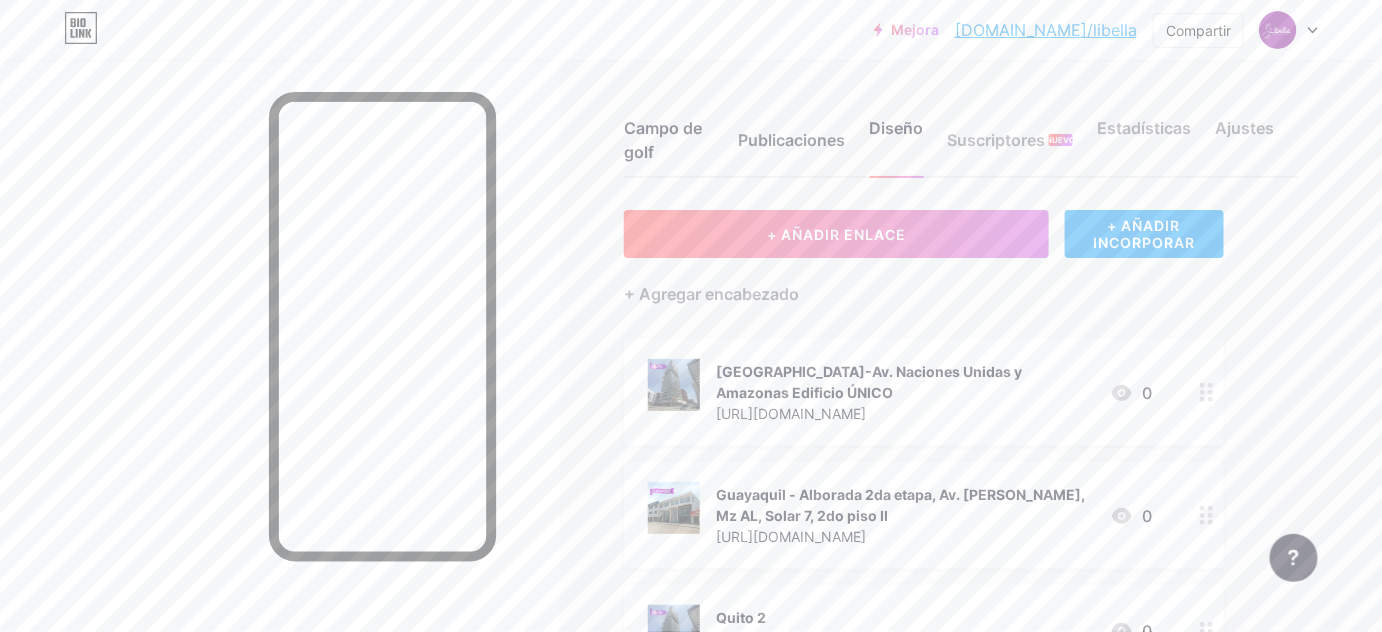 click on "Publicaciones" at bounding box center (791, 140) 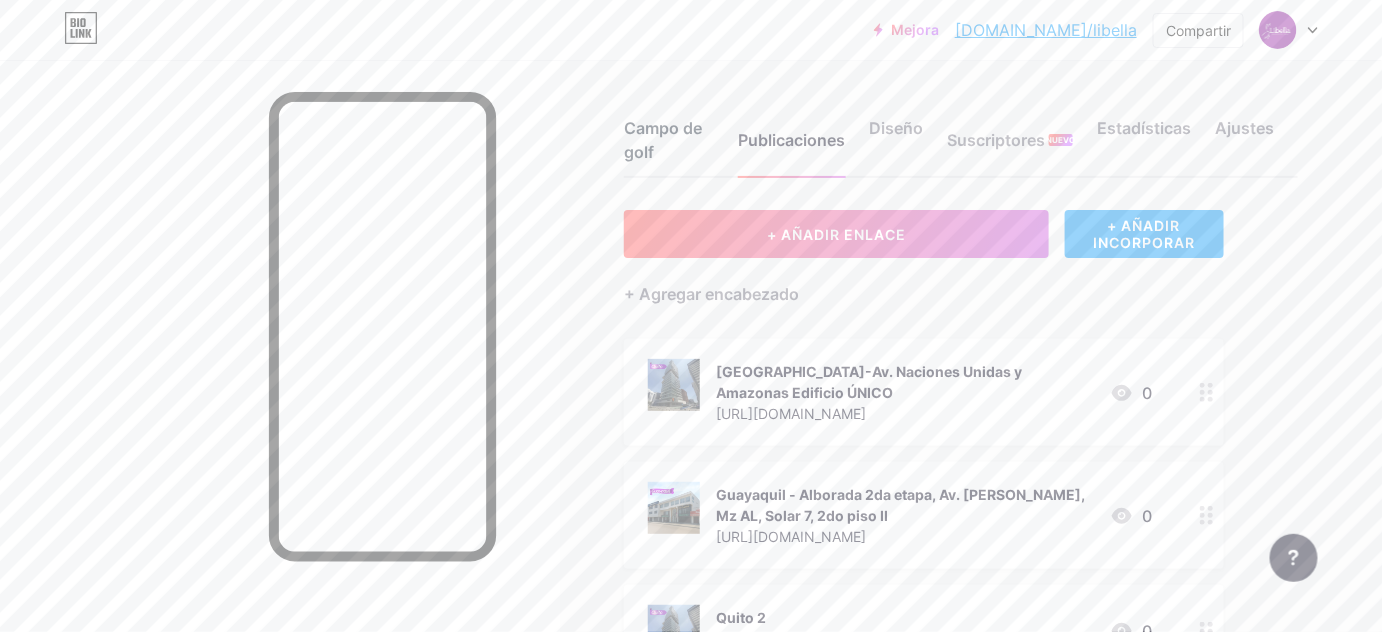 click on "Campo de golf" at bounding box center [669, 146] 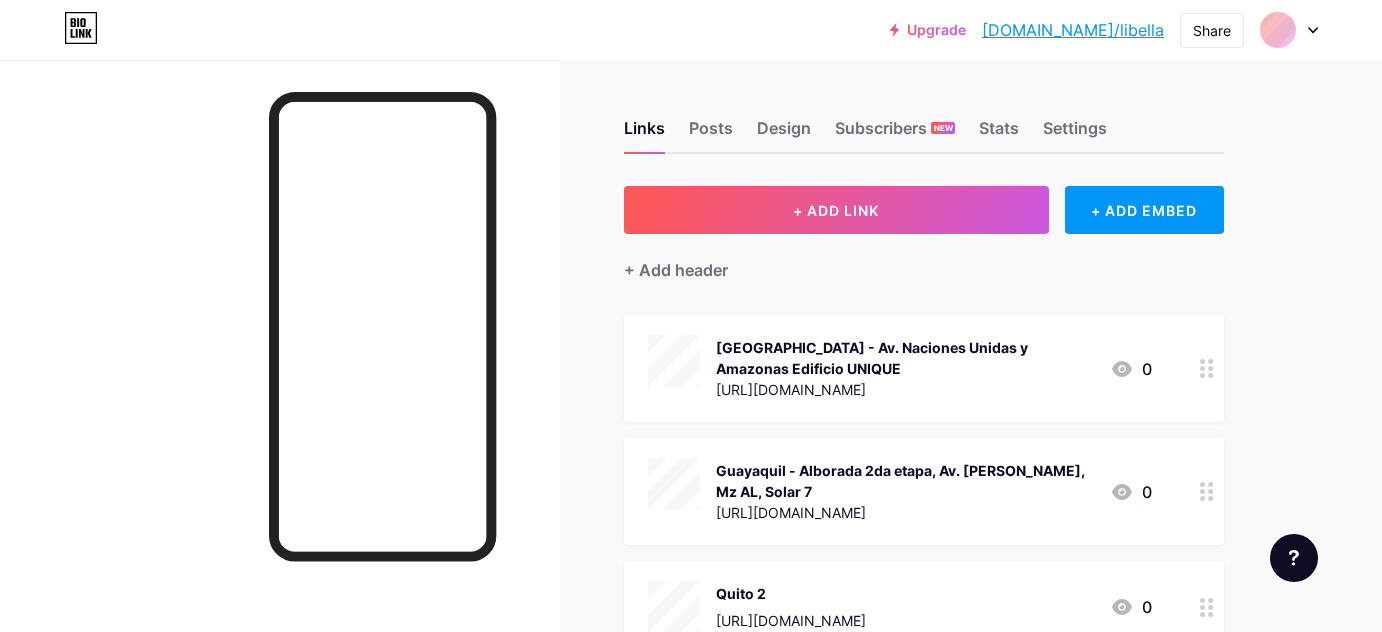 scroll, scrollTop: 0, scrollLeft: 0, axis: both 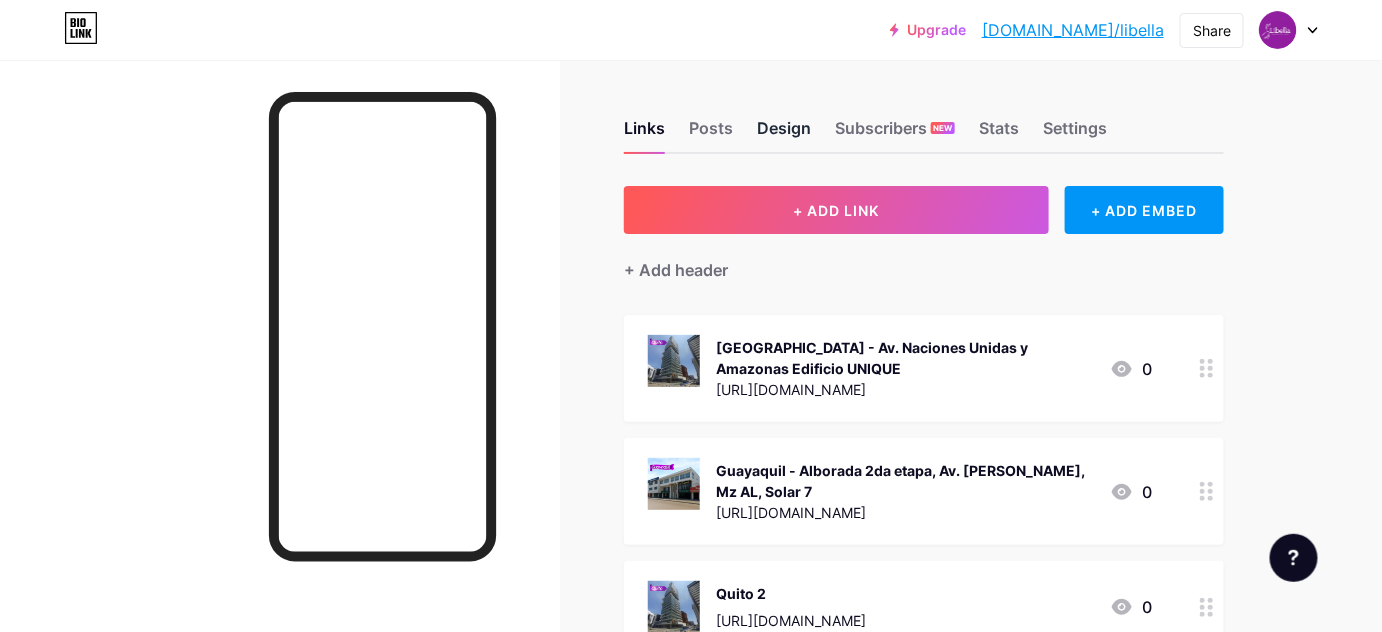 click on "Design" at bounding box center [784, 134] 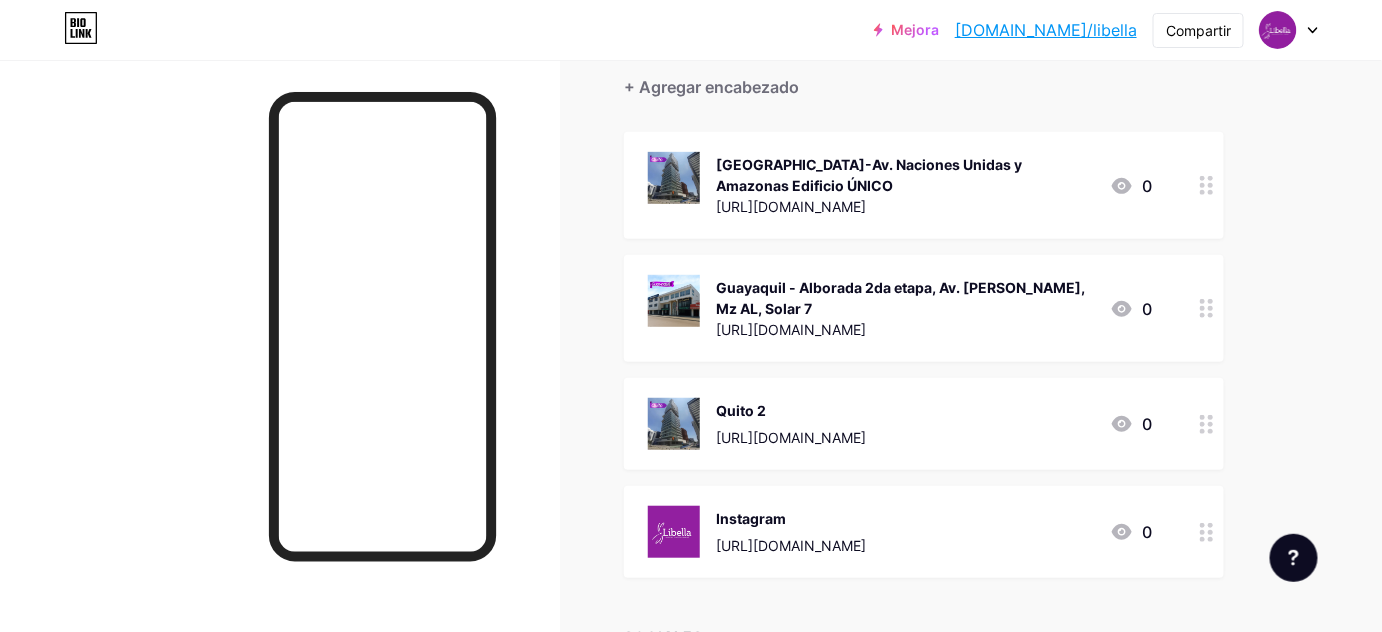 scroll, scrollTop: 369, scrollLeft: 0, axis: vertical 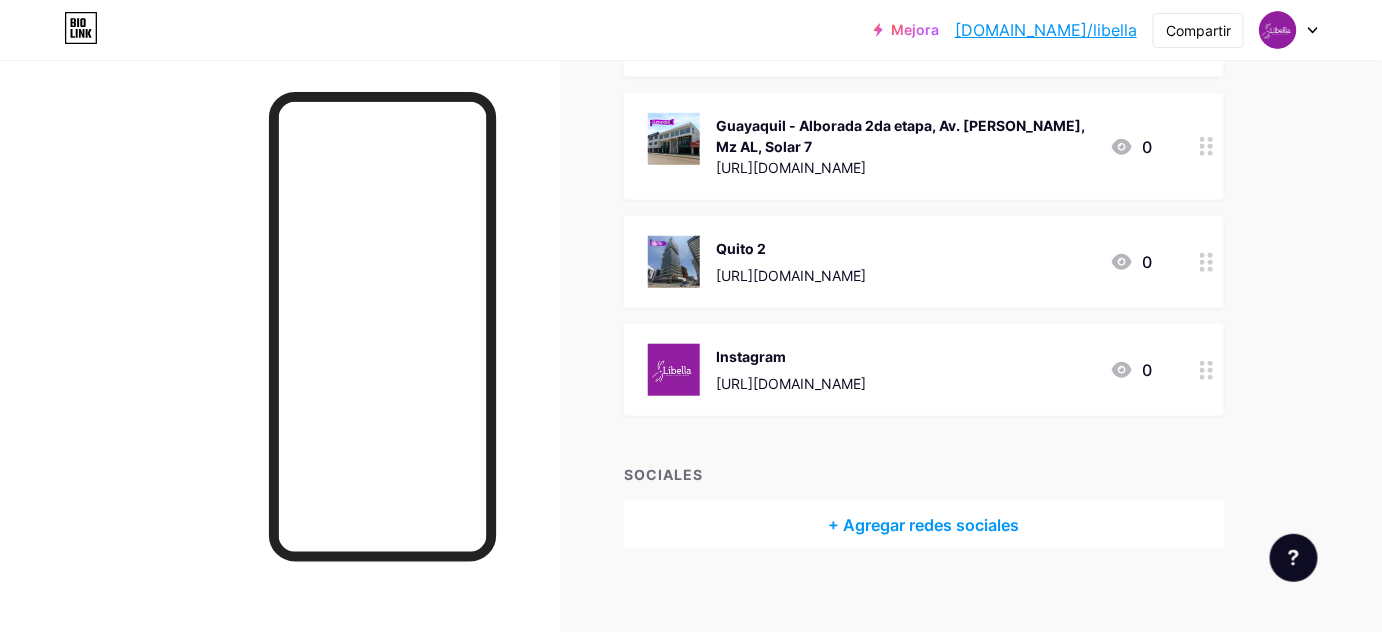 click on "Instagram
[URL][DOMAIN_NAME]
0" at bounding box center [924, 370] 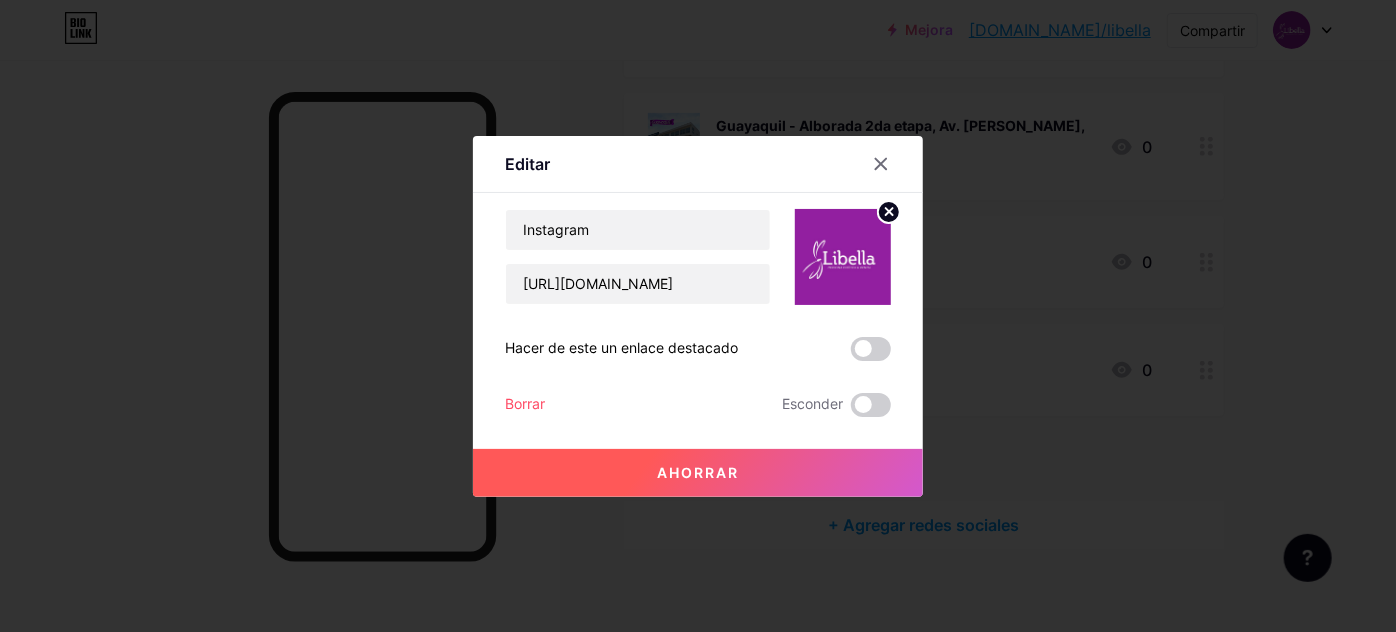 click at bounding box center (698, 316) 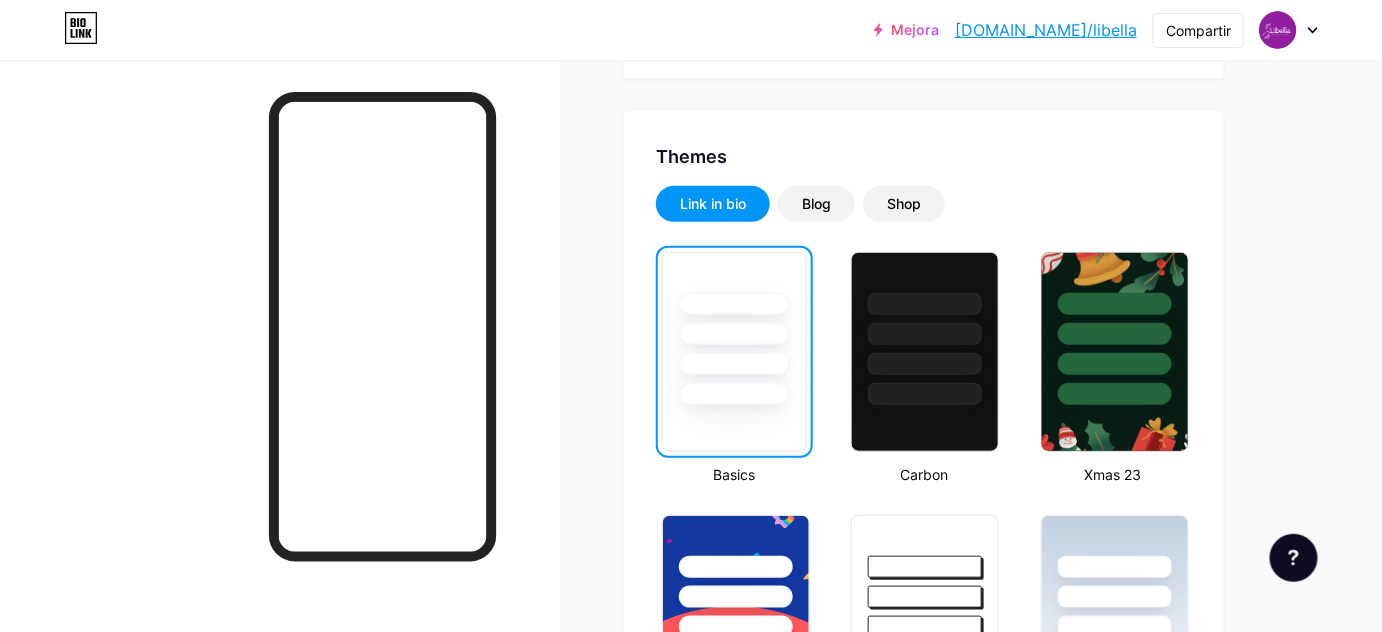 scroll, scrollTop: 0, scrollLeft: 0, axis: both 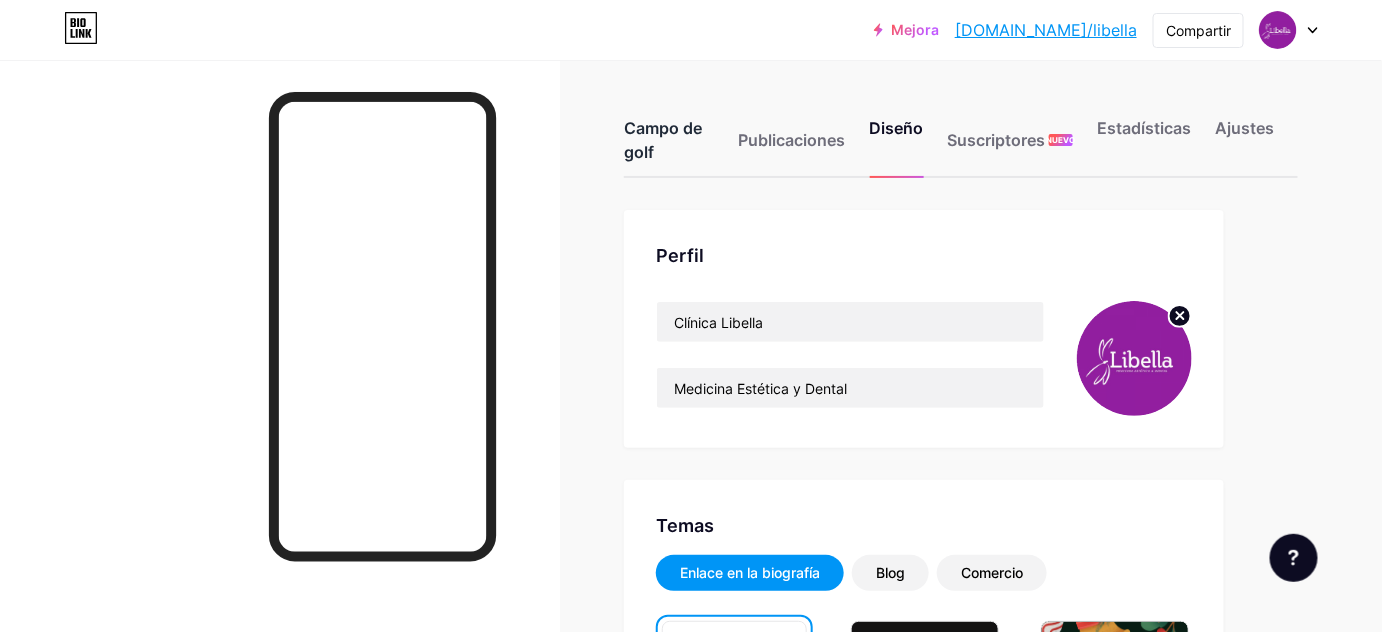 click on "Campo de golf" at bounding box center (669, 146) 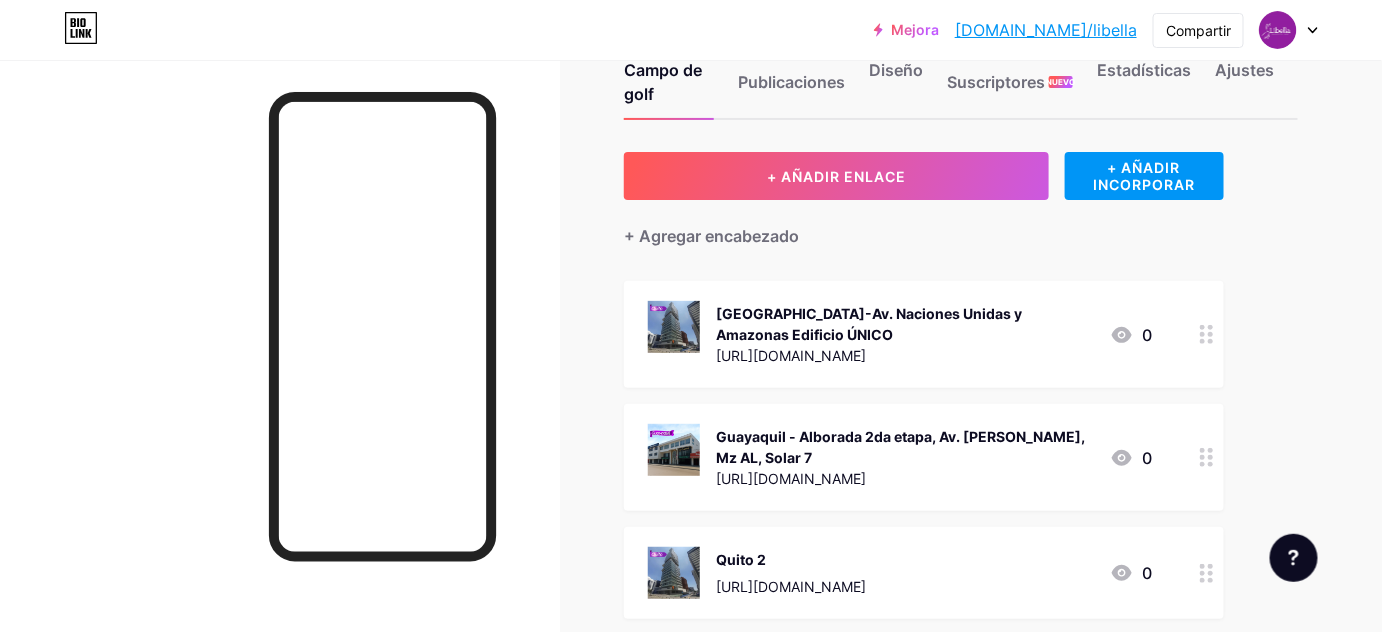 scroll, scrollTop: 90, scrollLeft: 0, axis: vertical 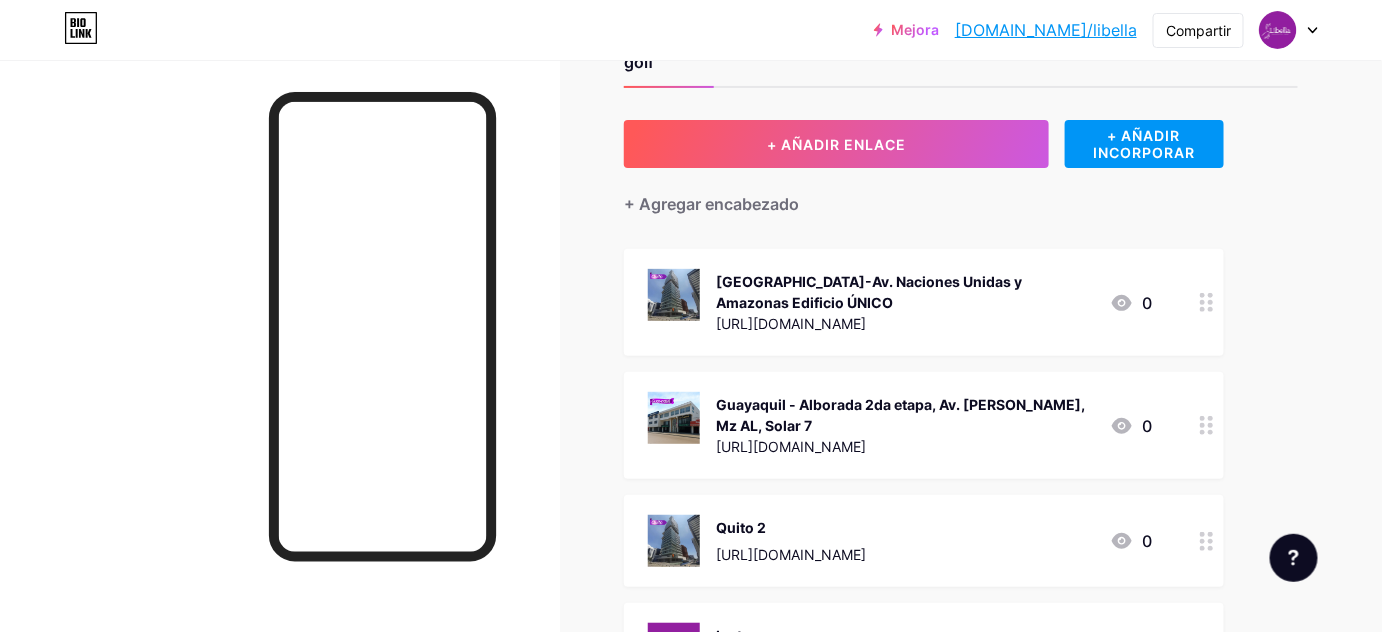 click on "[URL][DOMAIN_NAME]" at bounding box center [791, 323] 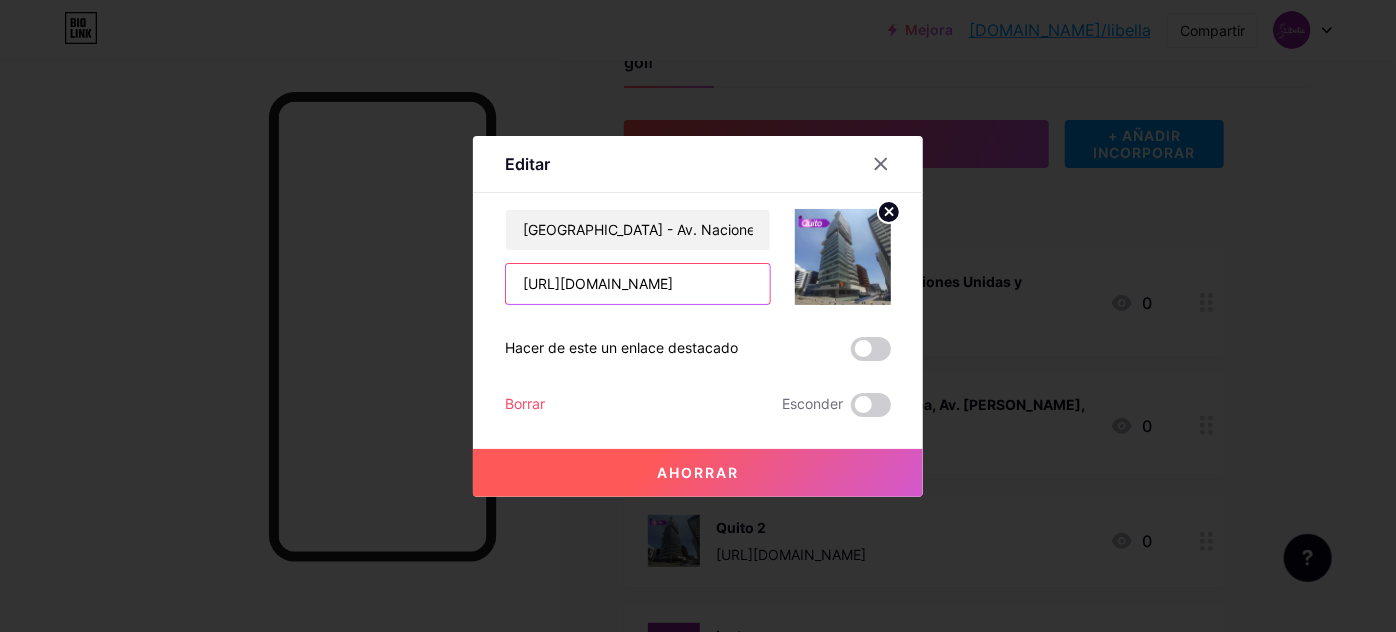 click on "[URL][DOMAIN_NAME]" at bounding box center [638, 284] 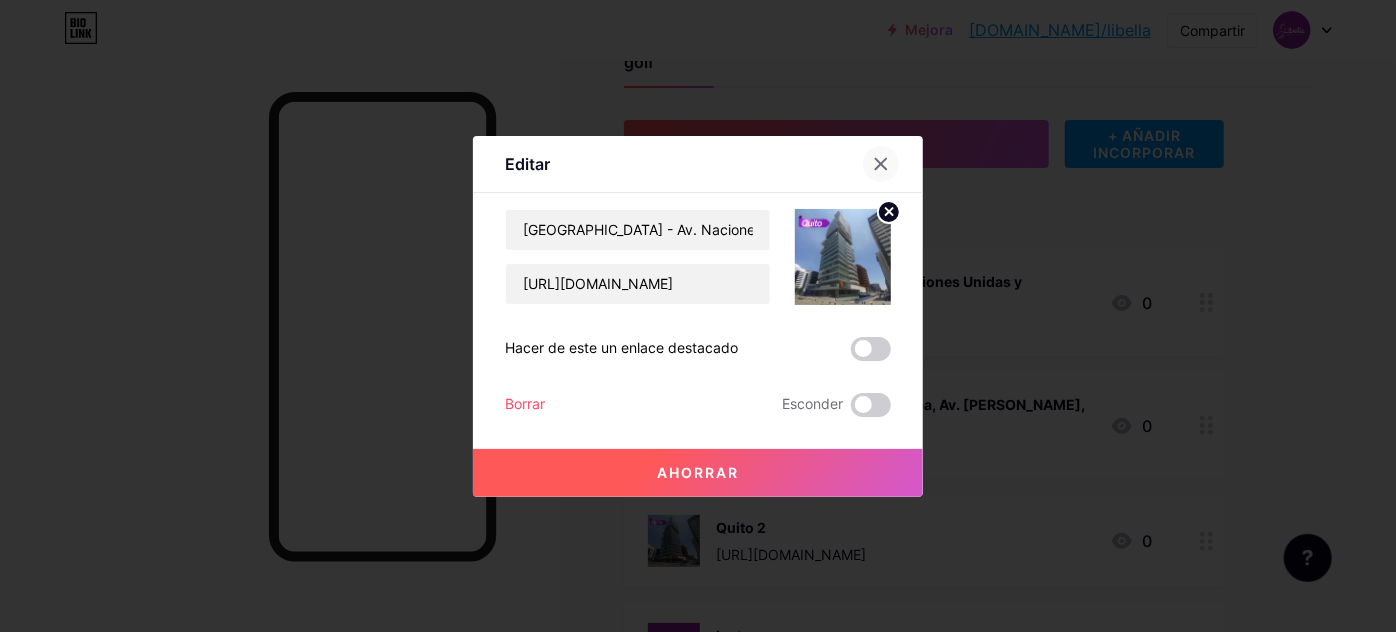 click at bounding box center [881, 164] 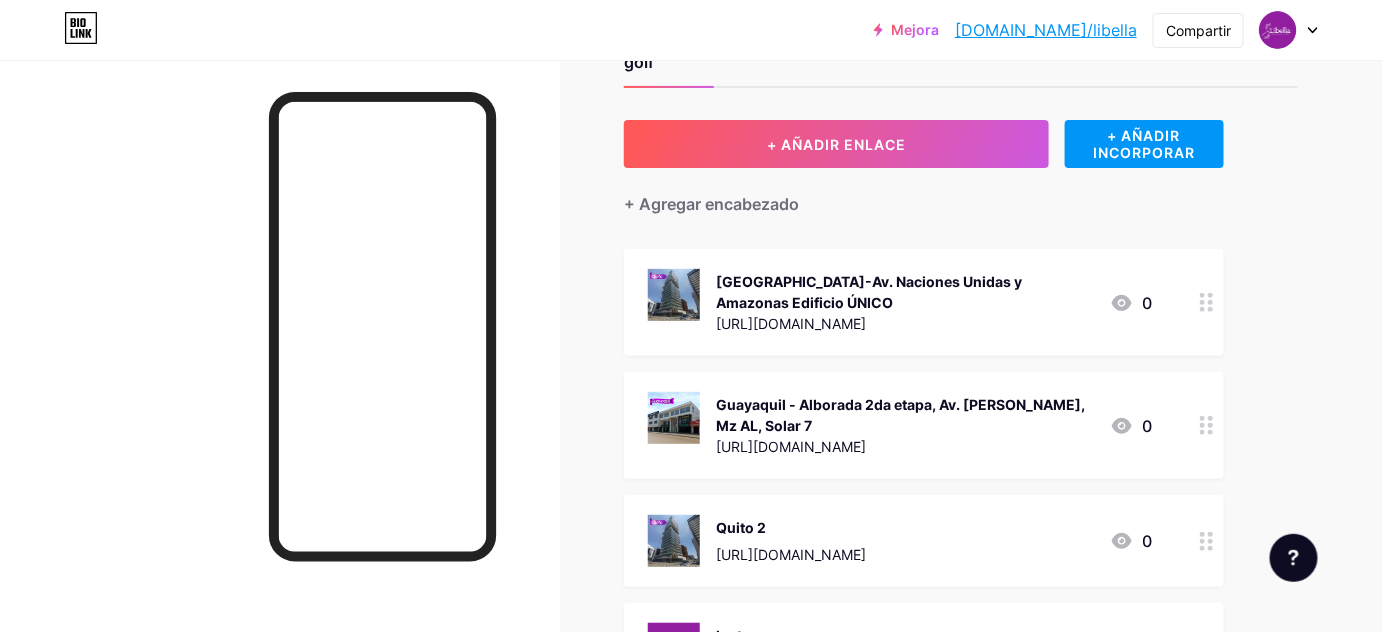 click on "Guayaquil - Alborada 2da etapa, Av. [PERSON_NAME], Mz AL, Solar 7" at bounding box center [900, 415] 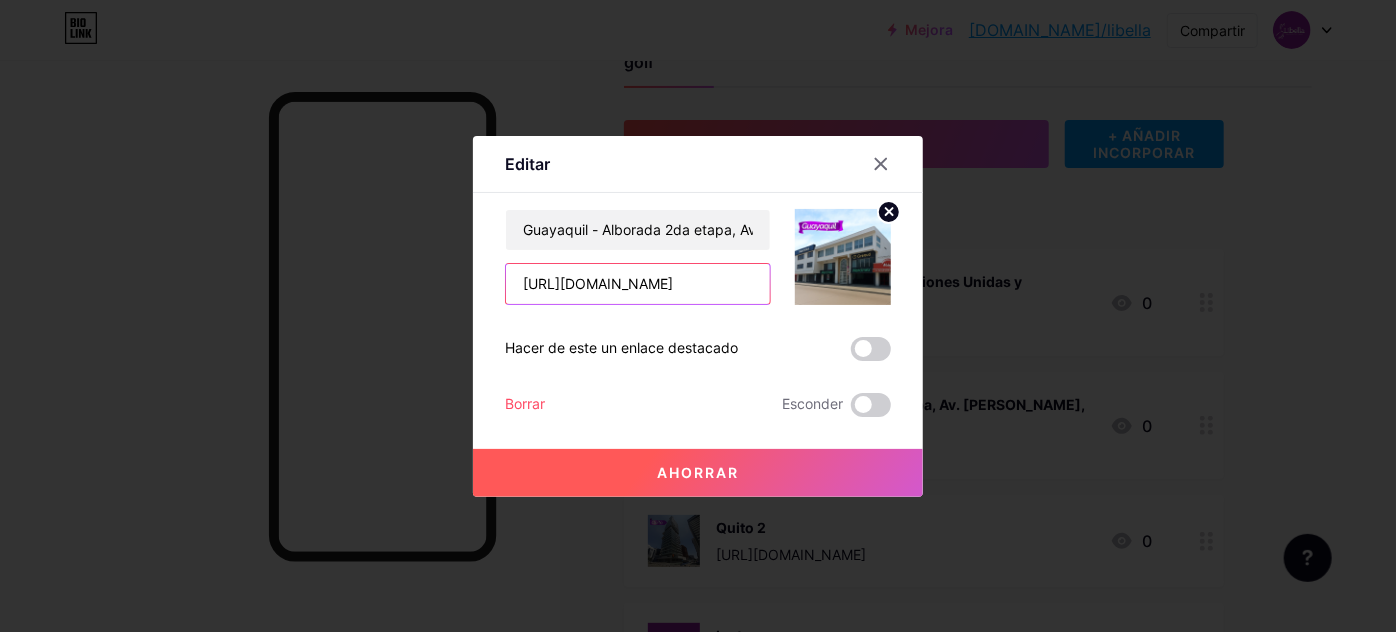 click on "[URL][DOMAIN_NAME]" at bounding box center [638, 284] 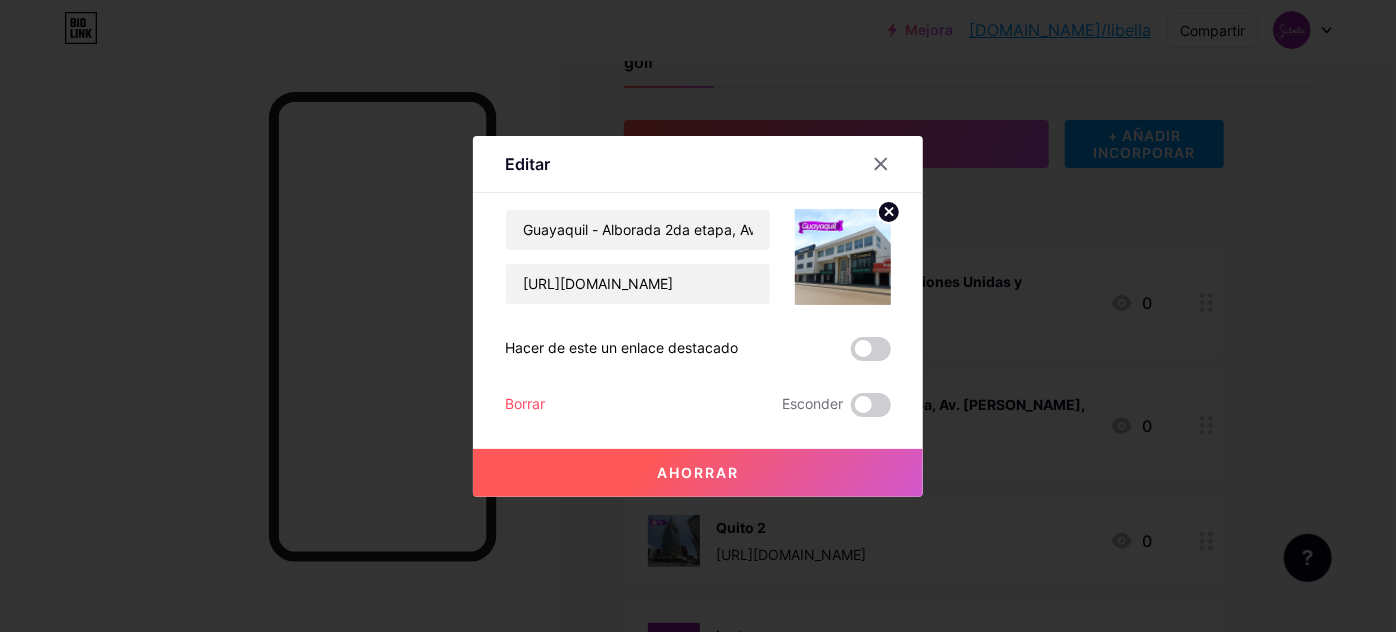 click at bounding box center [698, 316] 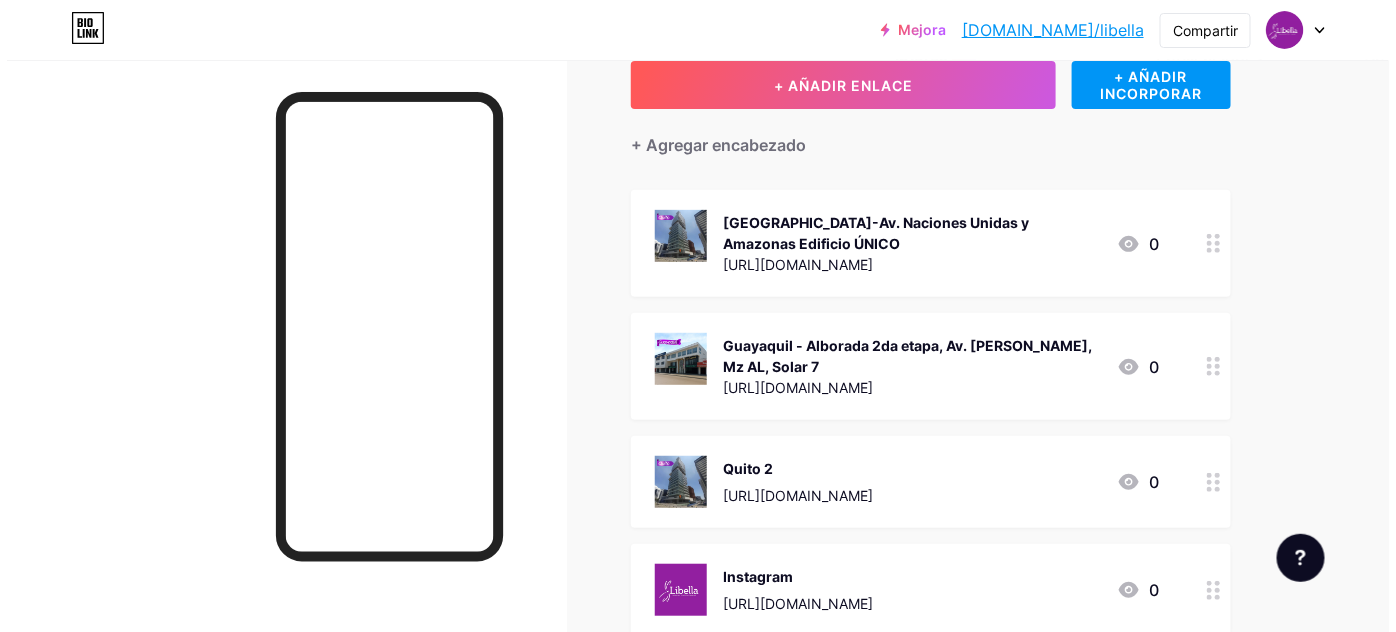 scroll, scrollTop: 181, scrollLeft: 0, axis: vertical 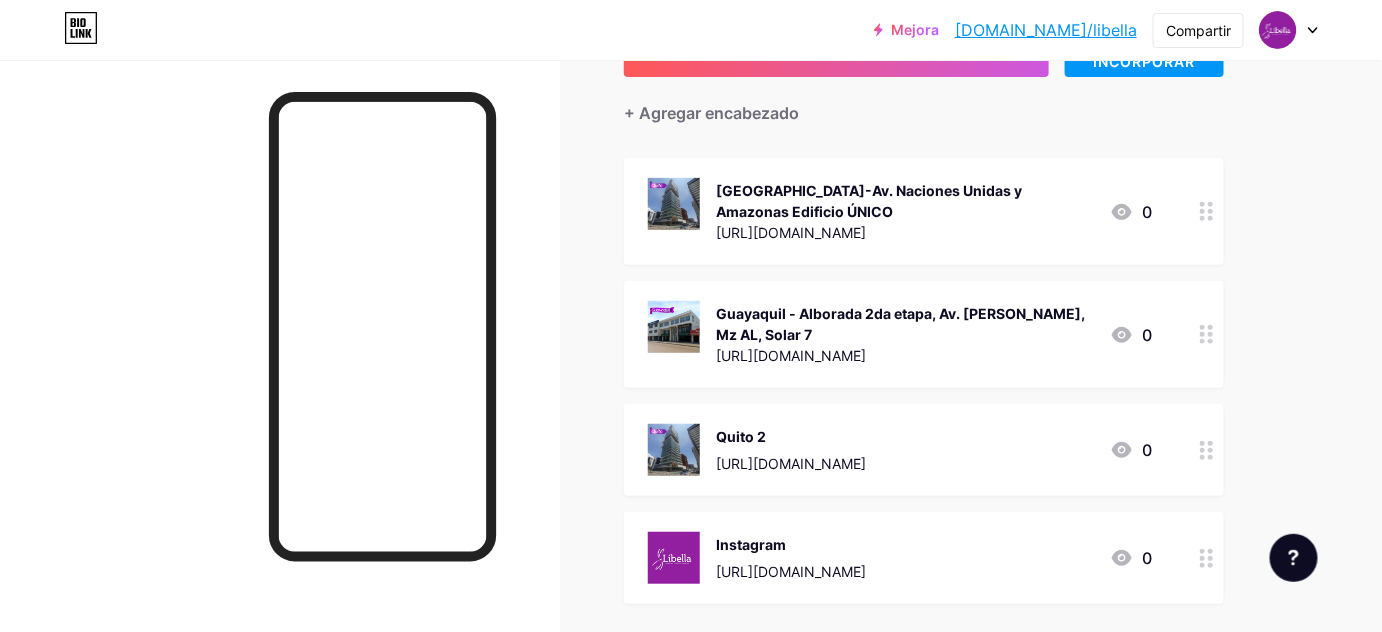 click on "Quito 2" at bounding box center [791, 436] 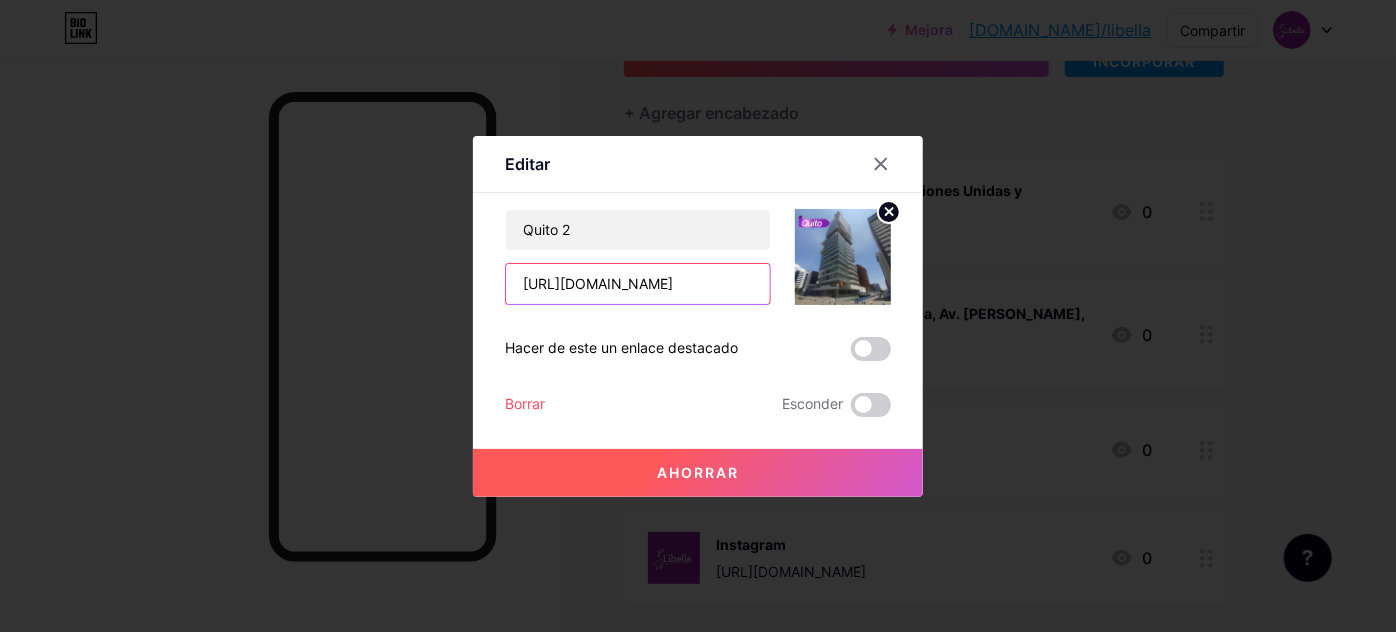 click on "[URL][DOMAIN_NAME]" at bounding box center (638, 284) 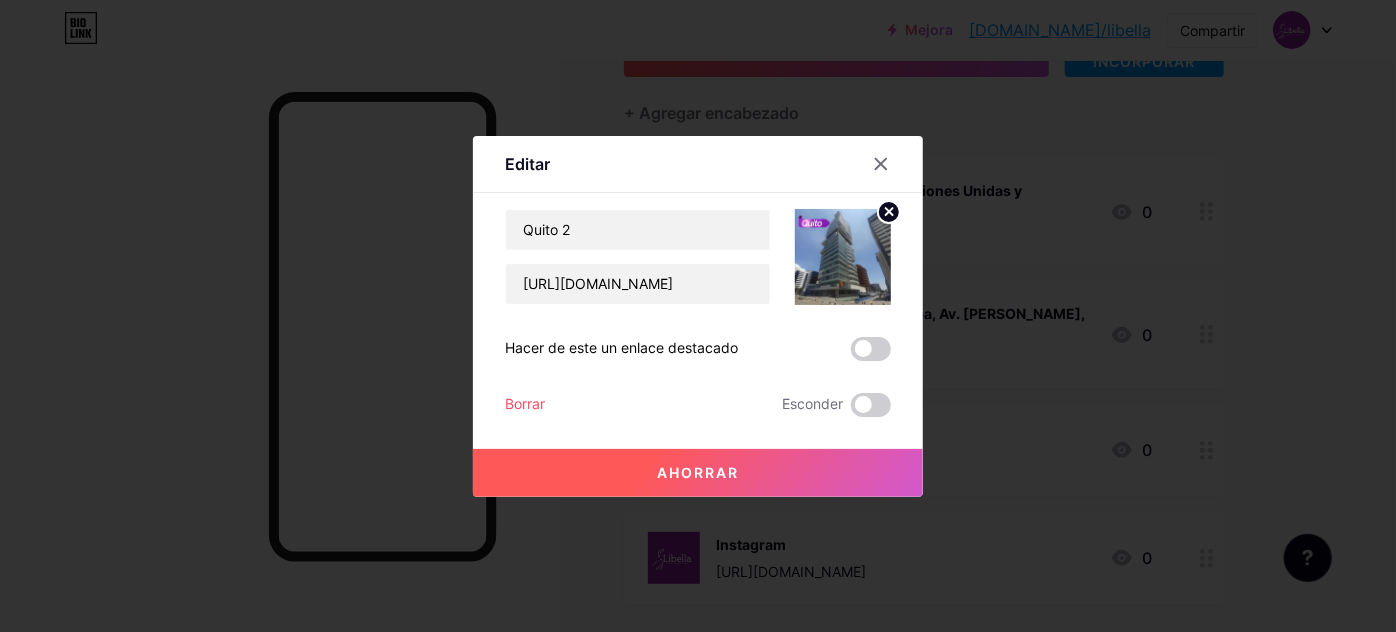click at bounding box center [698, 316] 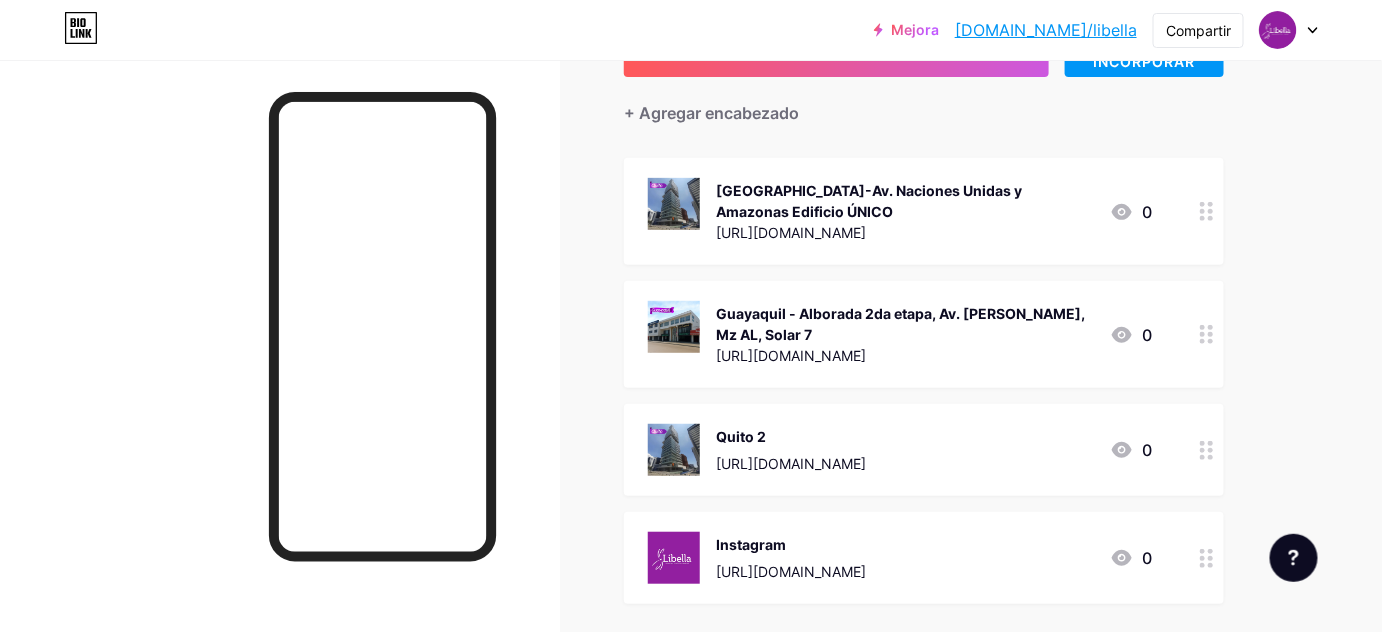 click on "[GEOGRAPHIC_DATA]-Av. Naciones Unidas y Amazonas Edificio ÚNICO" at bounding box center (869, 201) 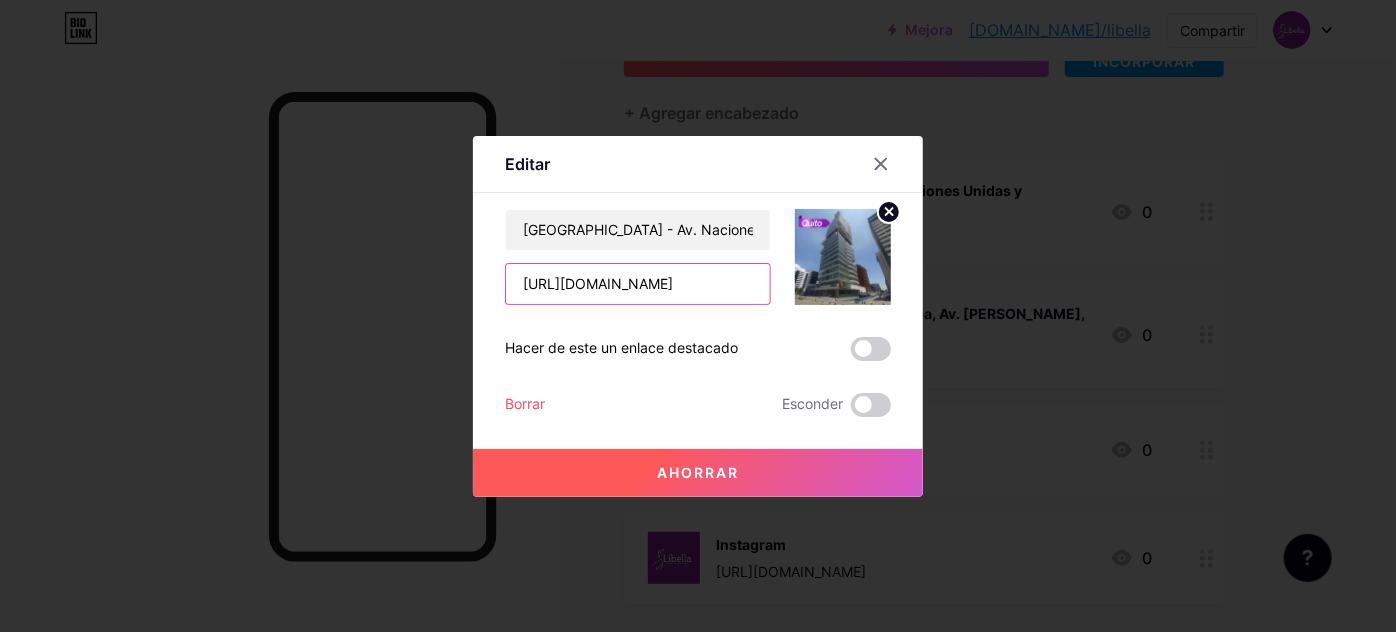 click on "[URL][DOMAIN_NAME]" at bounding box center [638, 284] 